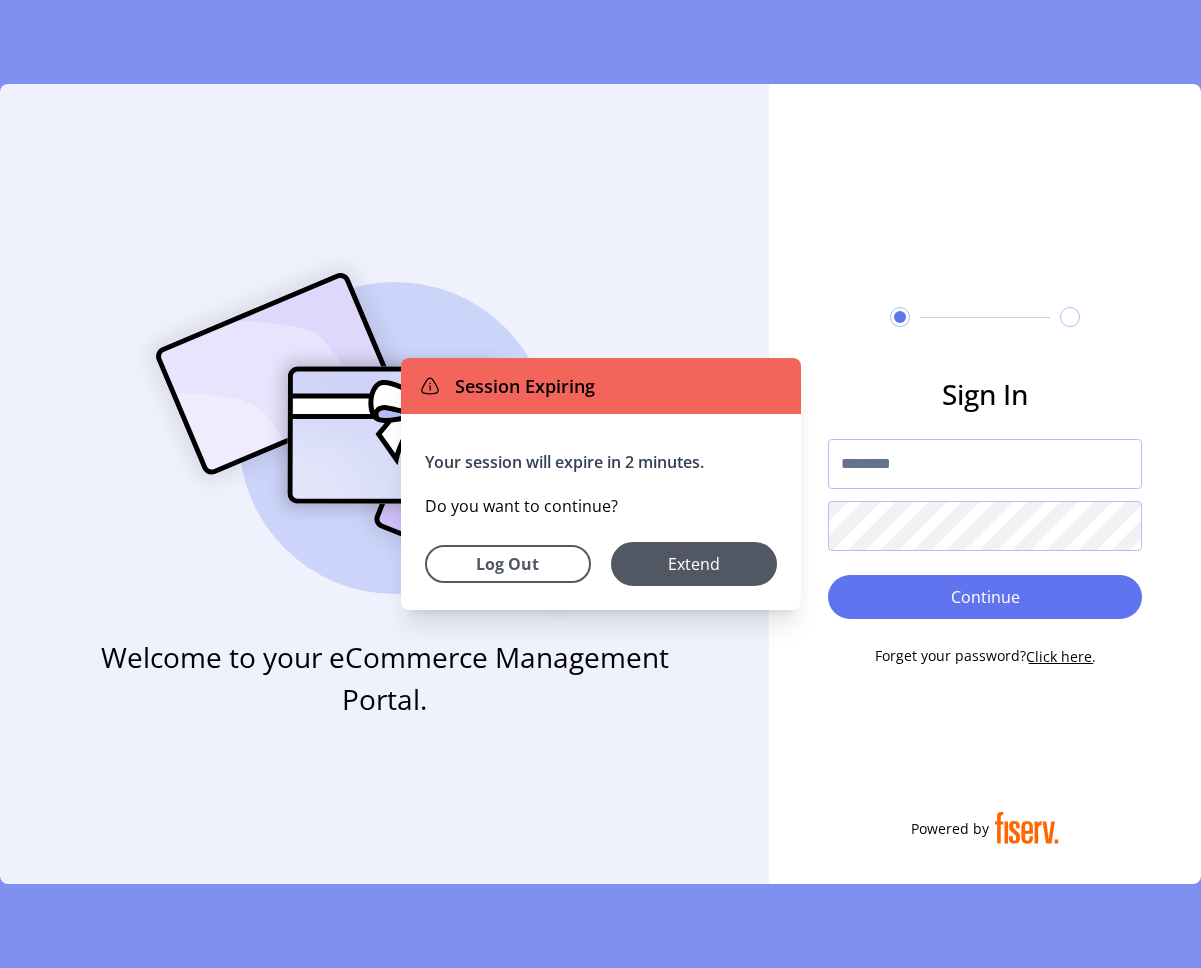 scroll, scrollTop: 0, scrollLeft: 0, axis: both 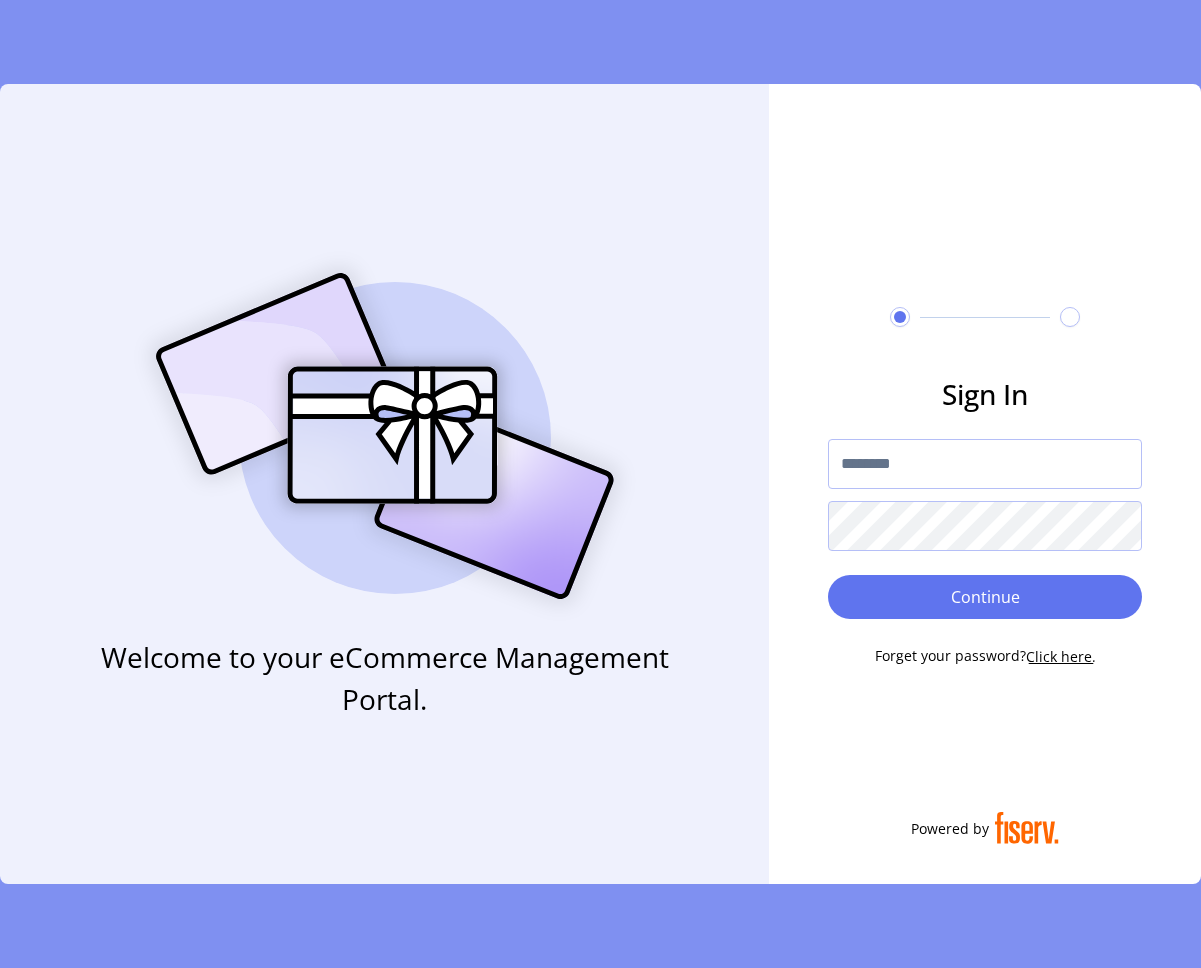 click at bounding box center (985, 464) 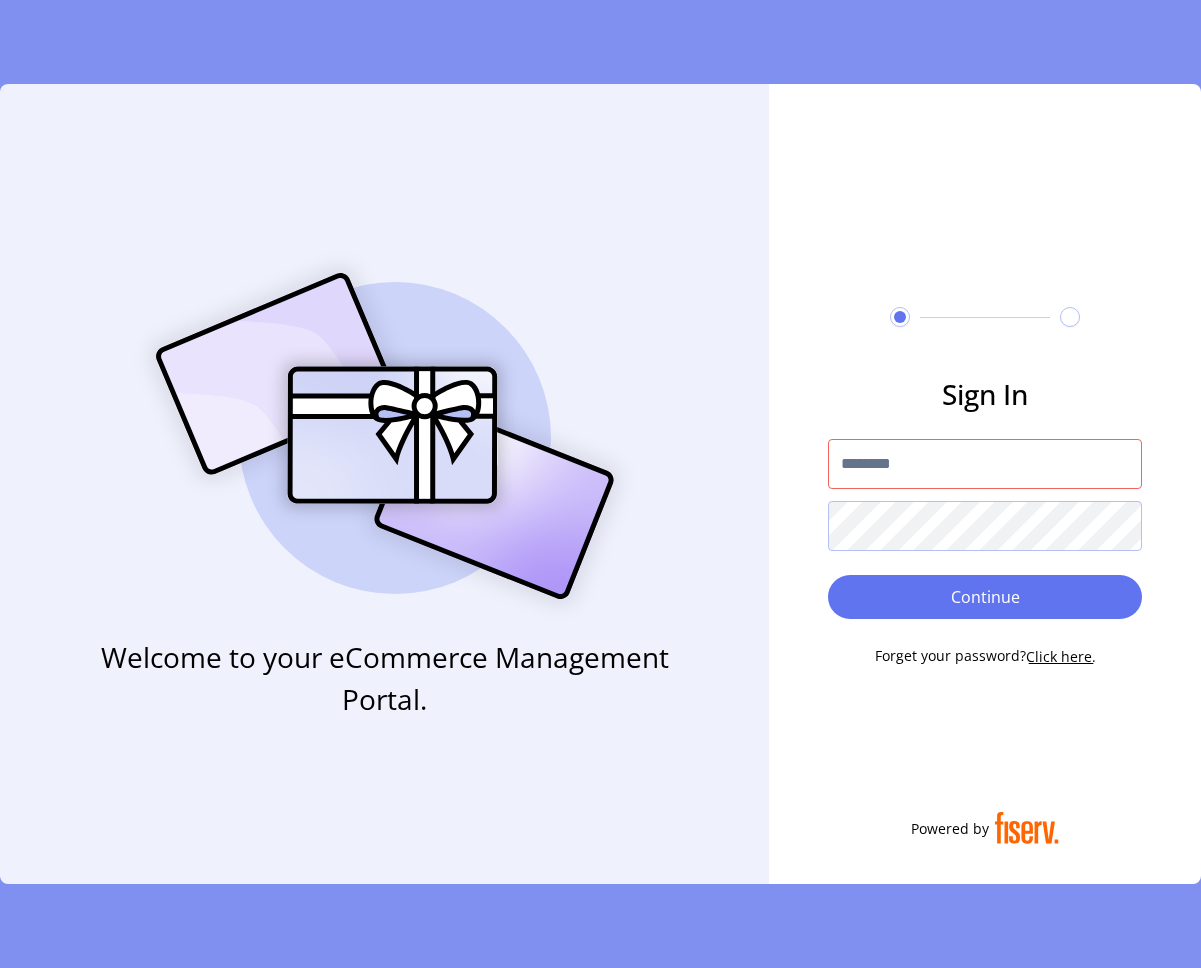 type on "**********" 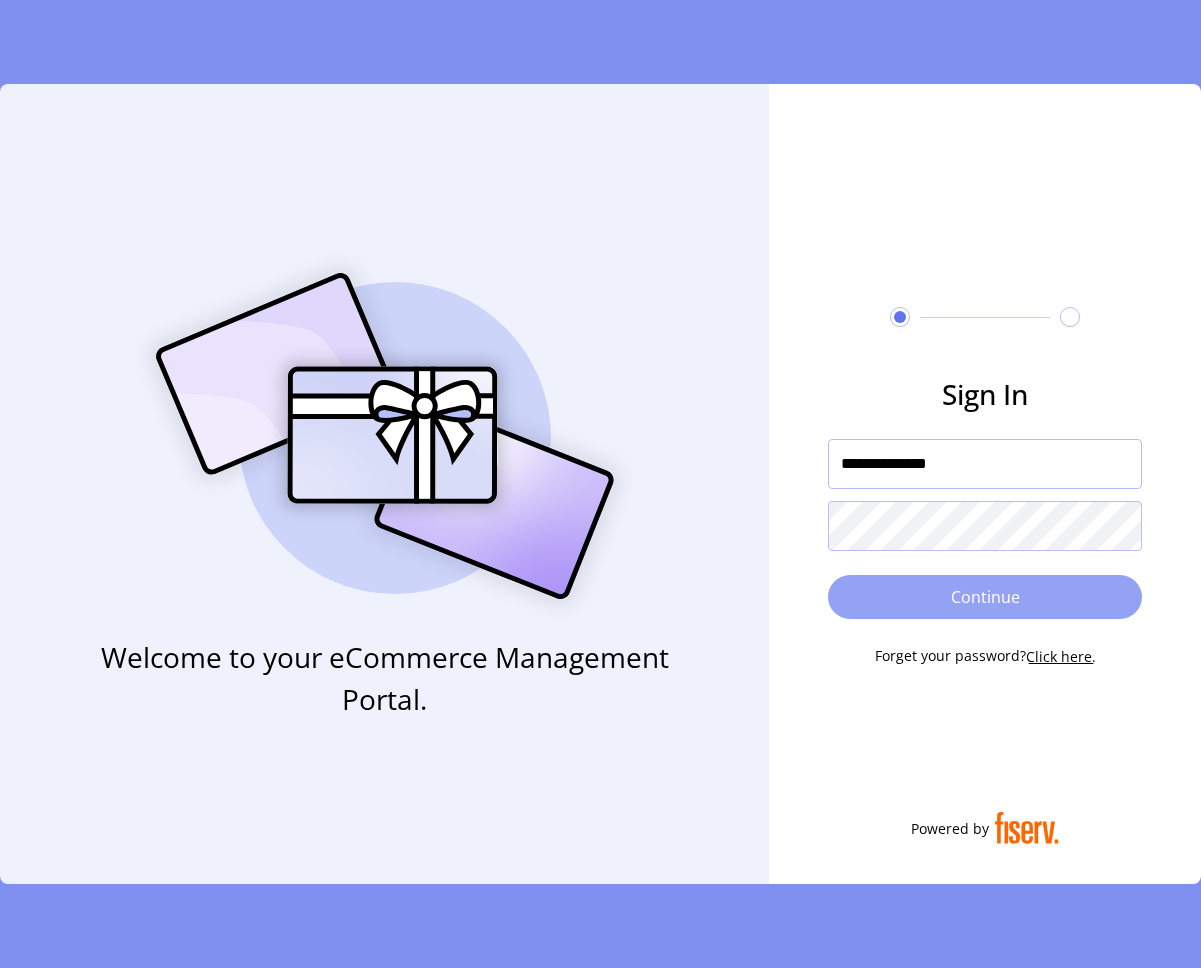 click on "Continue" at bounding box center [985, 597] 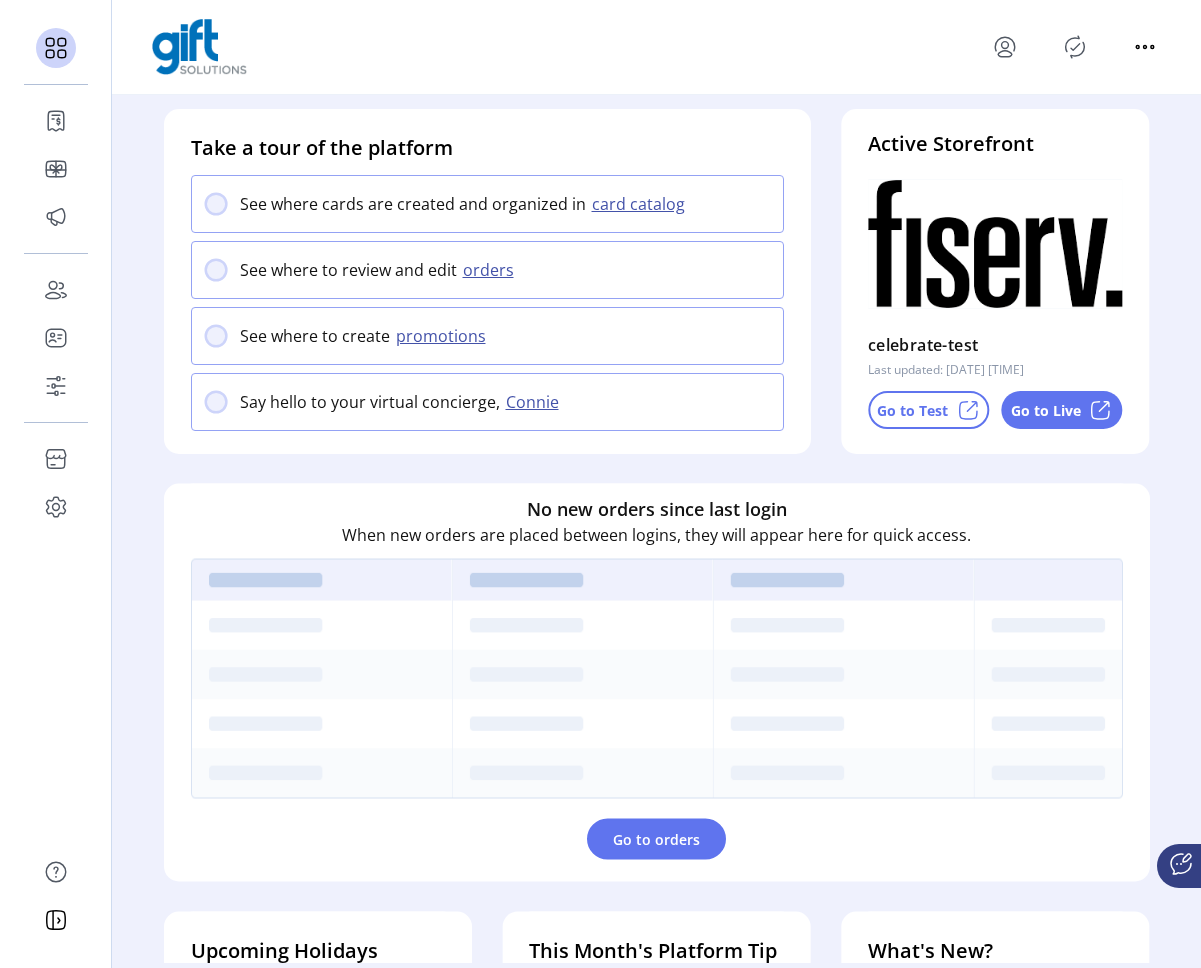 scroll, scrollTop: 0, scrollLeft: 0, axis: both 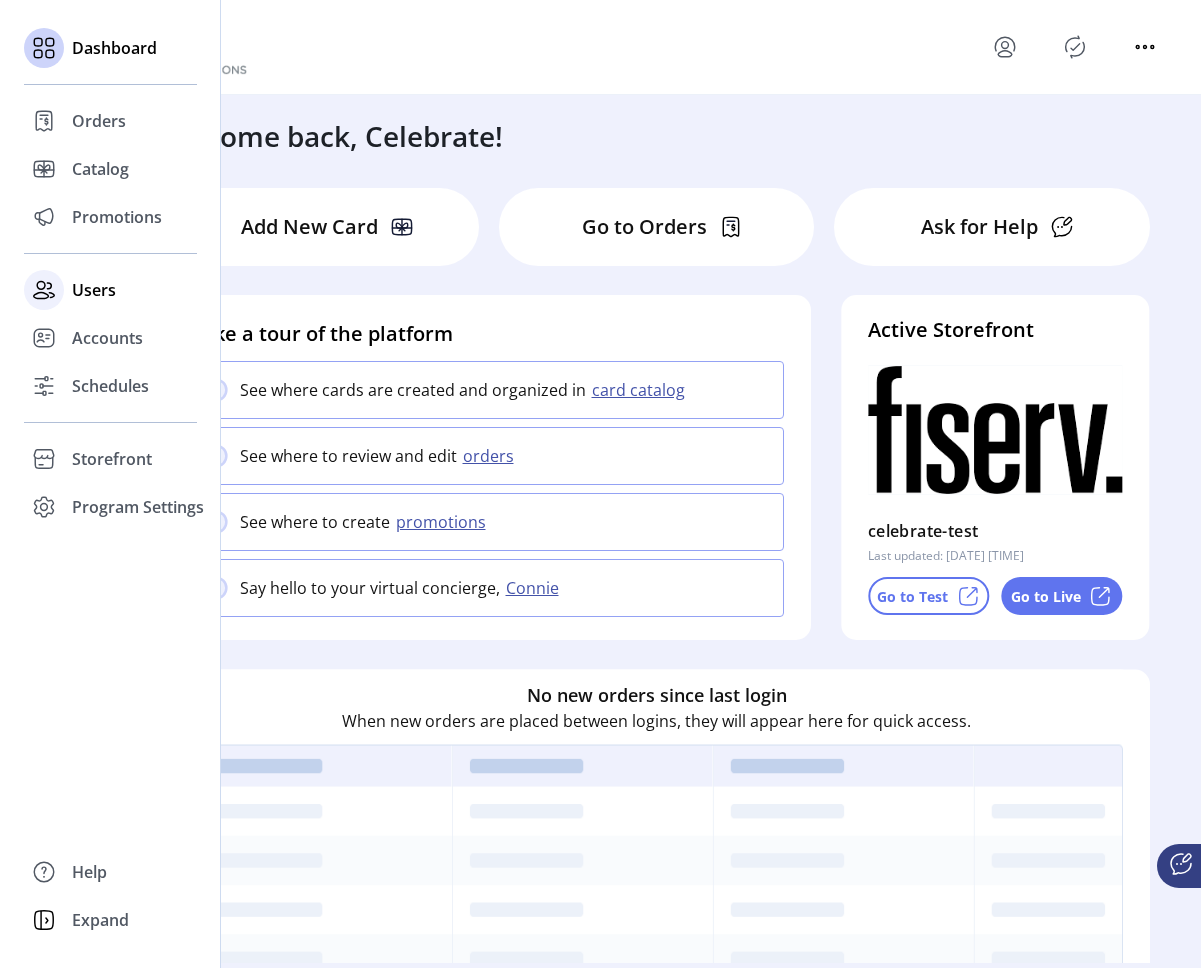 click at bounding box center [44, 48] 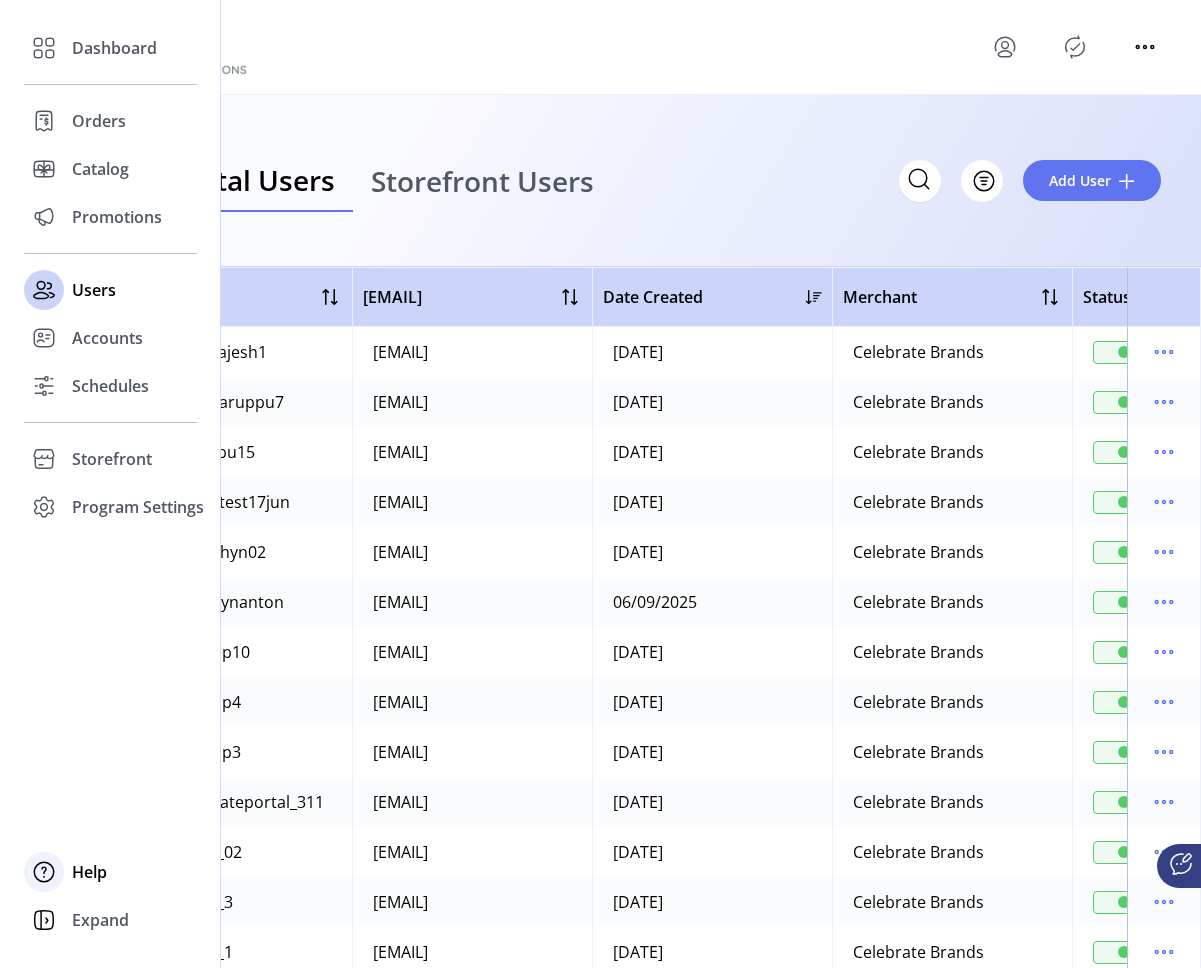 click on "Help" at bounding box center (114, 48) 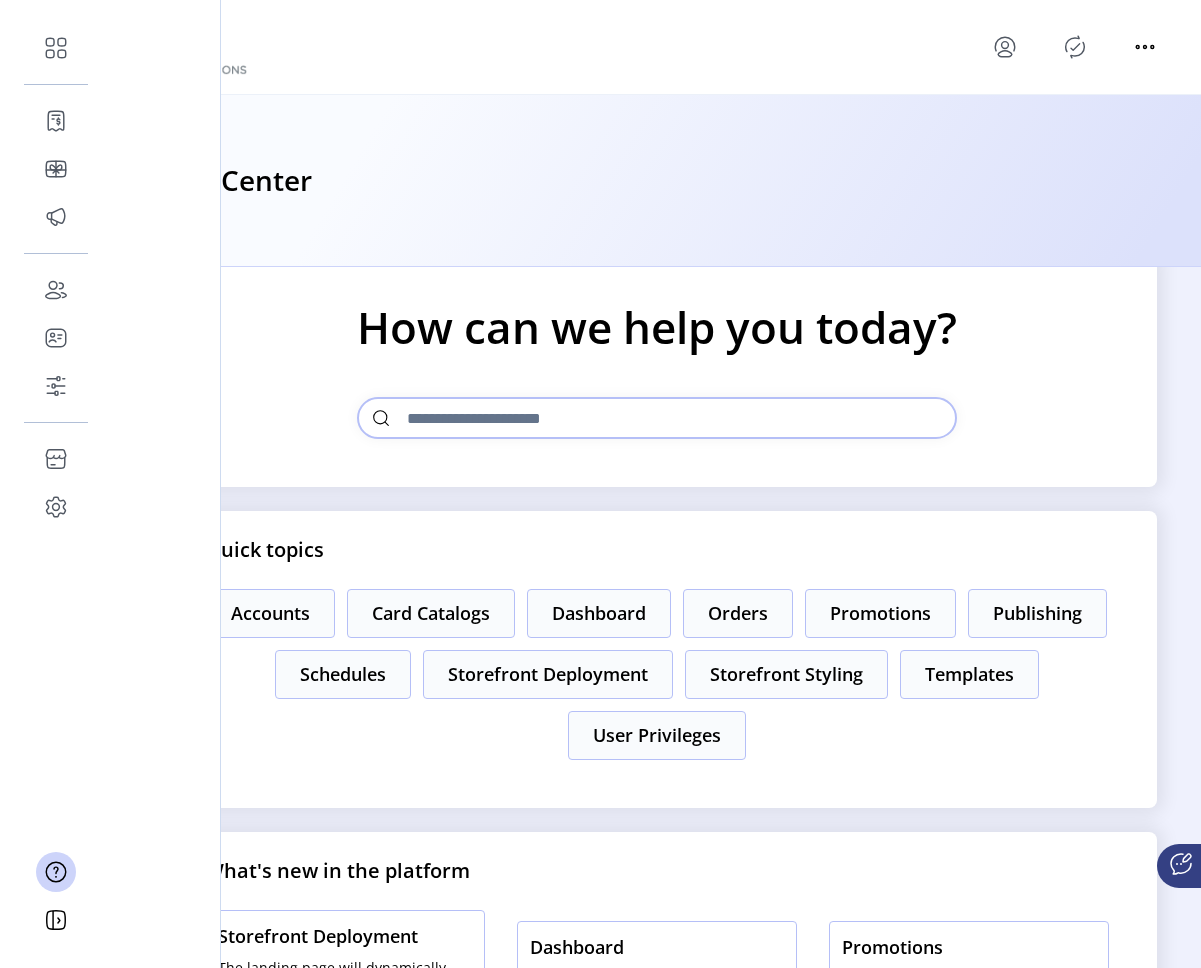 scroll, scrollTop: 65, scrollLeft: 0, axis: vertical 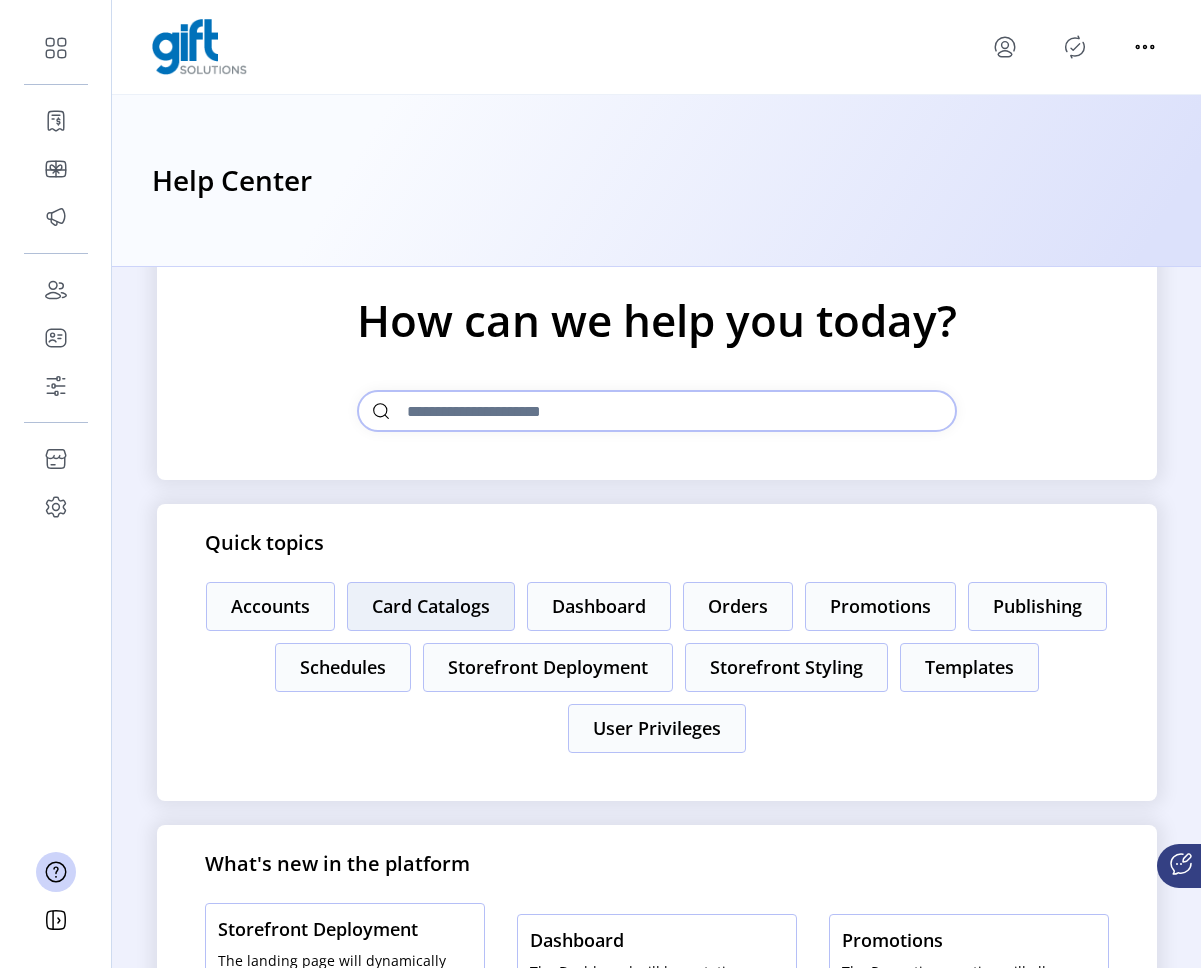 click on "Card Catalogs" at bounding box center (270, 606) 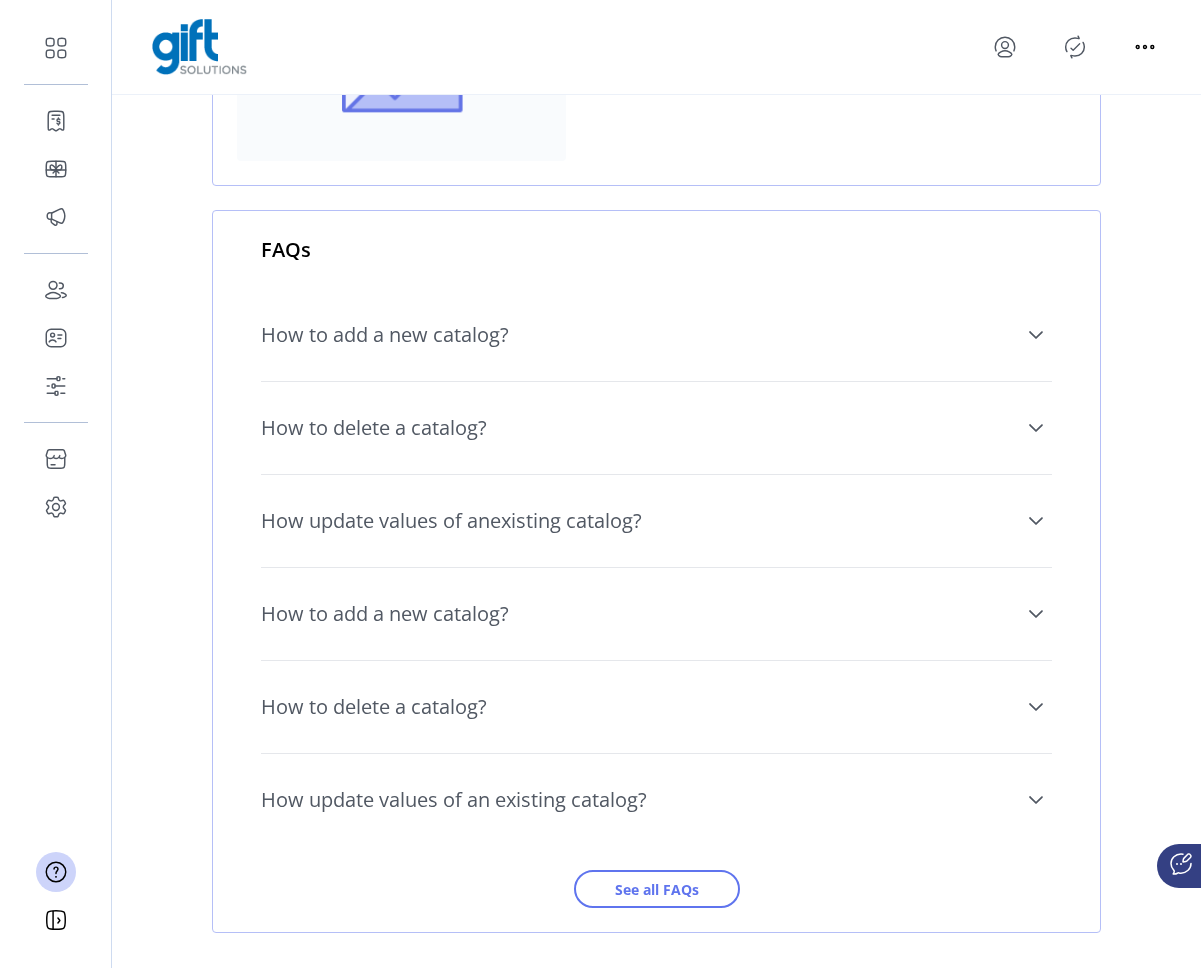 scroll, scrollTop: 463, scrollLeft: 0, axis: vertical 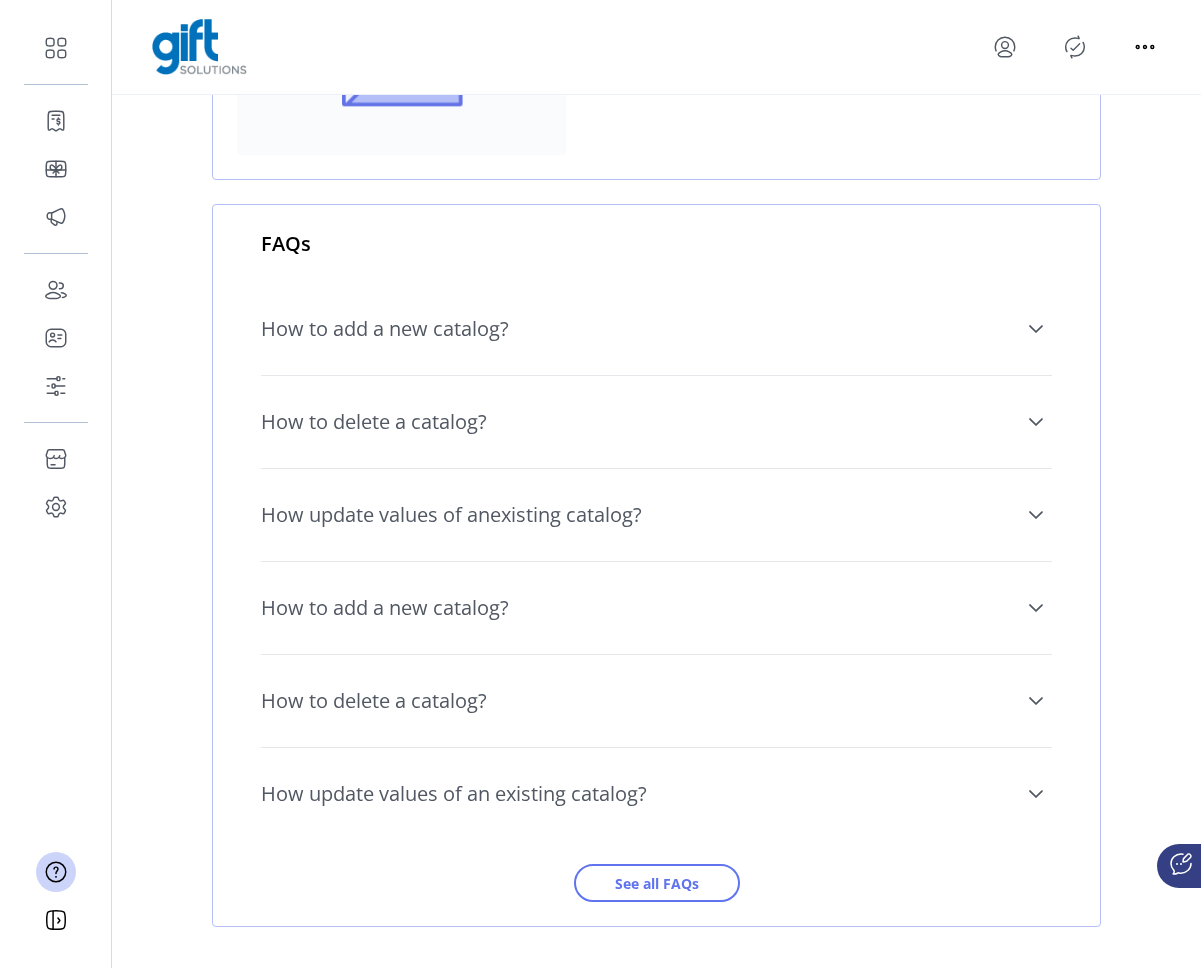 click on "How update values of anexisting catalog?" at bounding box center (451, 515) 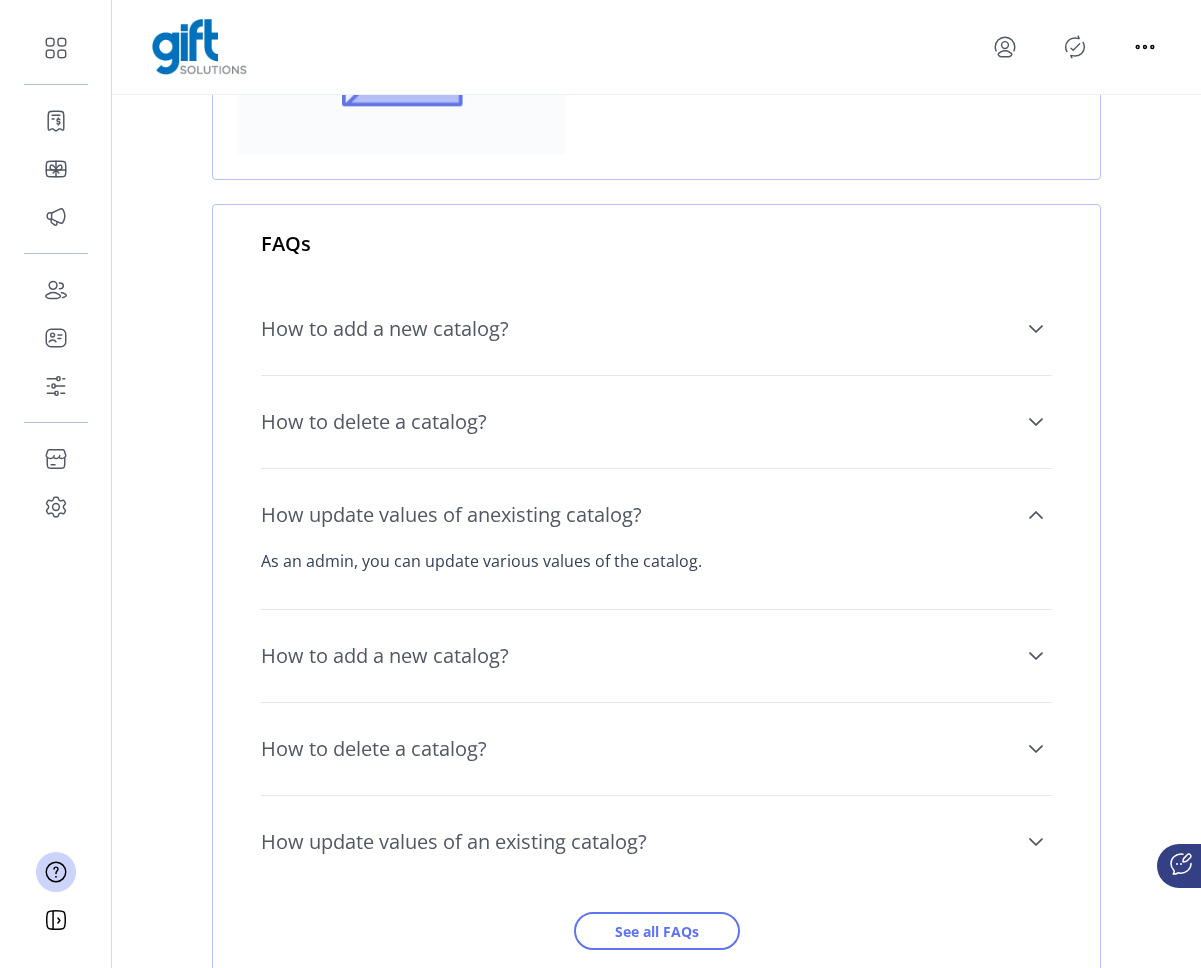 click on "How to add a new catalog?" at bounding box center [656, 656] 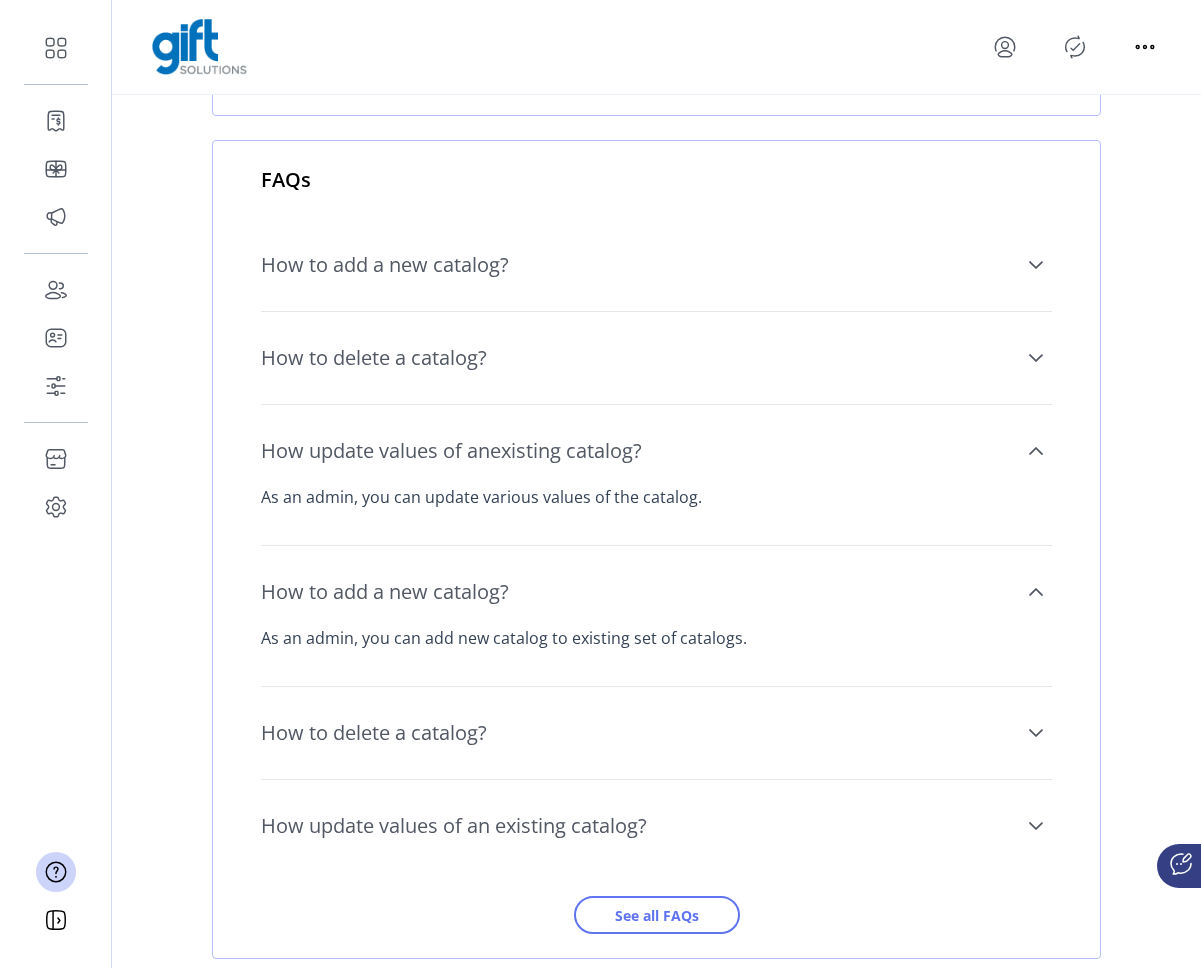 scroll, scrollTop: 566, scrollLeft: 0, axis: vertical 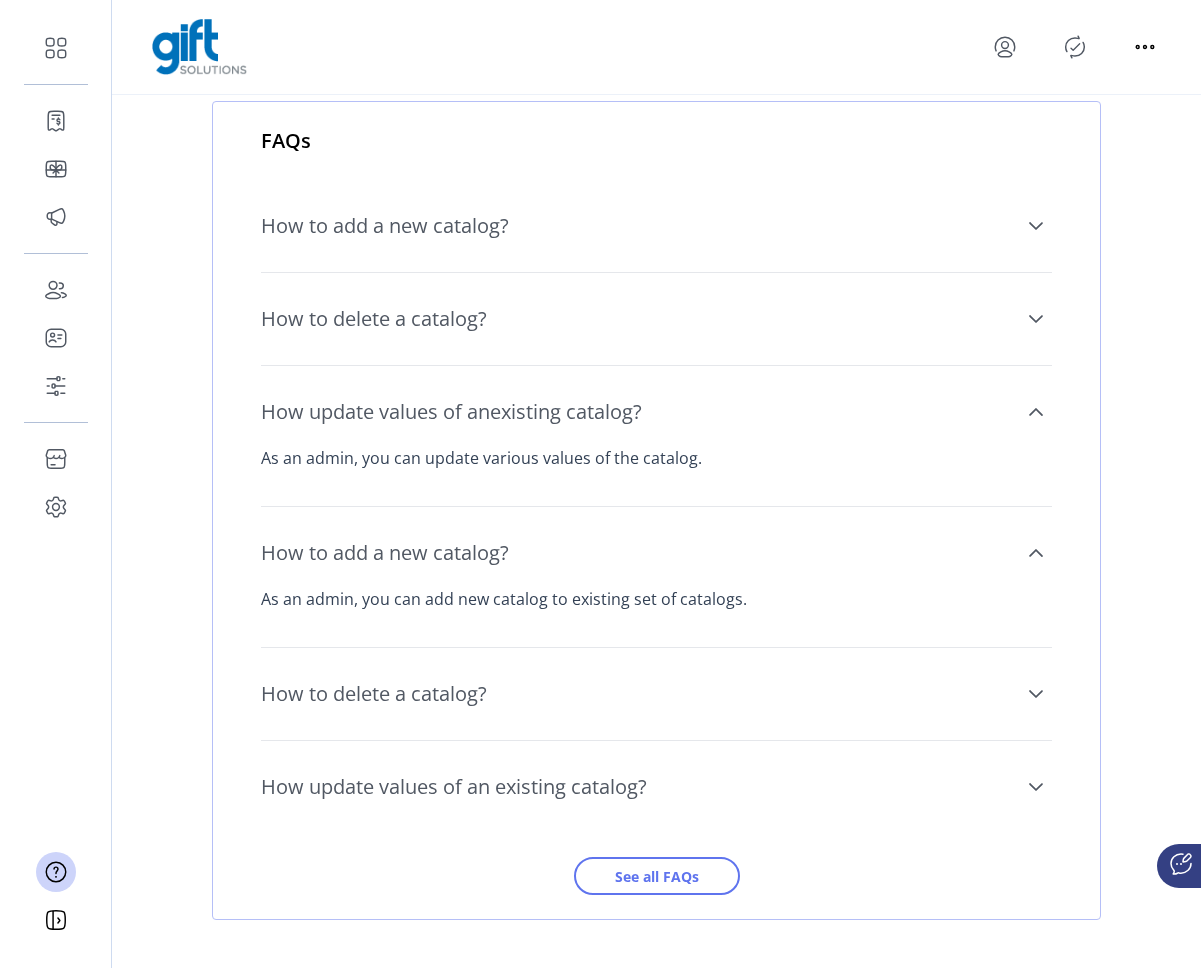 click on "How to delete a catalog?" at bounding box center [656, 694] 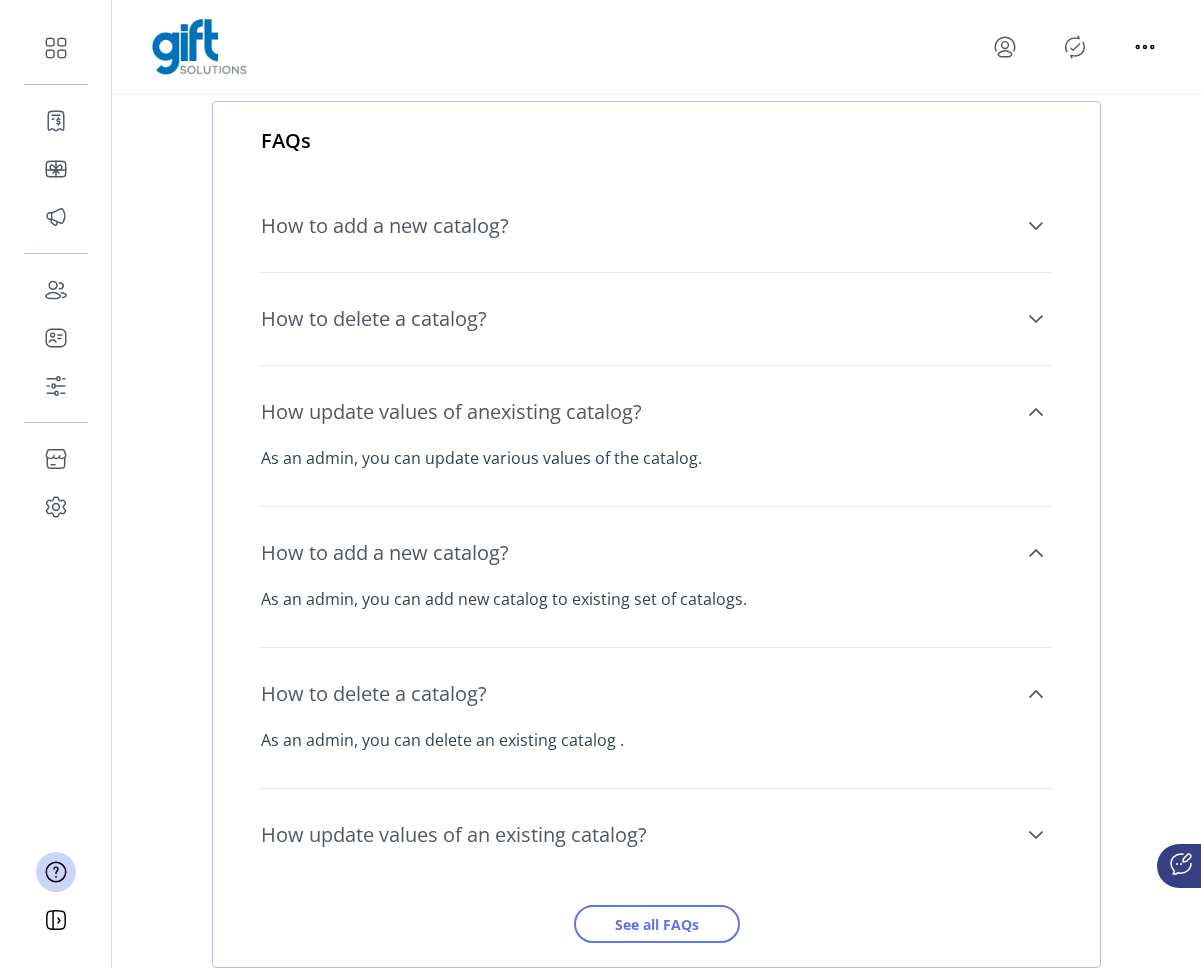 scroll, scrollTop: 614, scrollLeft: 0, axis: vertical 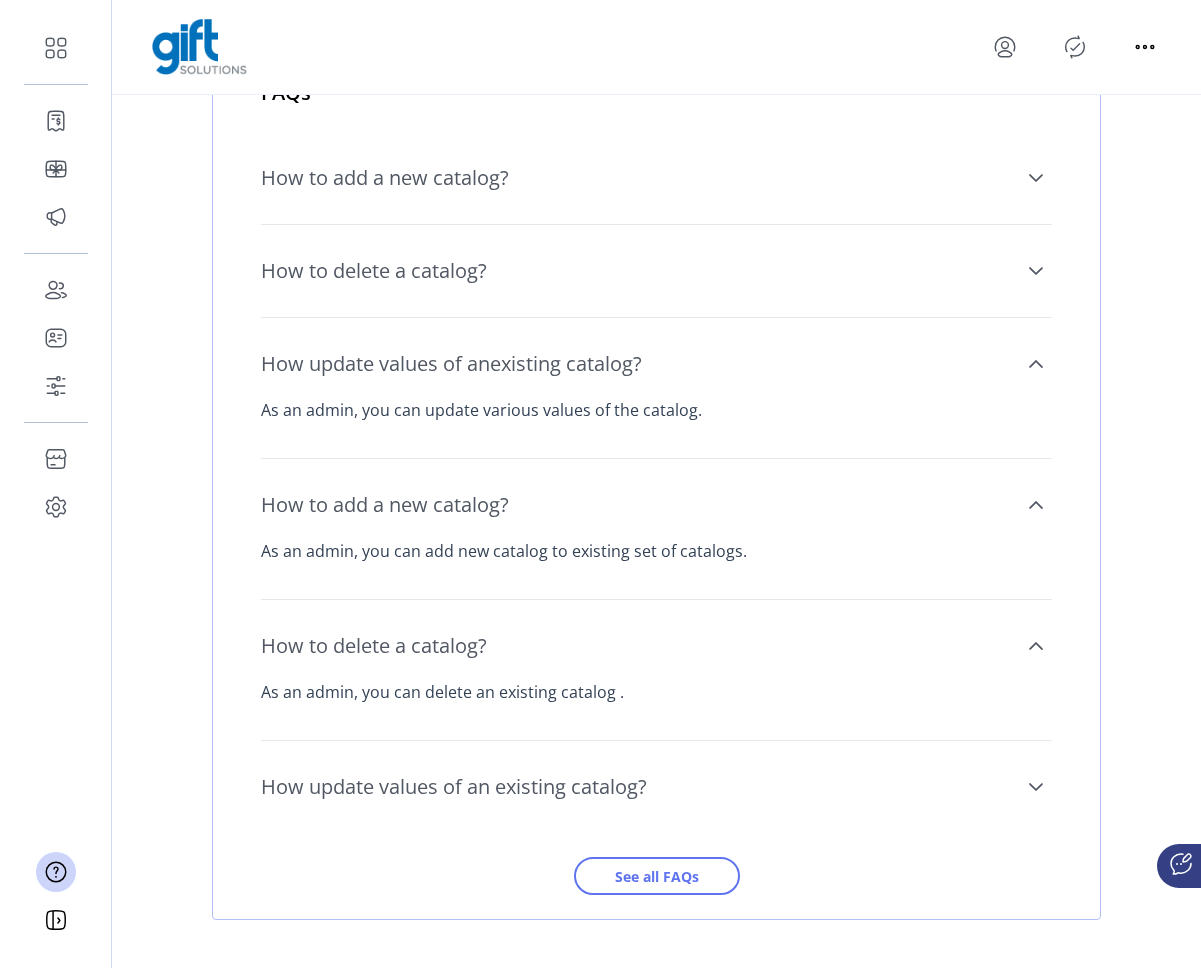 click on "How update values of an existing catalog?" at bounding box center (454, 787) 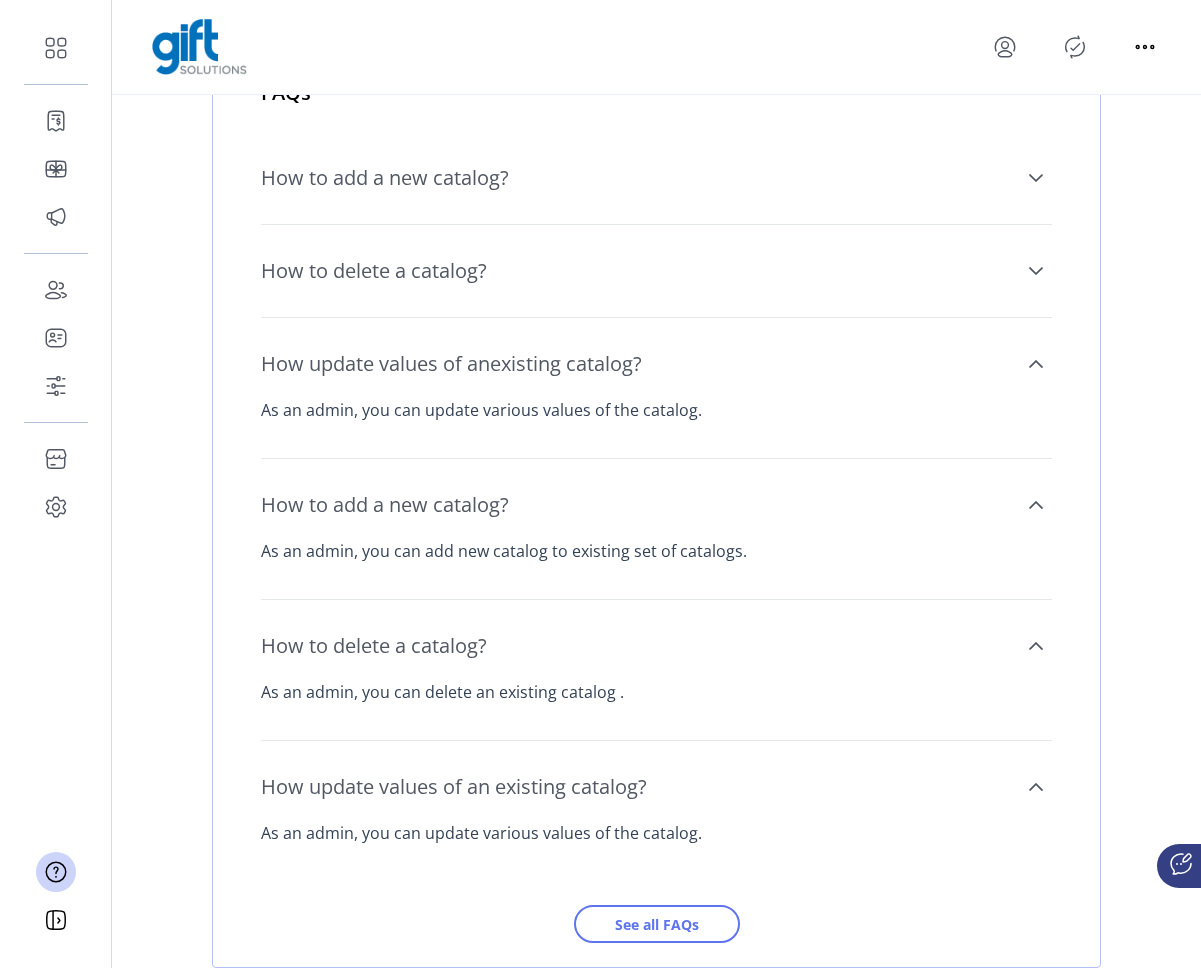 scroll, scrollTop: 662, scrollLeft: 0, axis: vertical 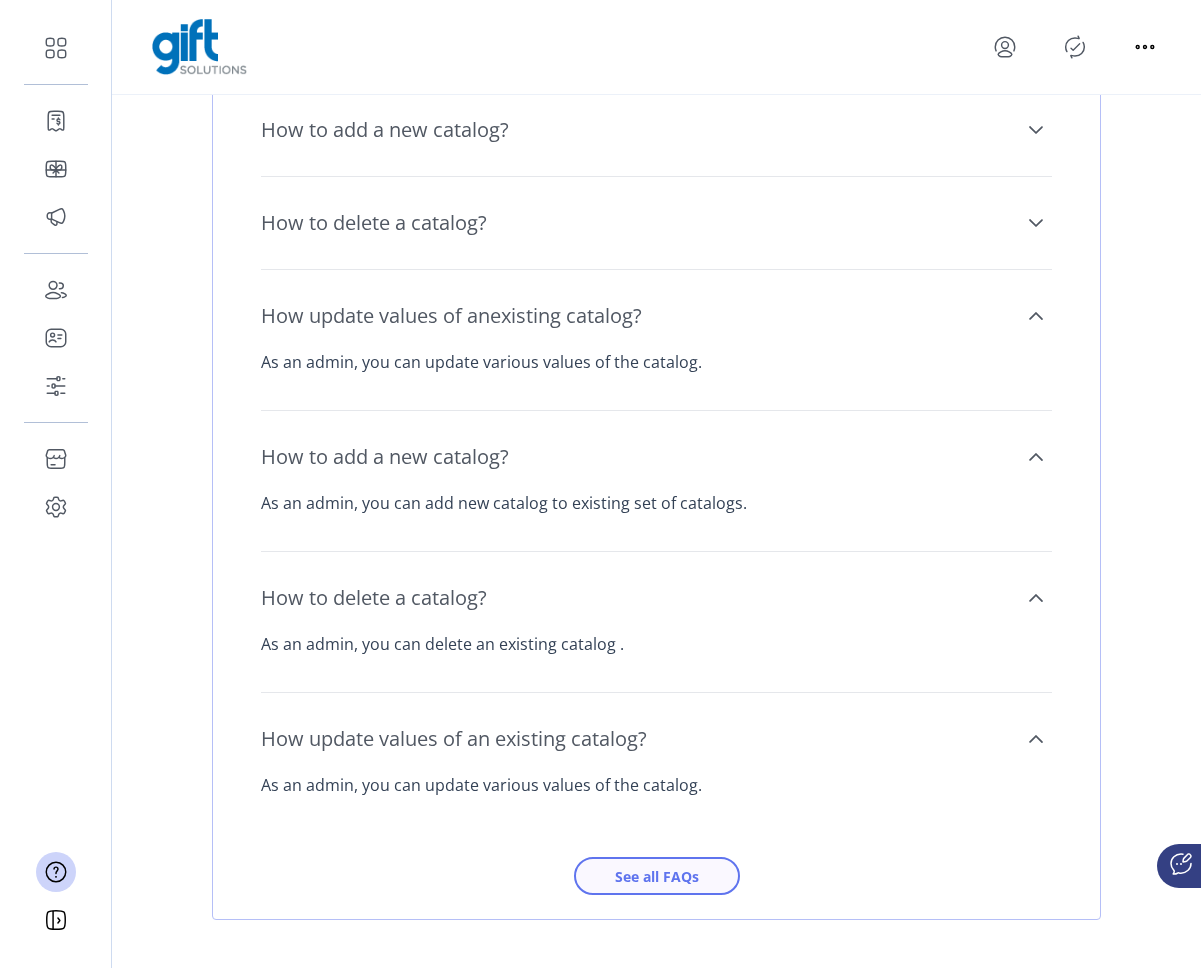 click on "See all FAQs" at bounding box center (657, 876) 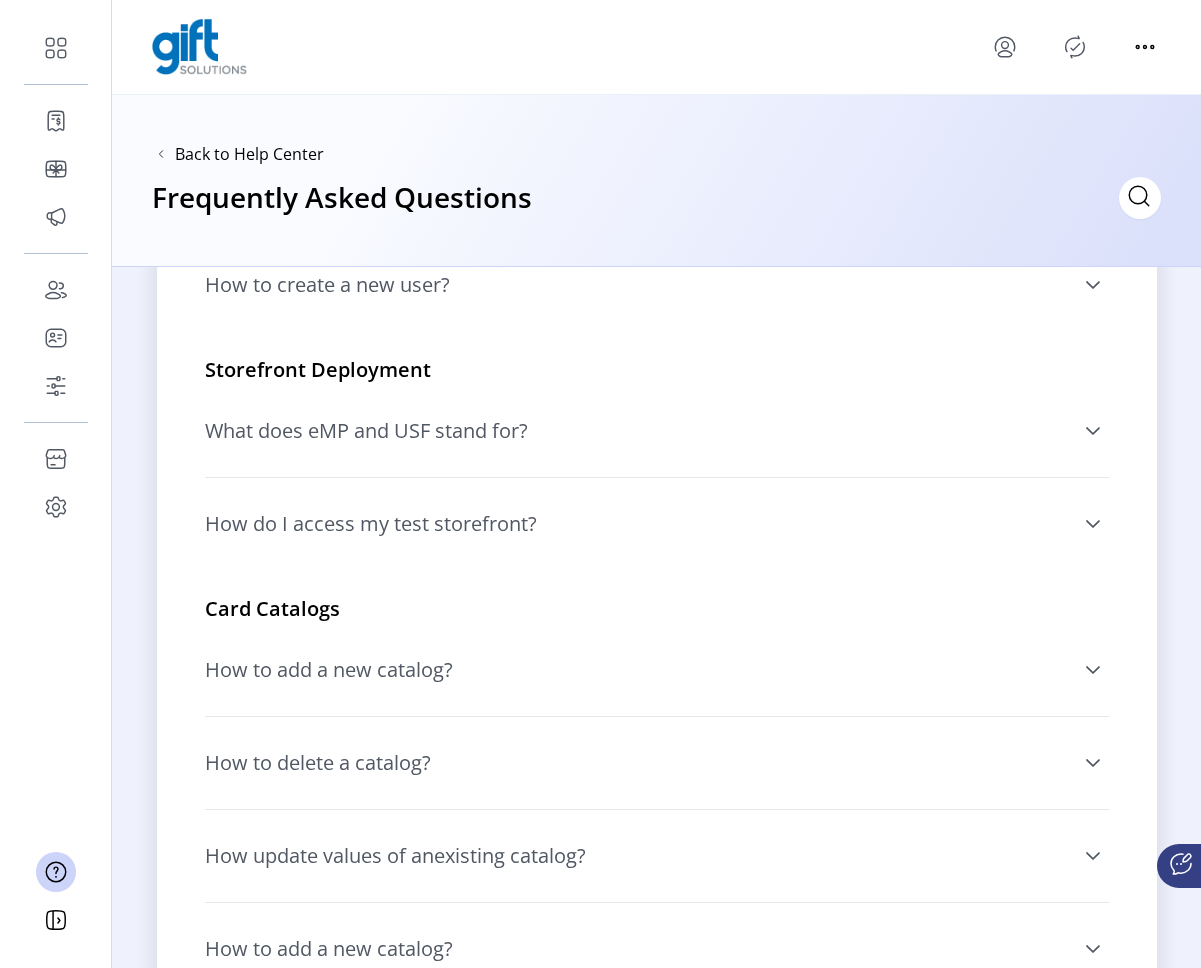 scroll, scrollTop: 303, scrollLeft: 0, axis: vertical 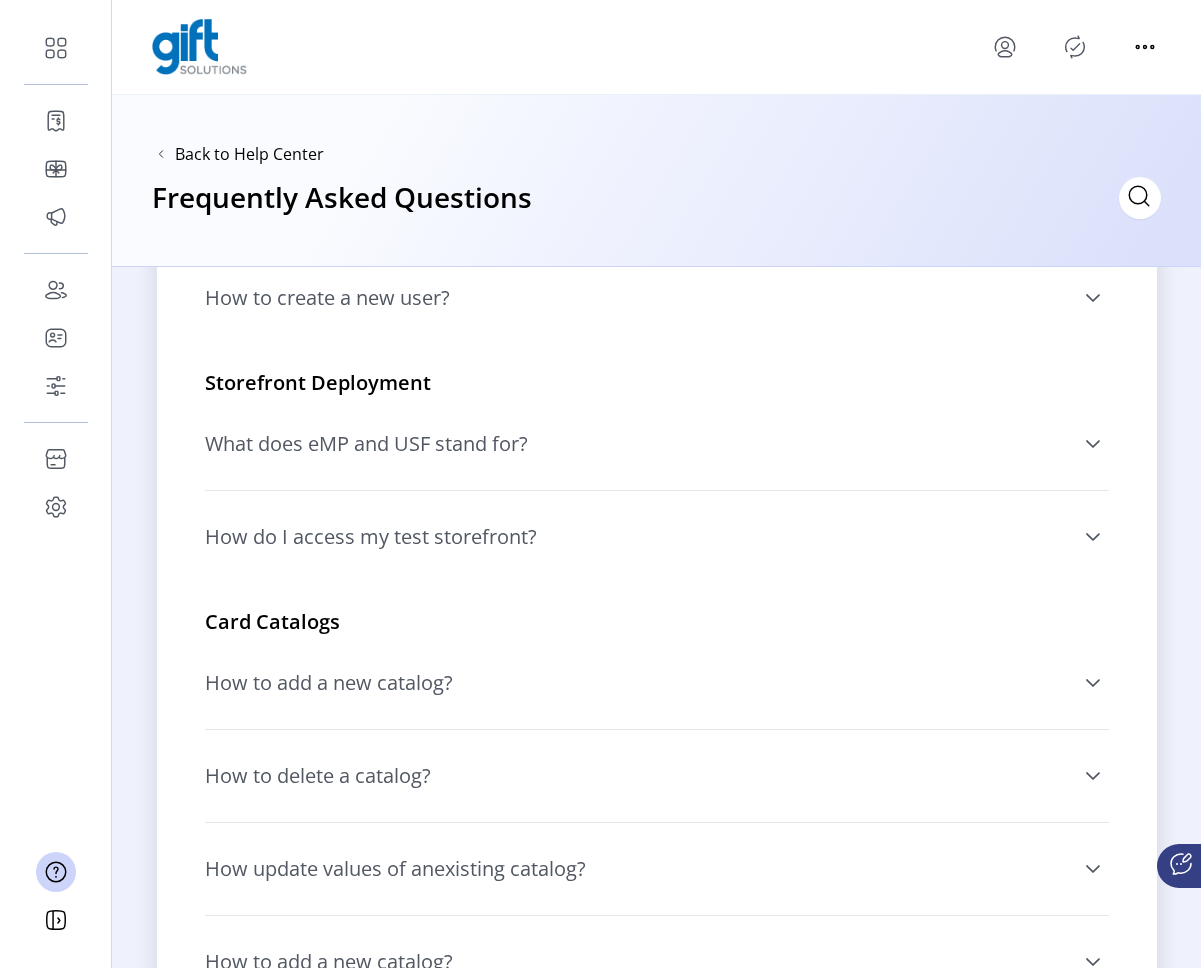 click on "How to add a new catalog?" at bounding box center (657, 683) 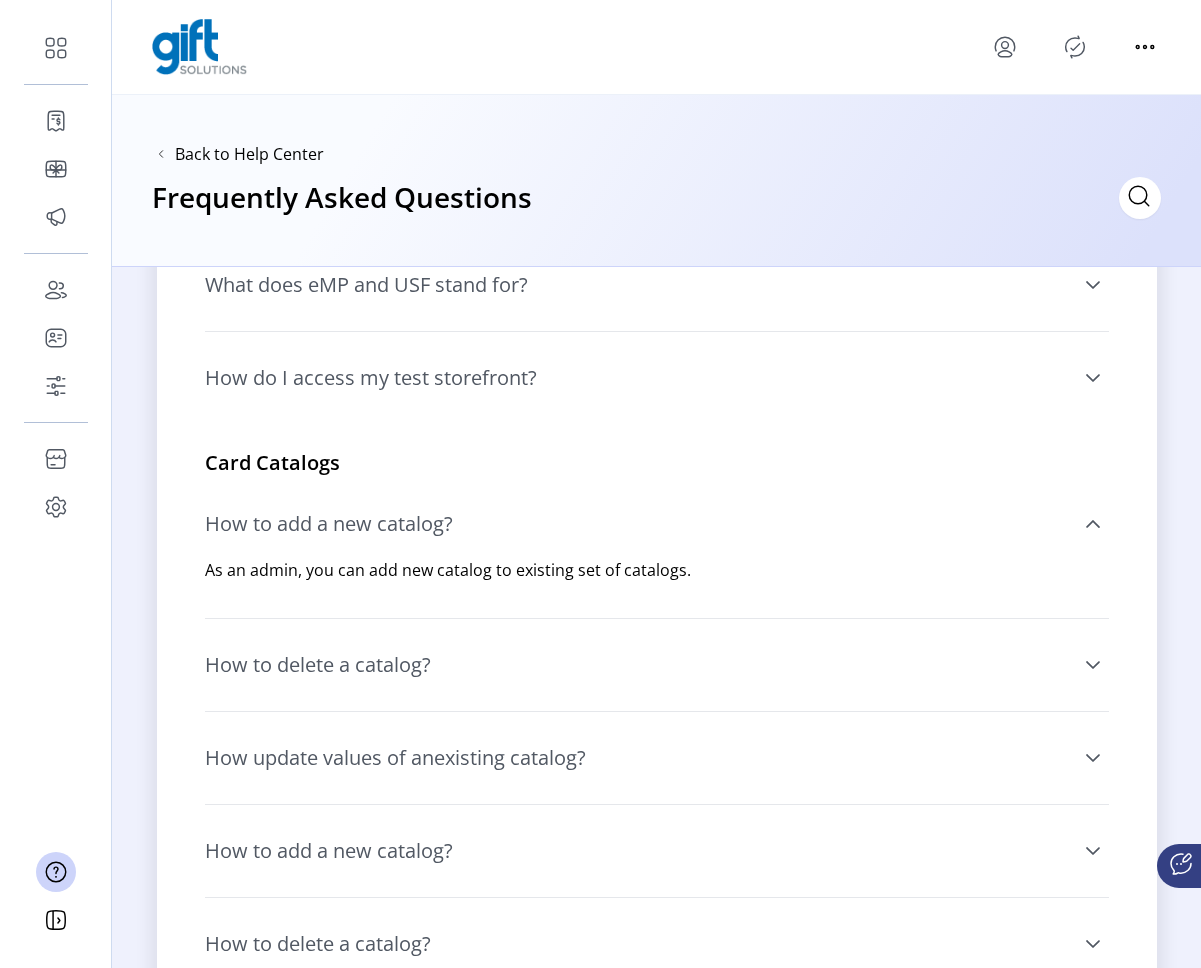scroll, scrollTop: 488, scrollLeft: 0, axis: vertical 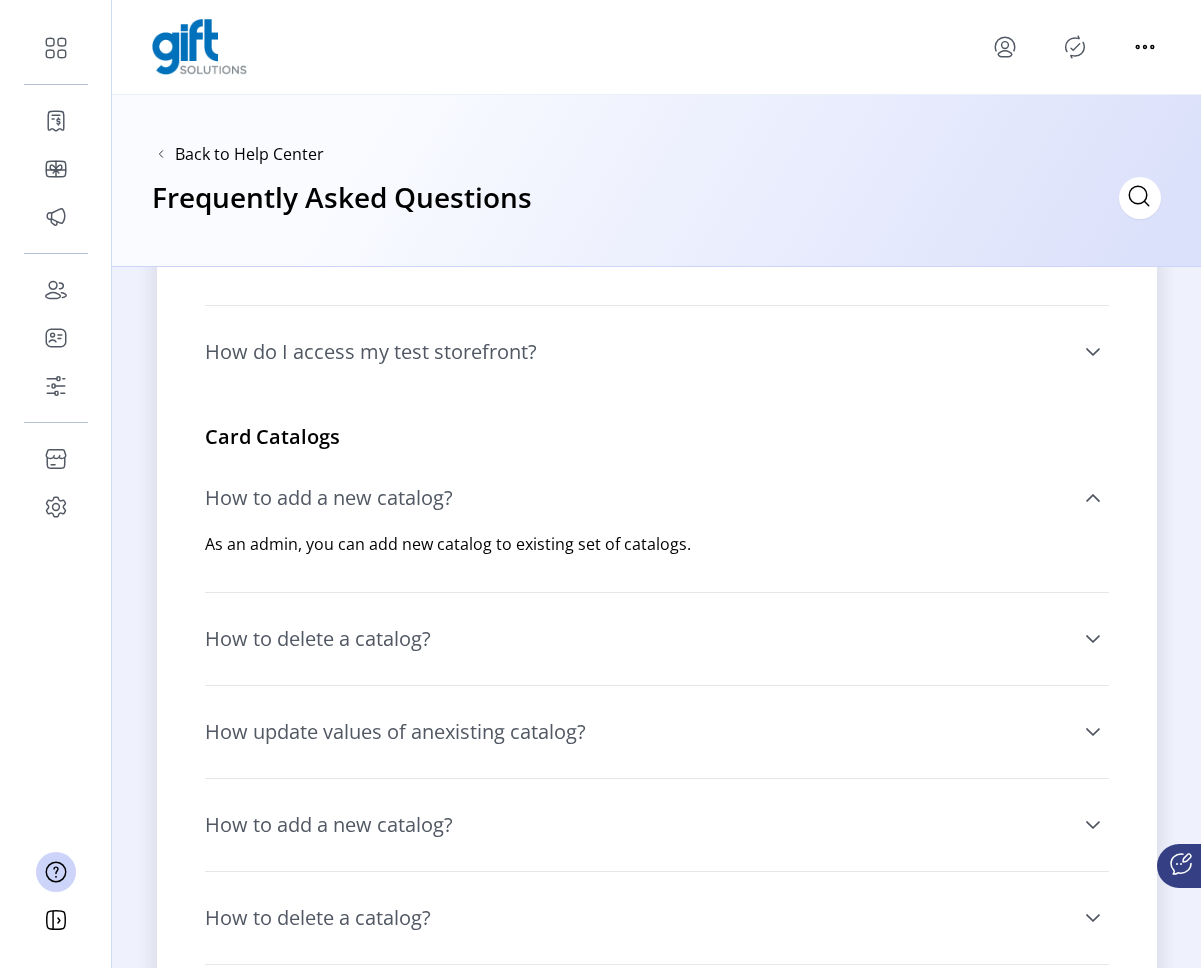click on "How update values of anexisting catalog?   As an admin, you can update various values of the catalog." at bounding box center (657, 731) 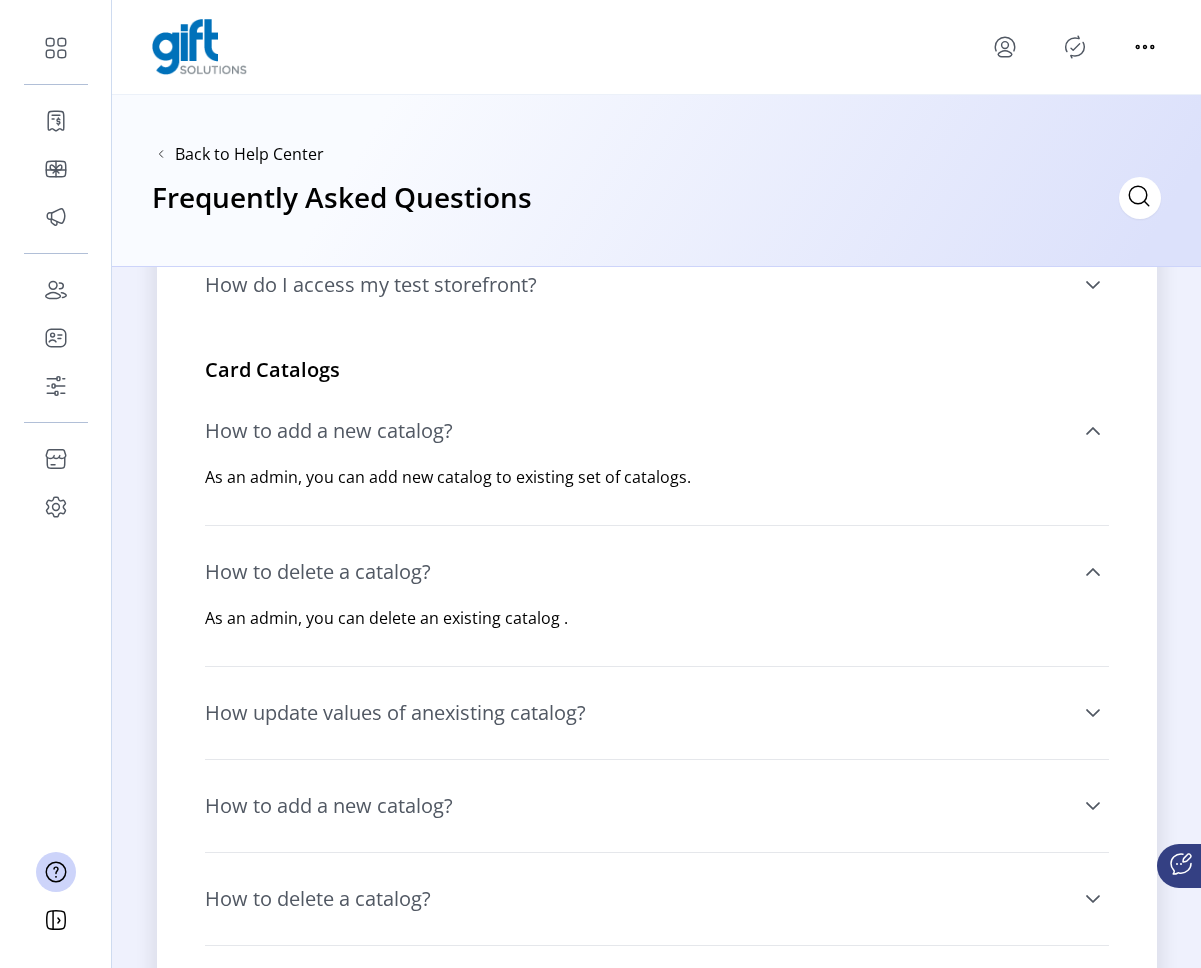 scroll, scrollTop: 571, scrollLeft: 0, axis: vertical 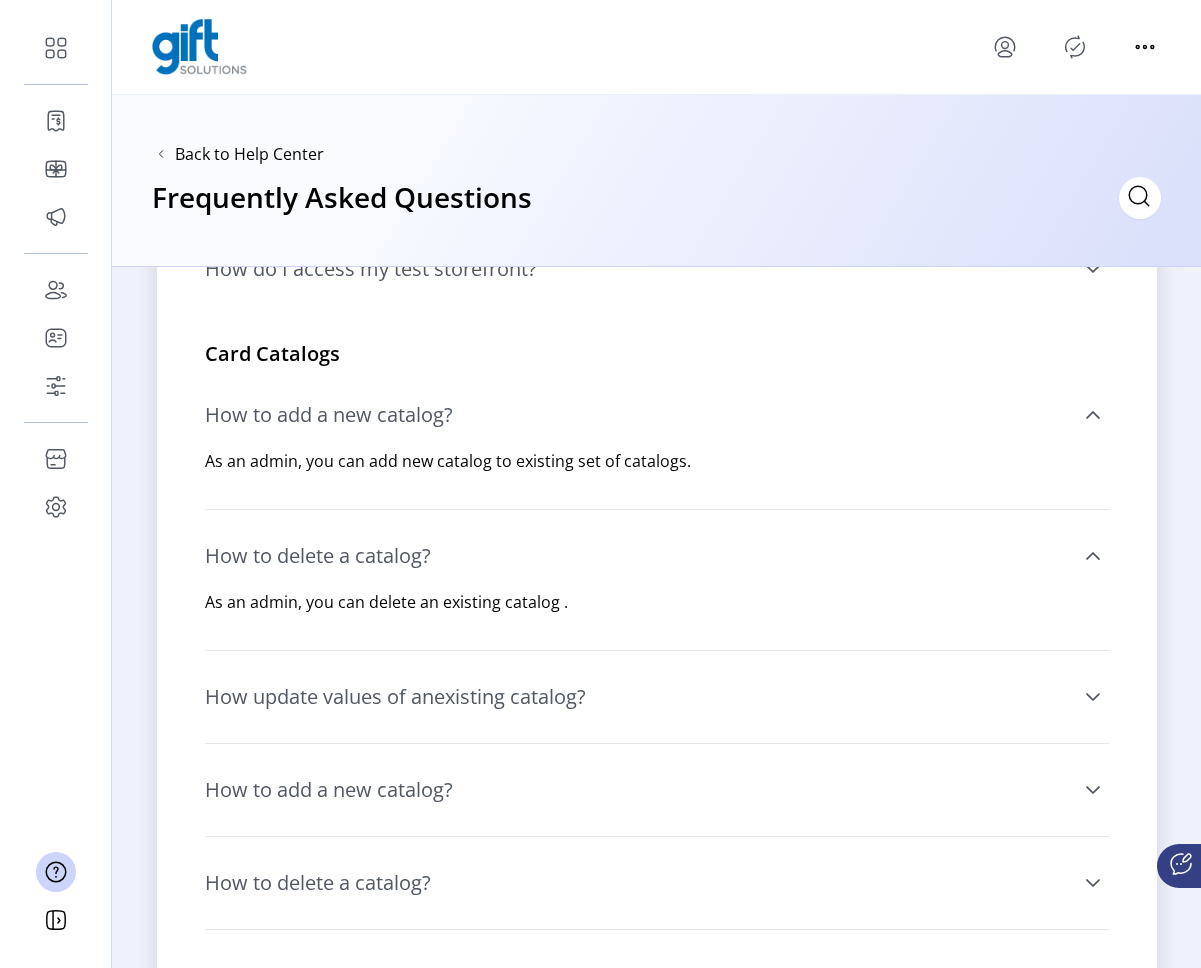 click on "How update values of anexisting catalog?" at bounding box center (657, 697) 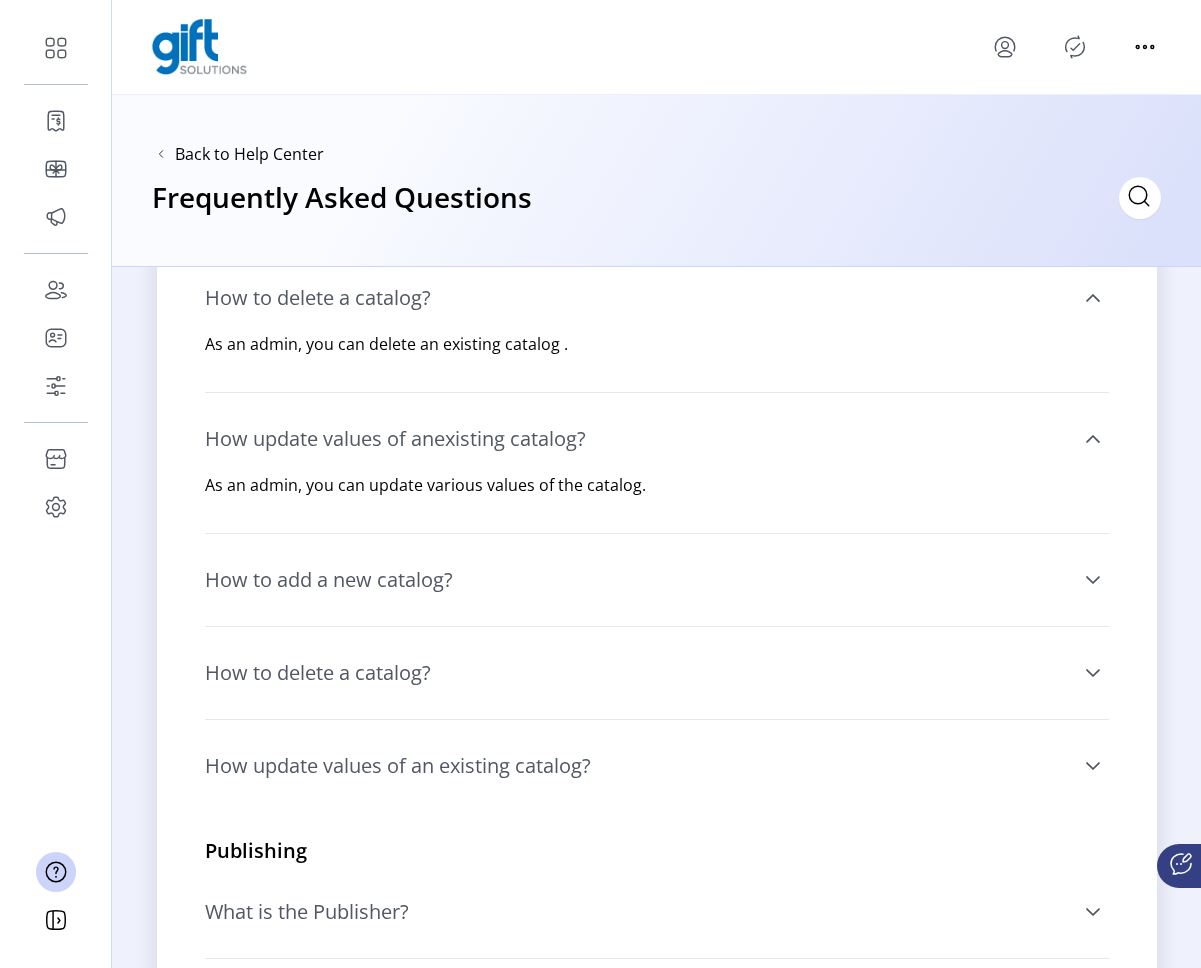scroll, scrollTop: 902, scrollLeft: 0, axis: vertical 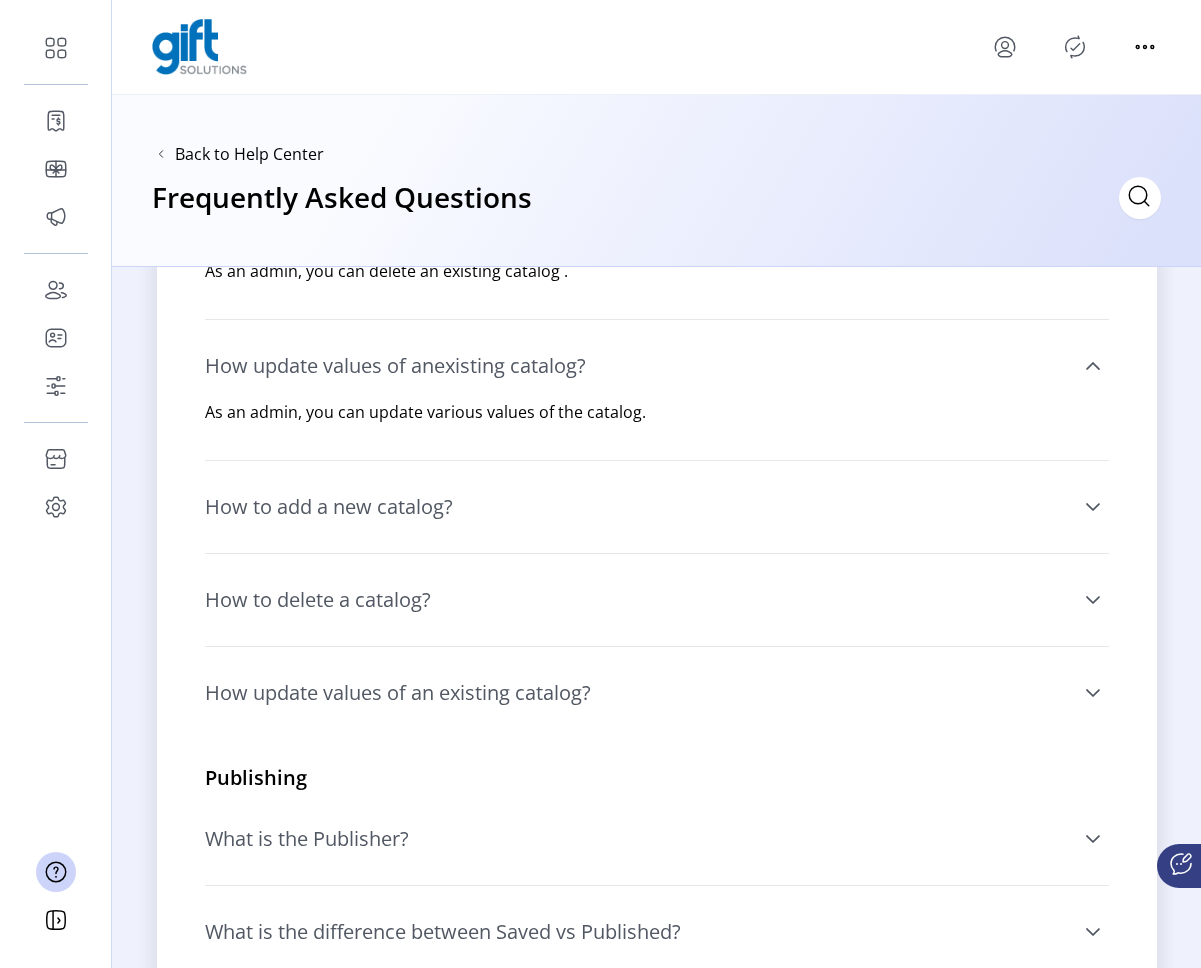 click on "How to add a new catalog?" at bounding box center [657, 507] 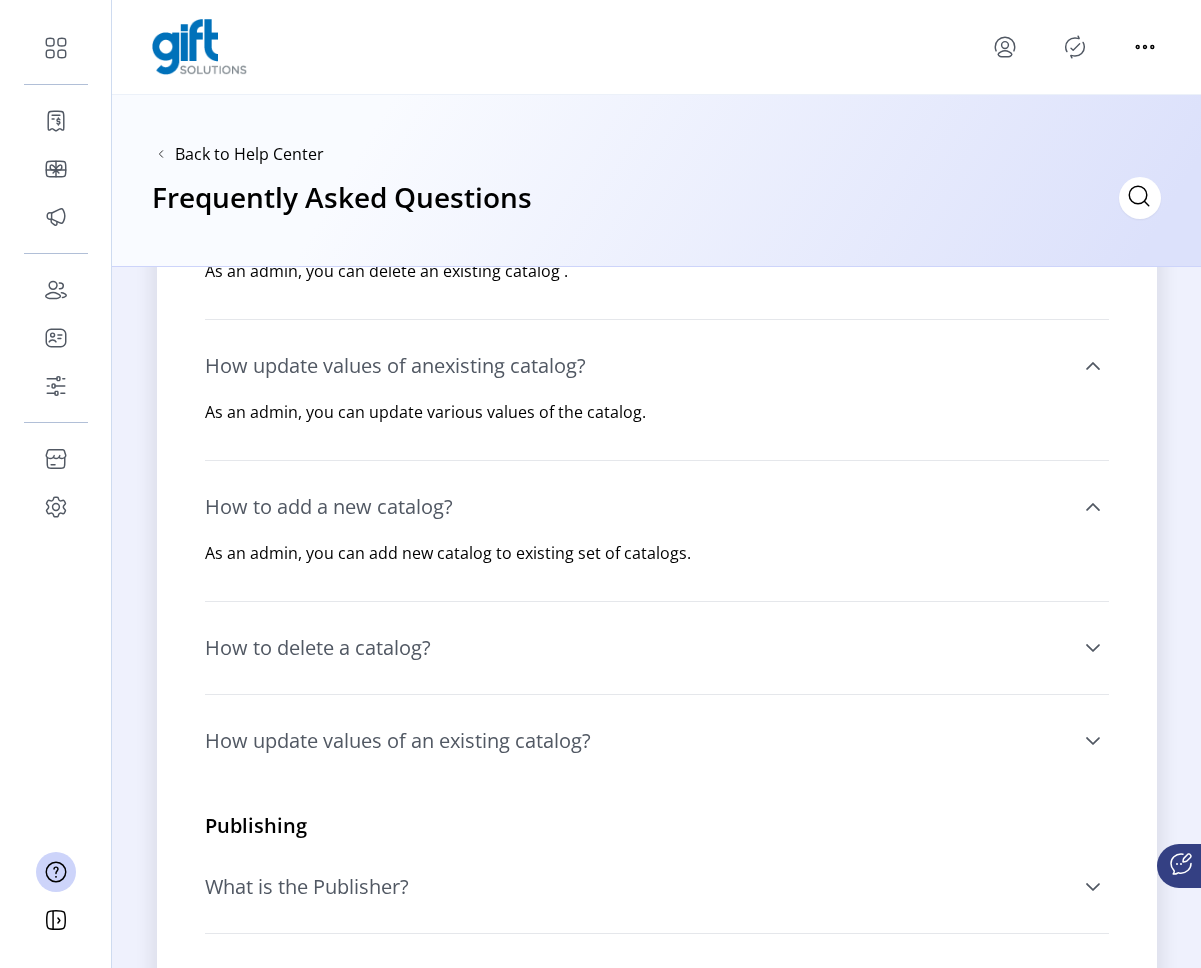 click on "How to delete a catalog?" at bounding box center [318, 648] 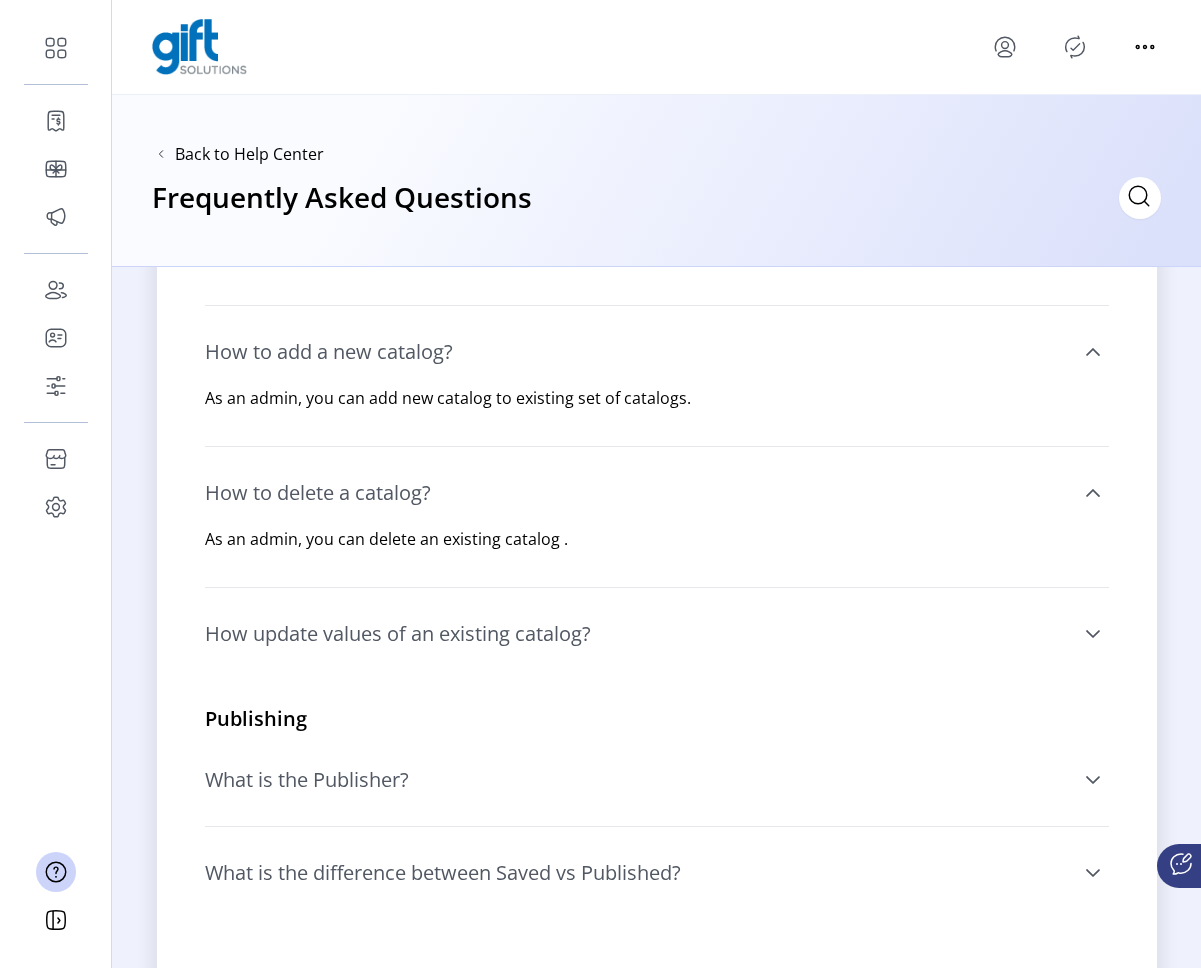 scroll, scrollTop: 1049, scrollLeft: 0, axis: vertical 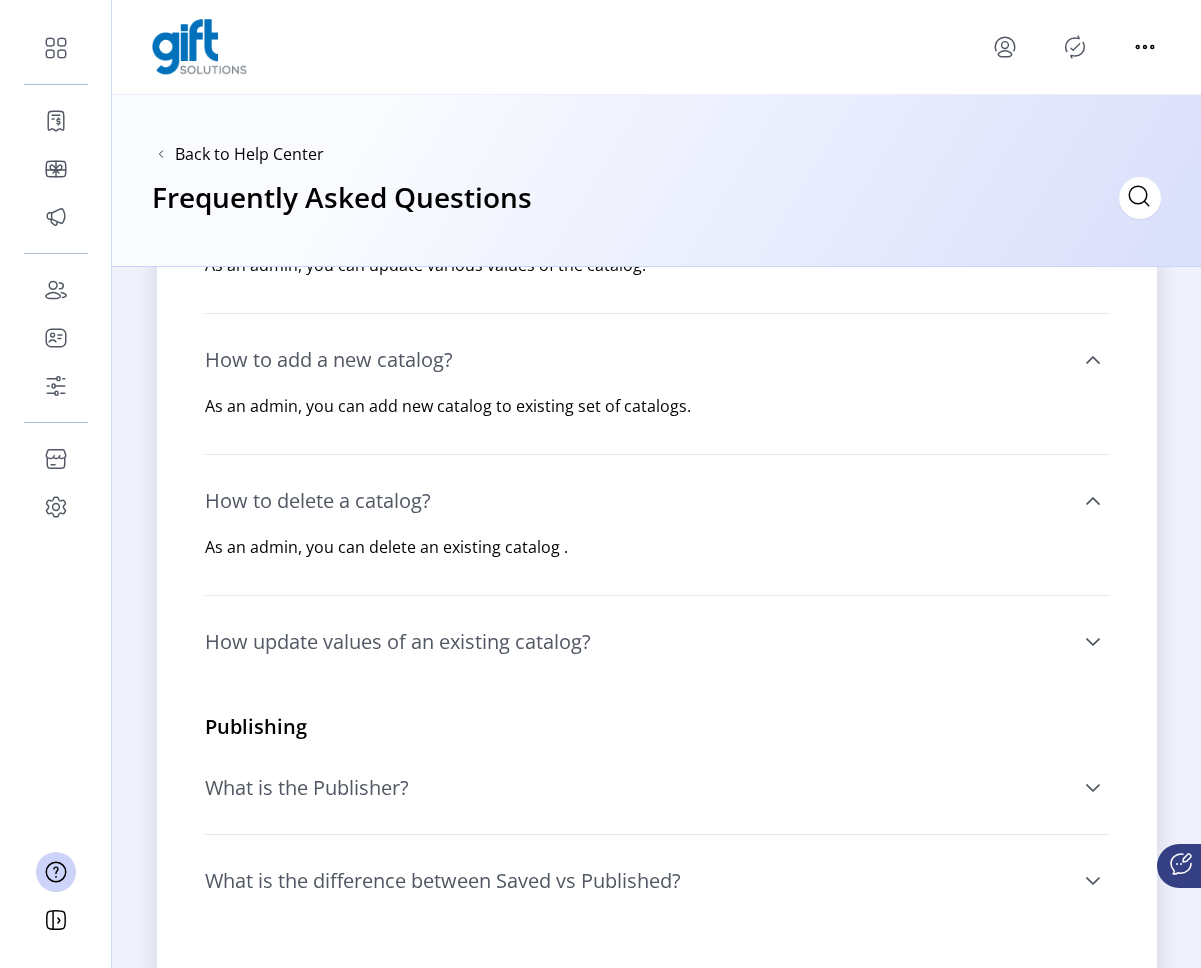 click on "How update values of an existing catalog?" at bounding box center [398, 642] 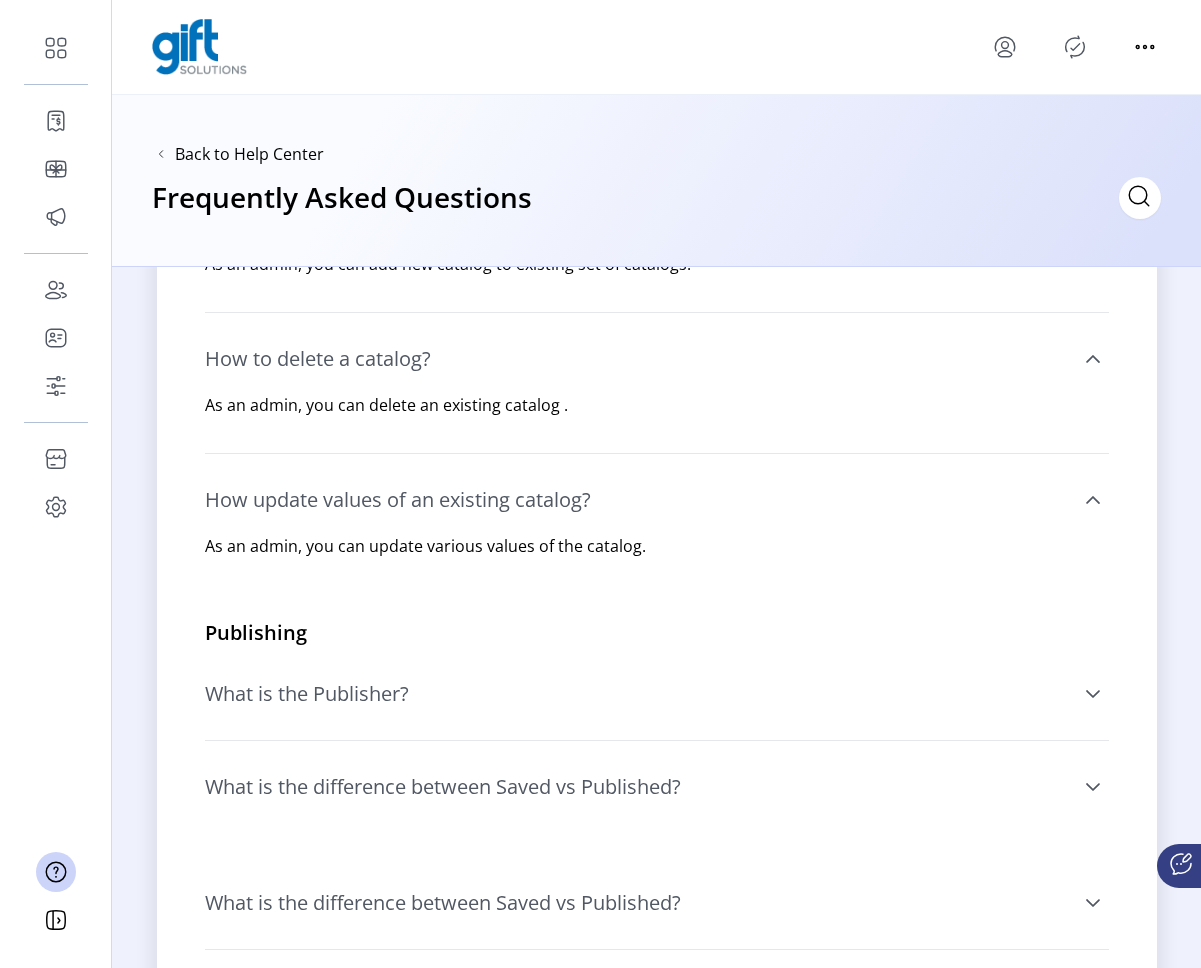 scroll, scrollTop: 1352, scrollLeft: 0, axis: vertical 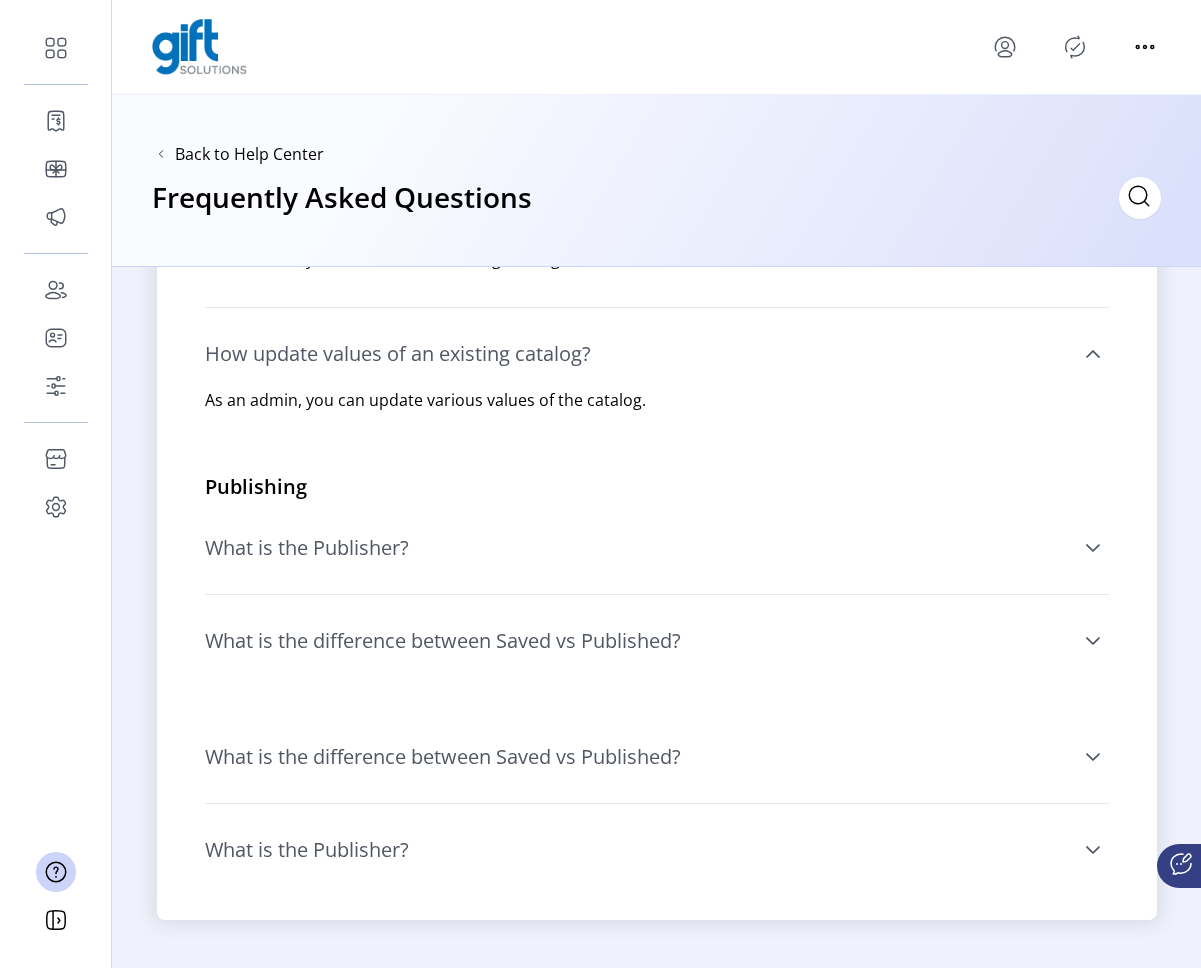 click on "What is the Publisher?" at bounding box center [657, 548] 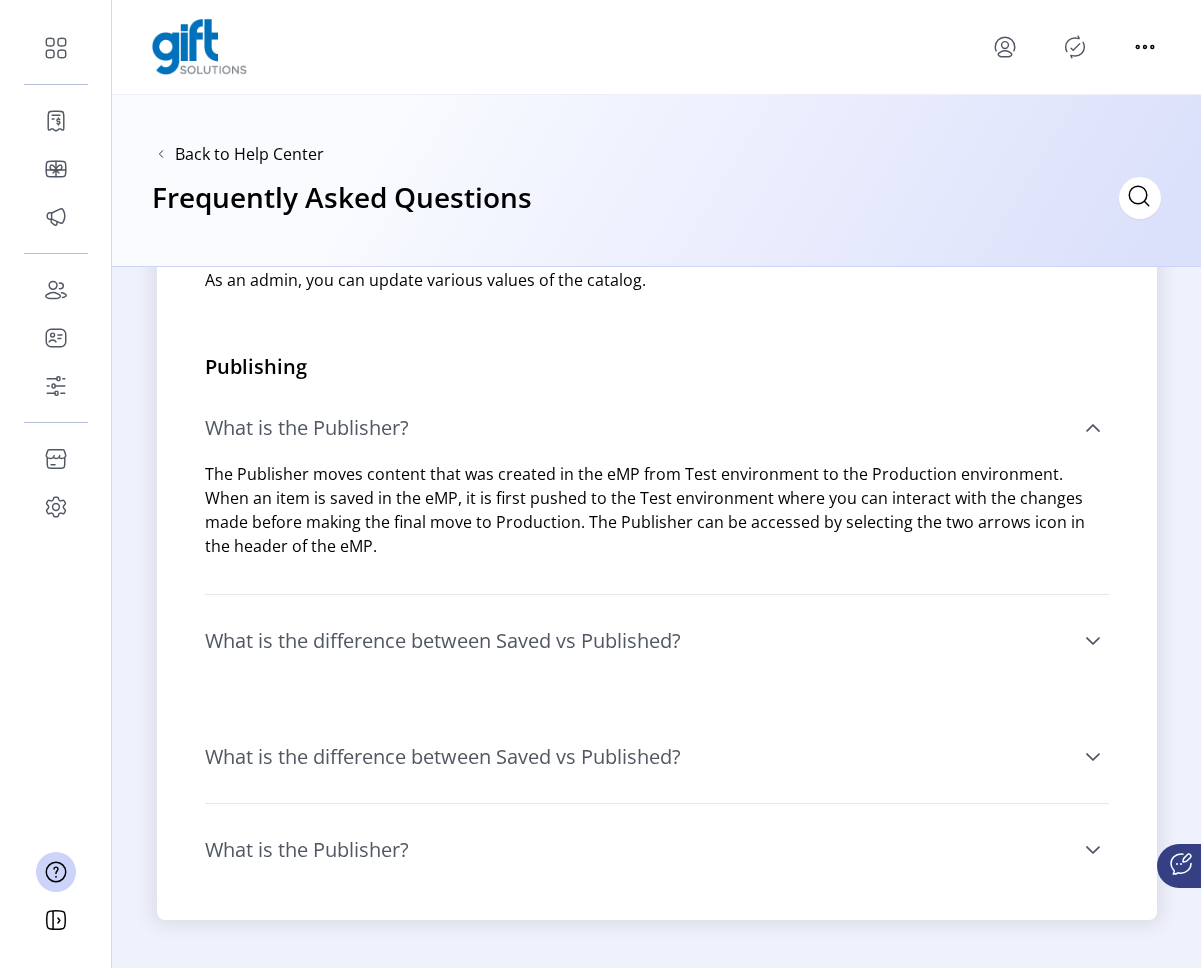 click on "What is the difference between Saved vs Published?" at bounding box center (443, 641) 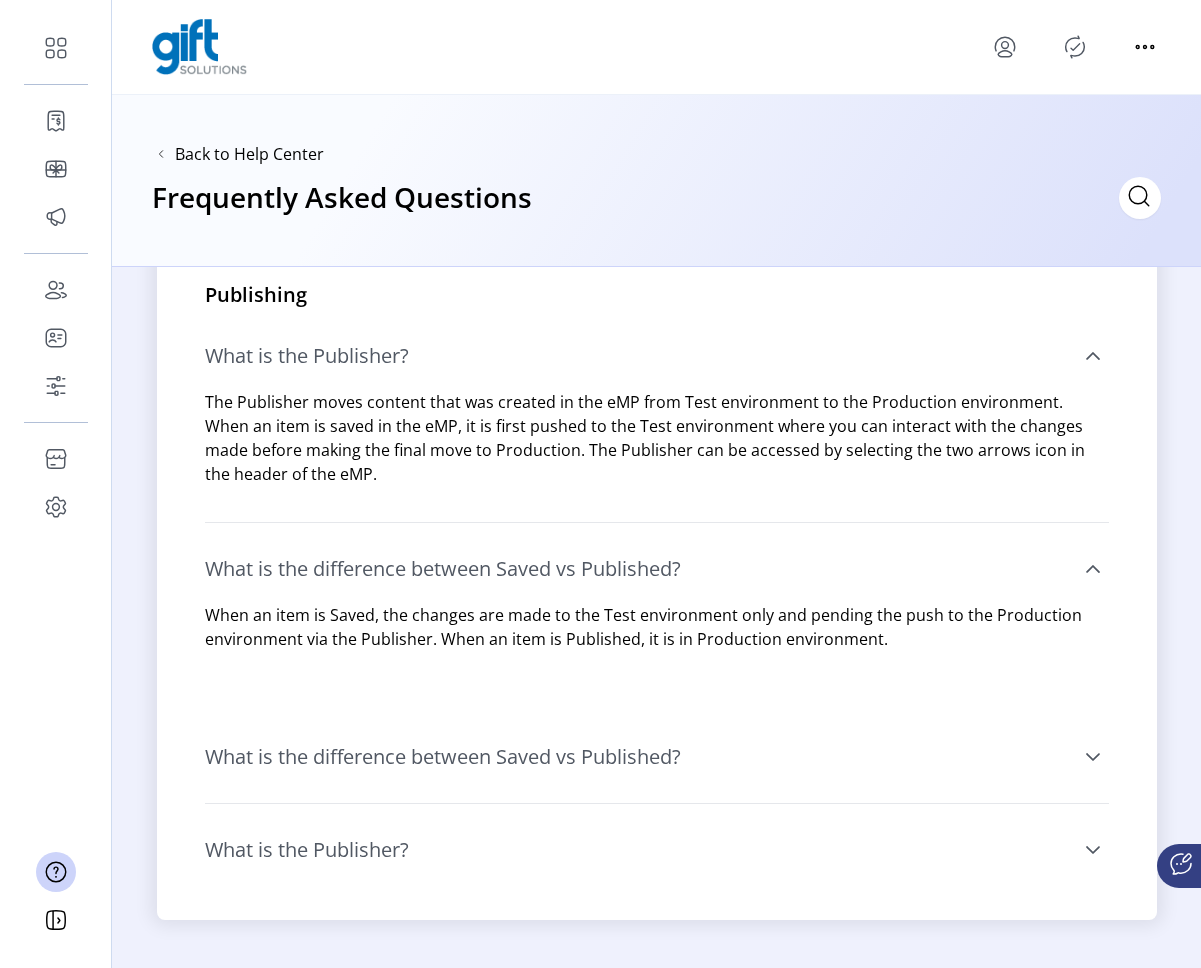 drag, startPoint x: 453, startPoint y: 744, endPoint x: 464, endPoint y: 744, distance: 11 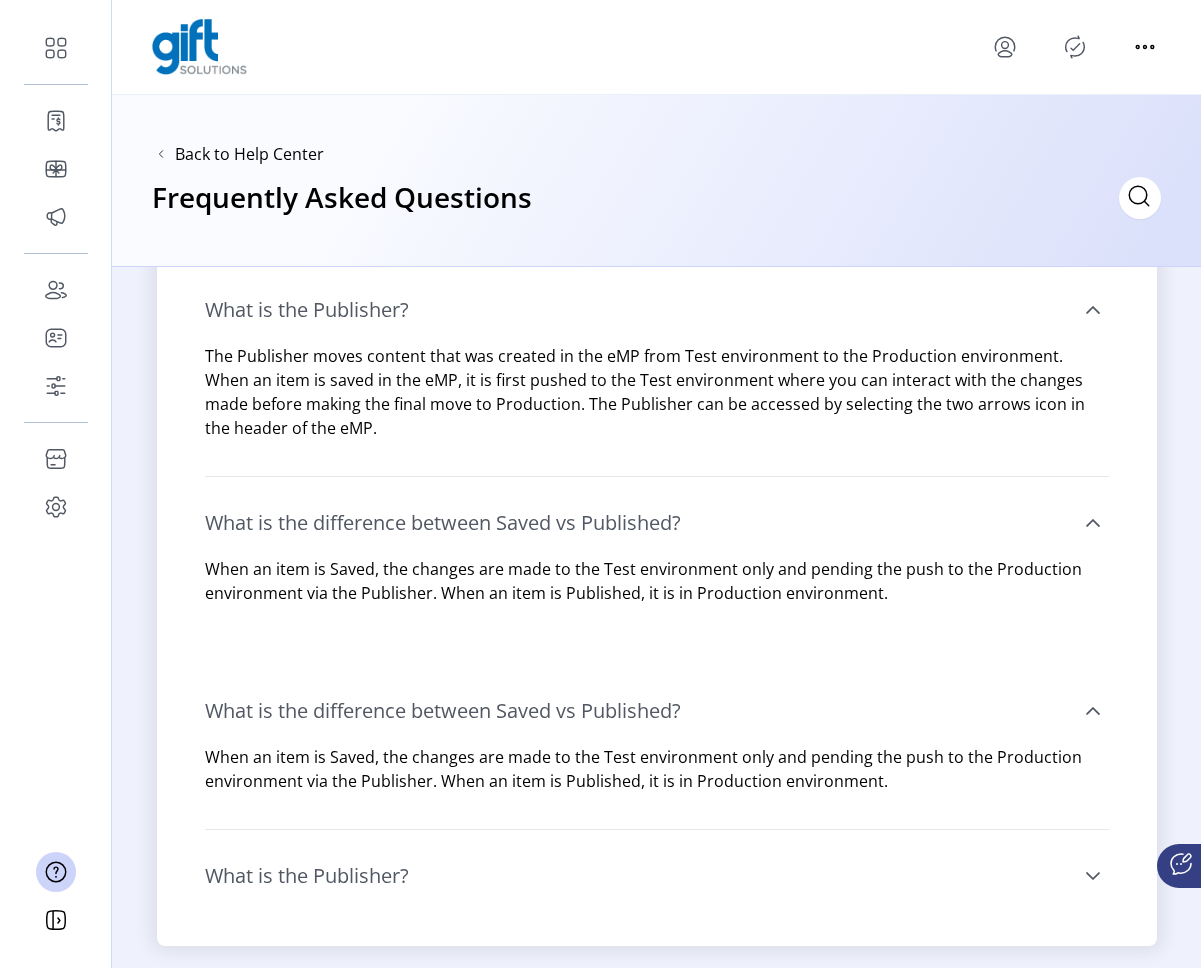 scroll, scrollTop: 1614, scrollLeft: 0, axis: vertical 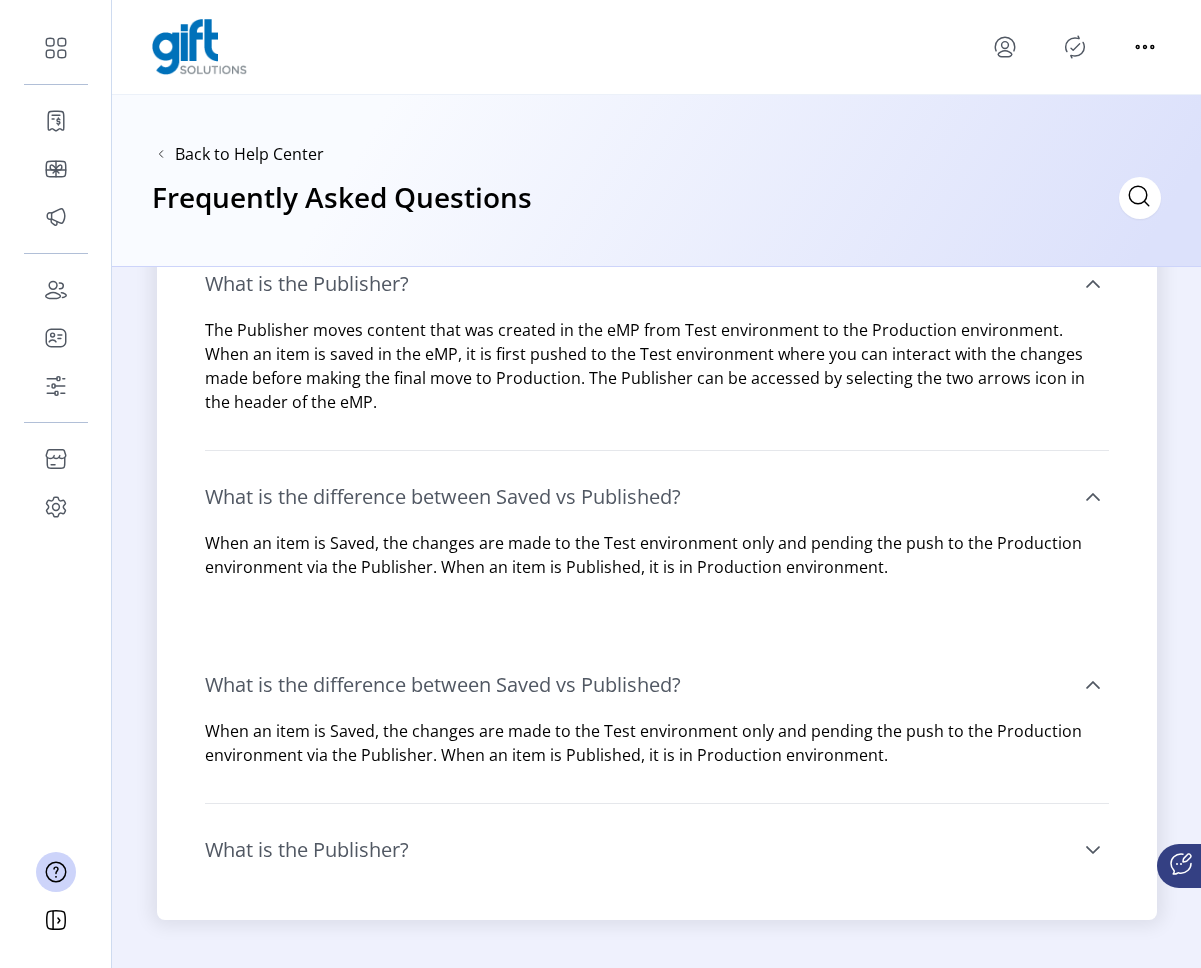 click on "What is the Publisher?" at bounding box center [657, 850] 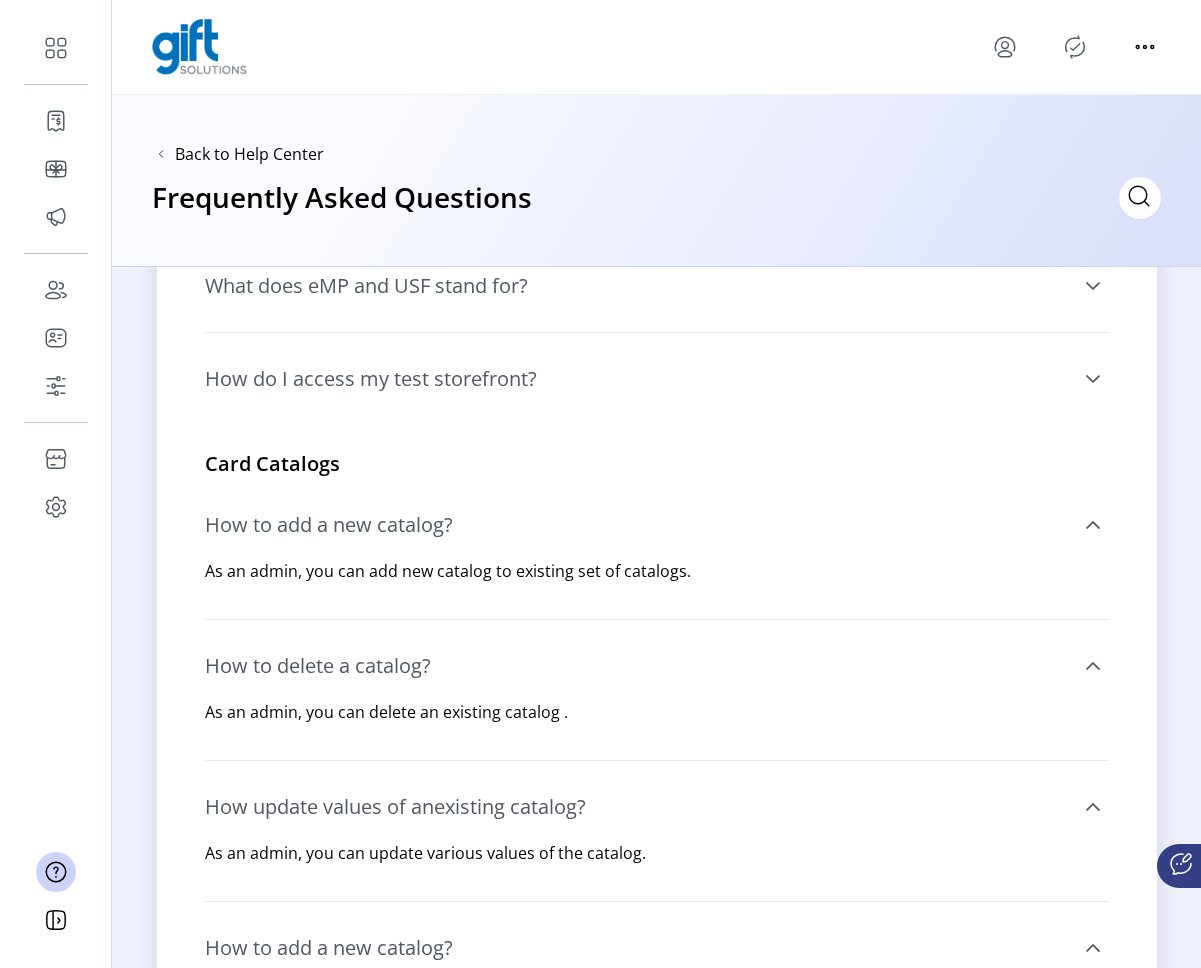 scroll, scrollTop: 0, scrollLeft: 0, axis: both 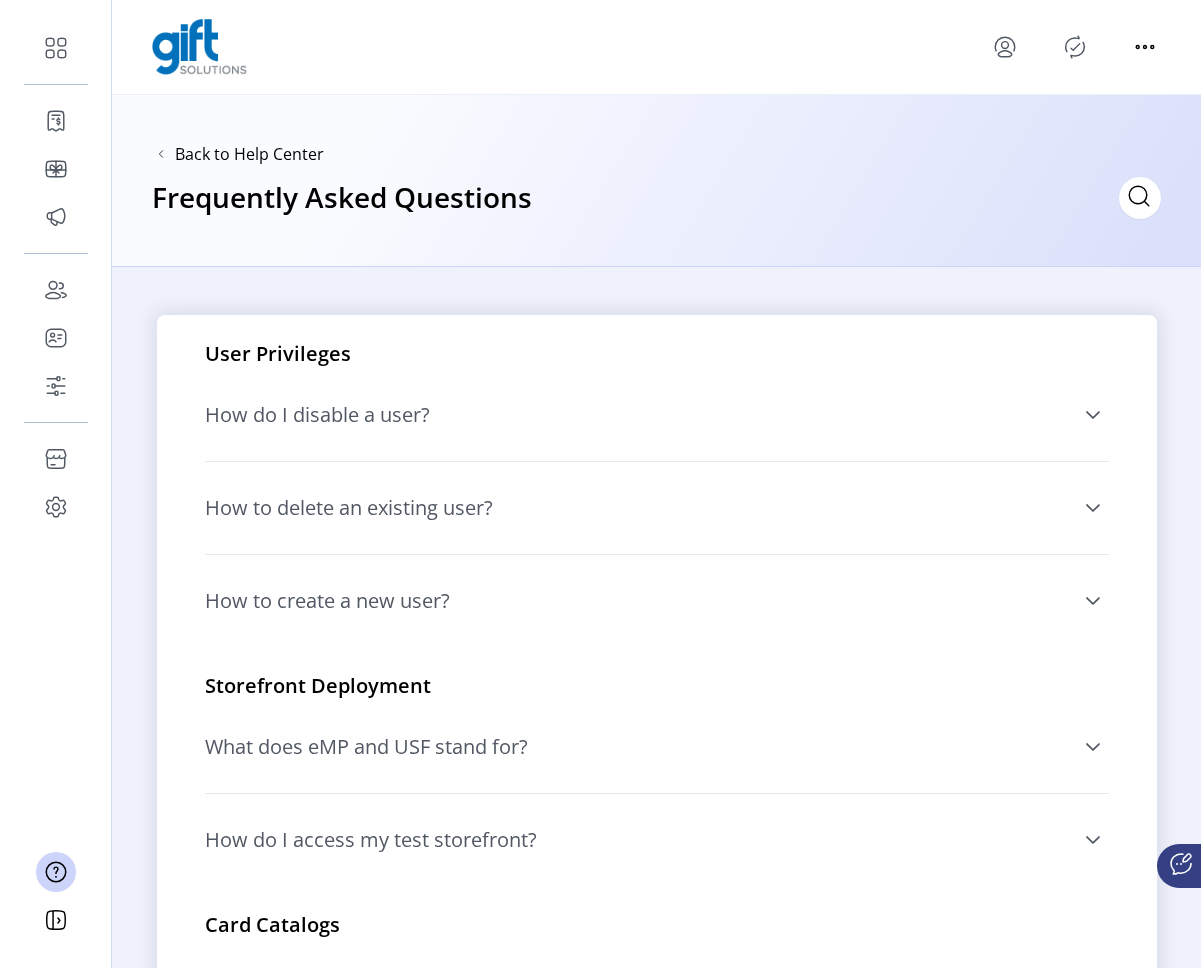 click on "How to delete an existing   user?   As an admin, you can delete privilege to existing user. Select the user you need to add privilege, click edit details, goto privilege section and add new privilege." at bounding box center (657, 507) 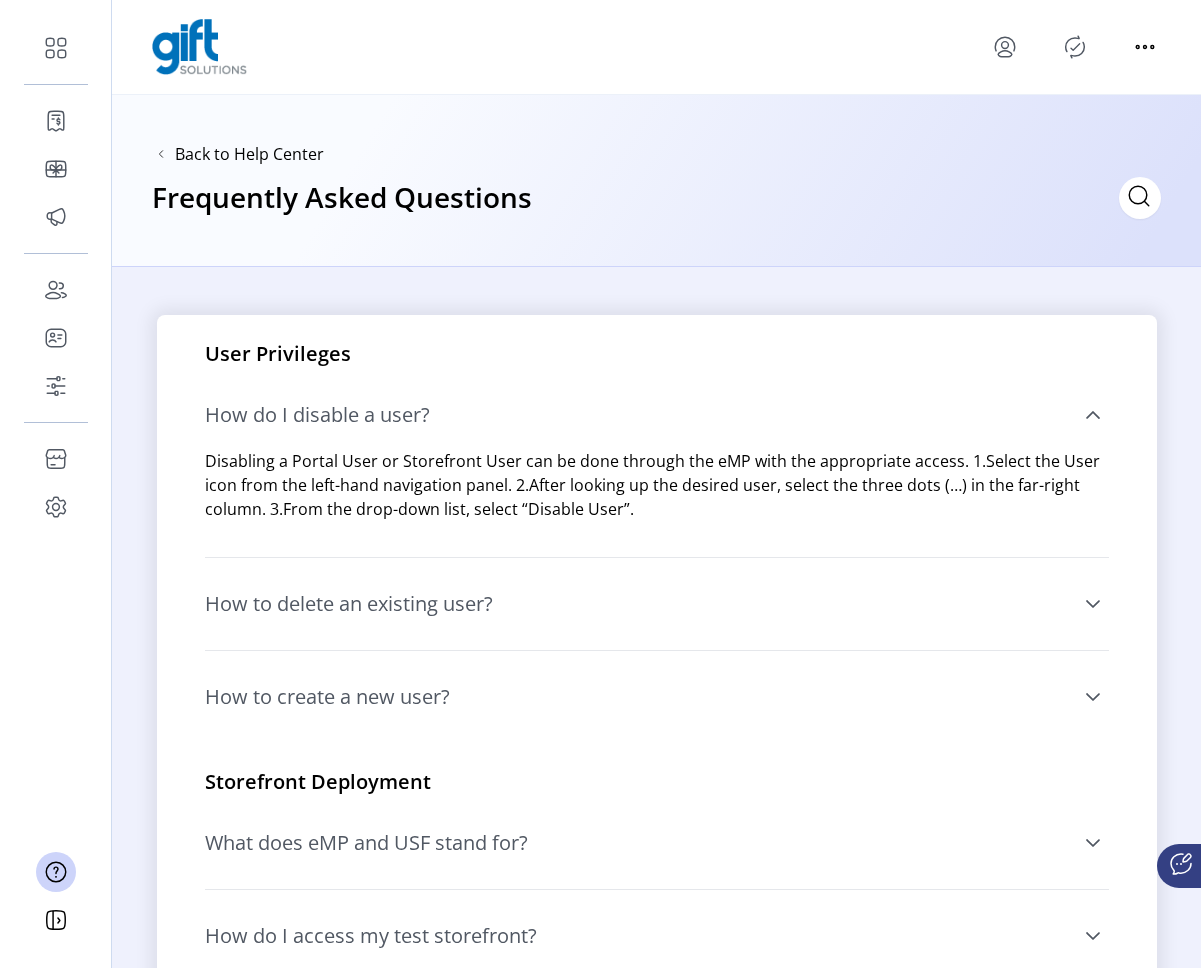 click on "How to delete an existing   user?" at bounding box center [657, 604] 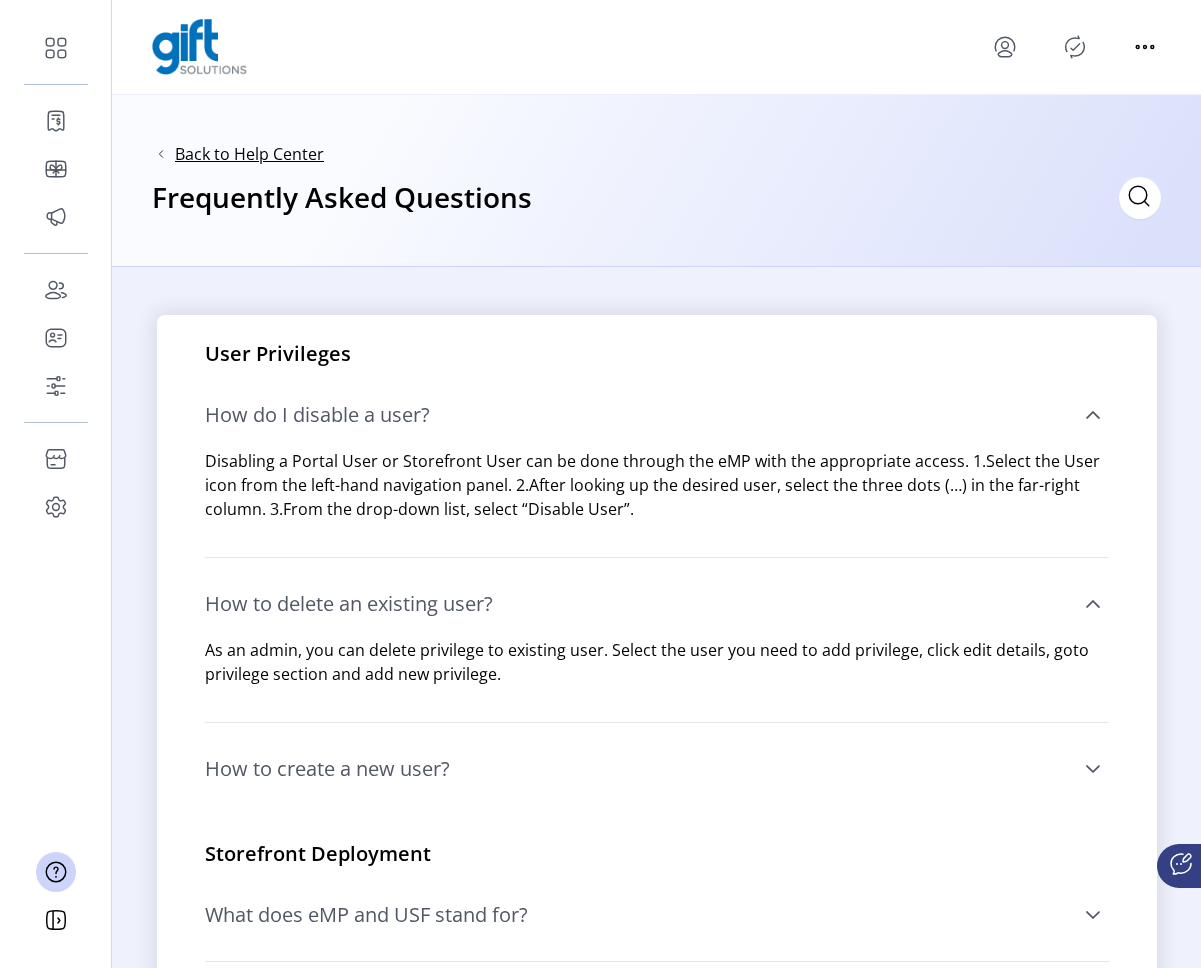 click on "Back to Help Center" at bounding box center [249, 154] 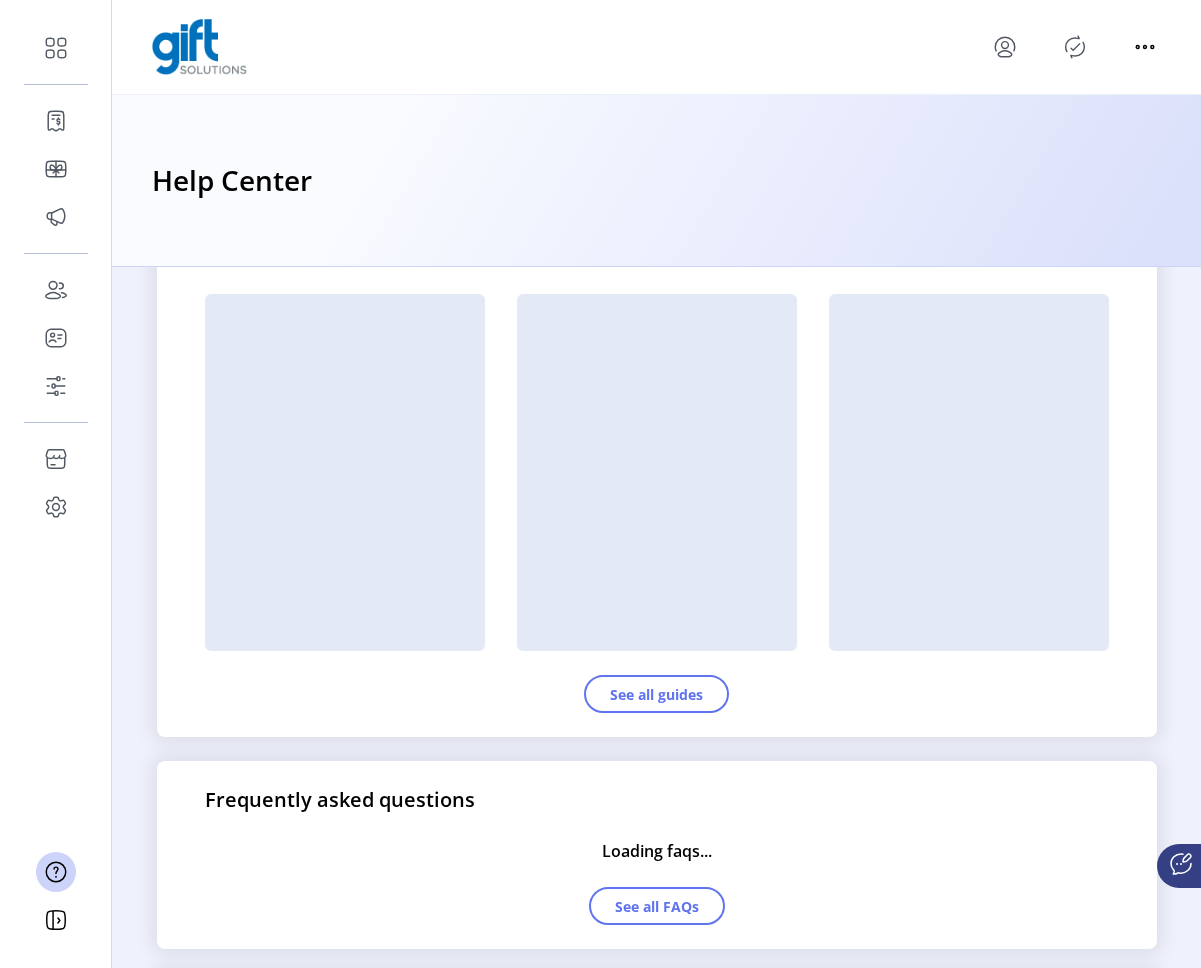 scroll, scrollTop: 302, scrollLeft: 0, axis: vertical 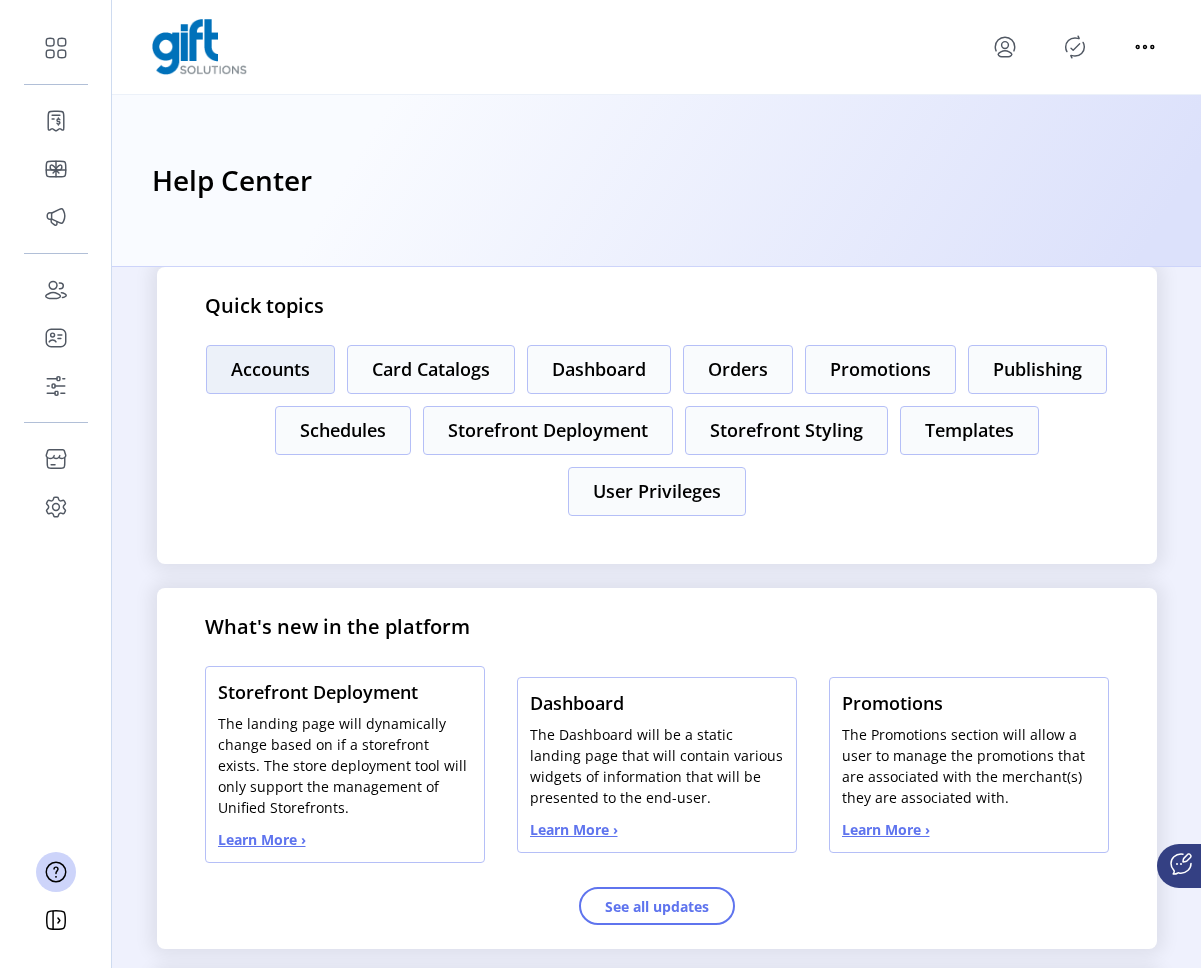 click on "Accounts" at bounding box center [270, 369] 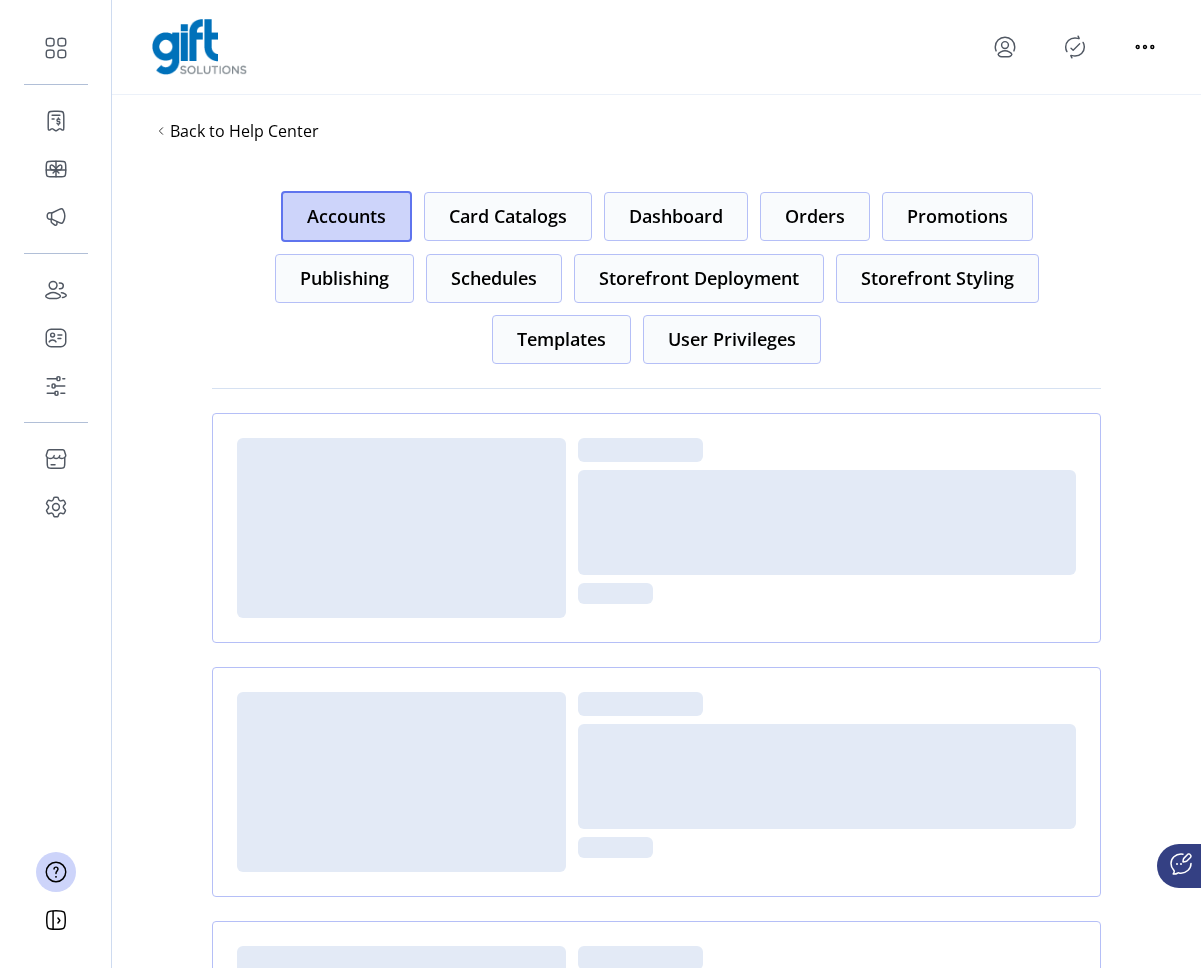 scroll, scrollTop: 0, scrollLeft: 0, axis: both 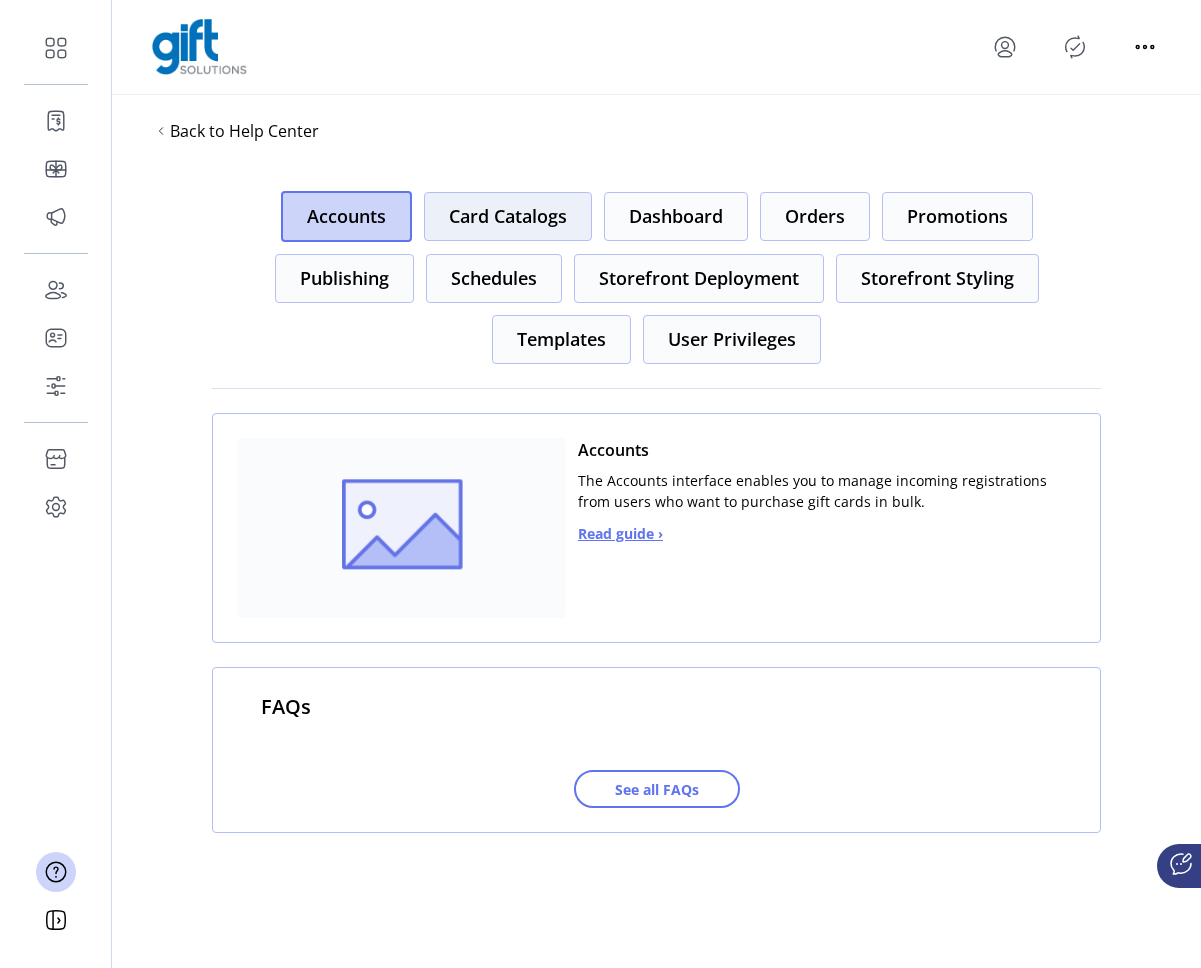 click on "Card Catalogs" at bounding box center (508, 216) 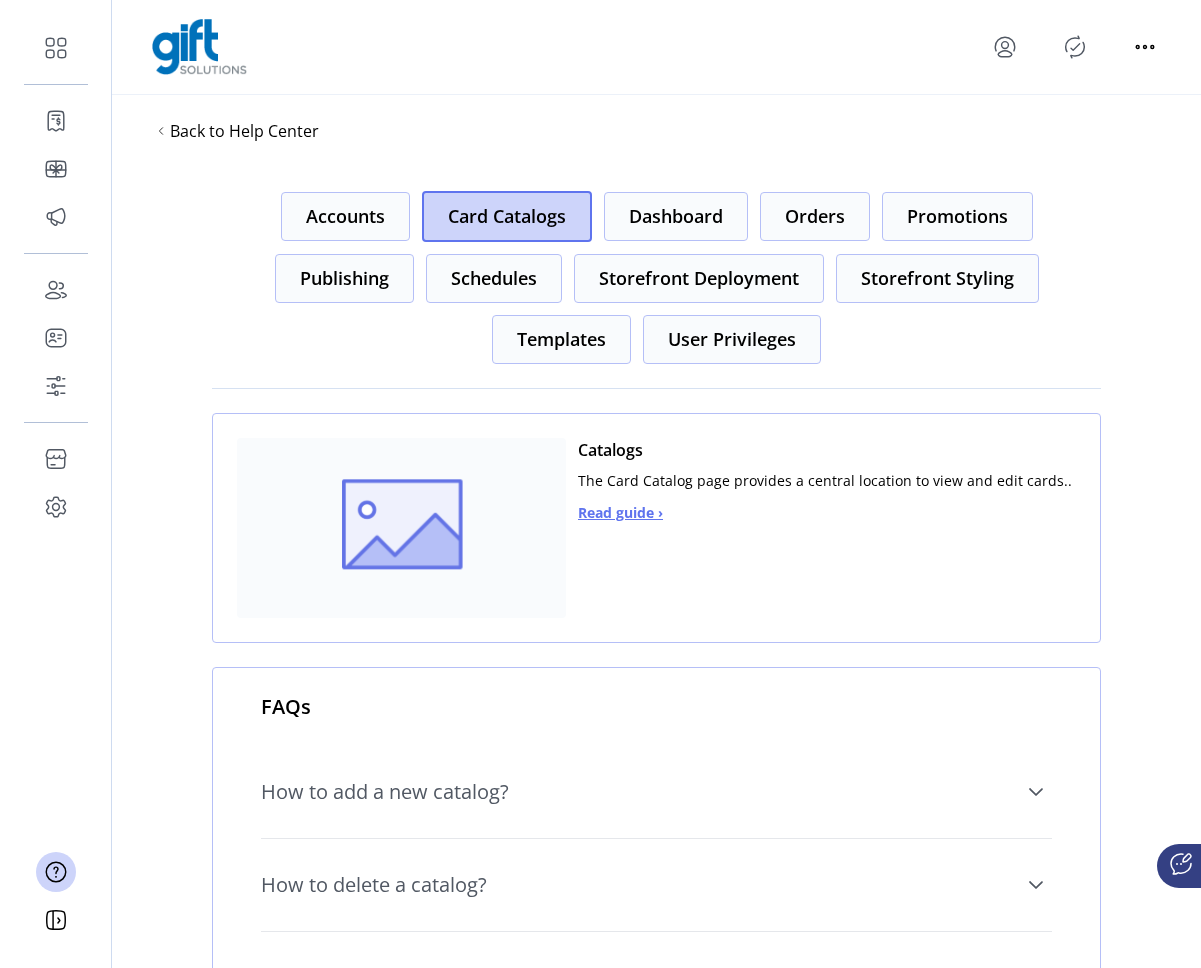scroll, scrollTop: 410, scrollLeft: 0, axis: vertical 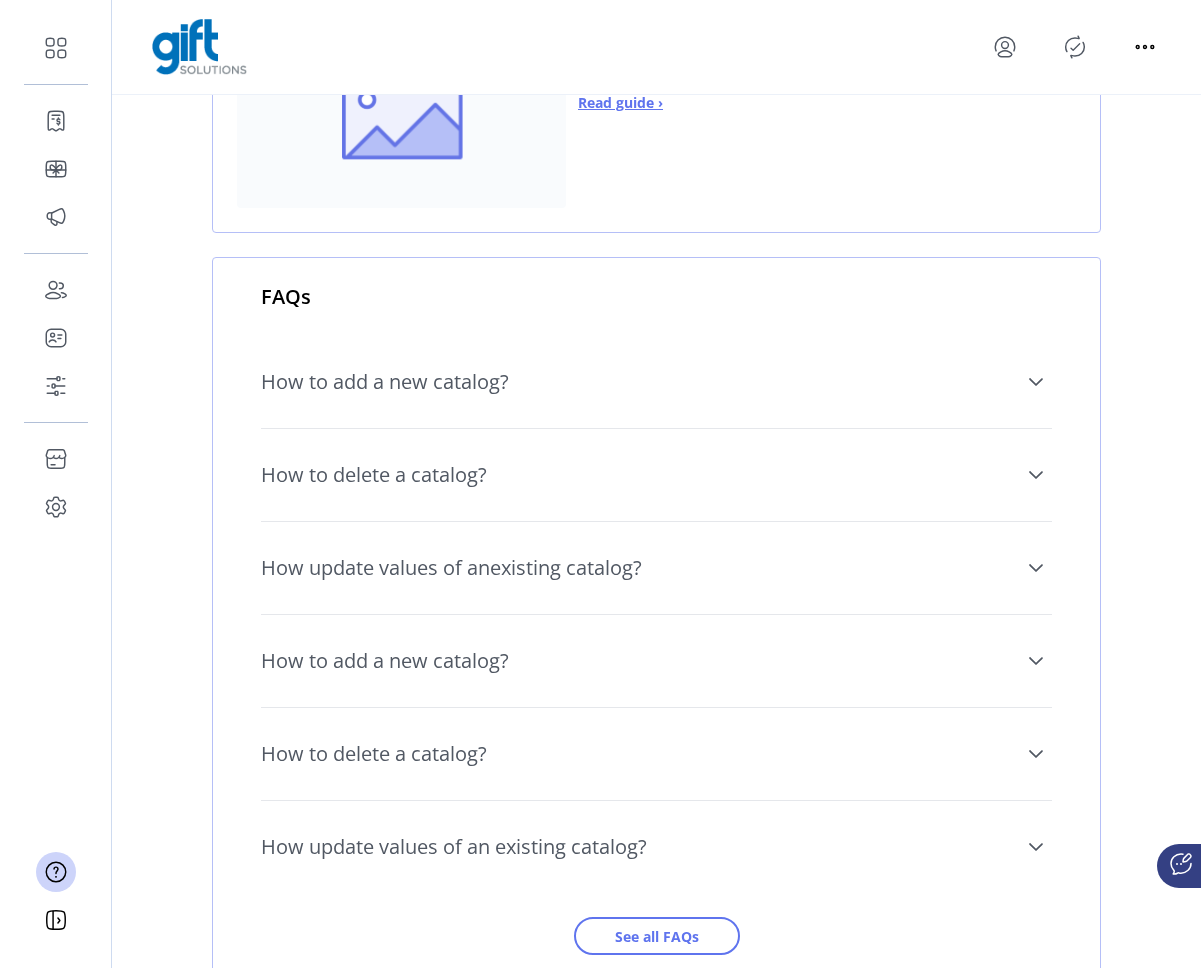 click on "How to add a new catalog?" at bounding box center [656, 382] 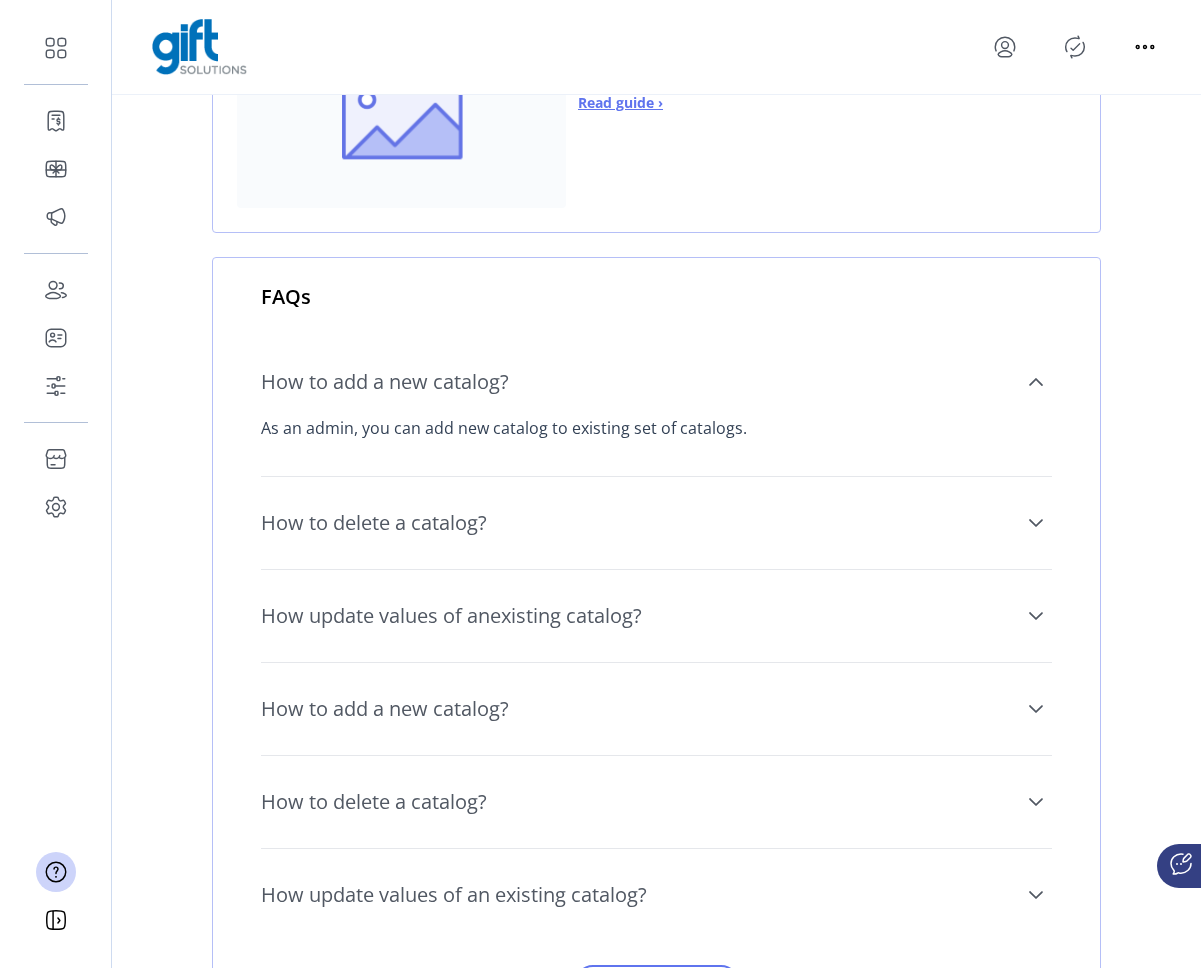 click on "How to delete a catalog?" at bounding box center (656, 523) 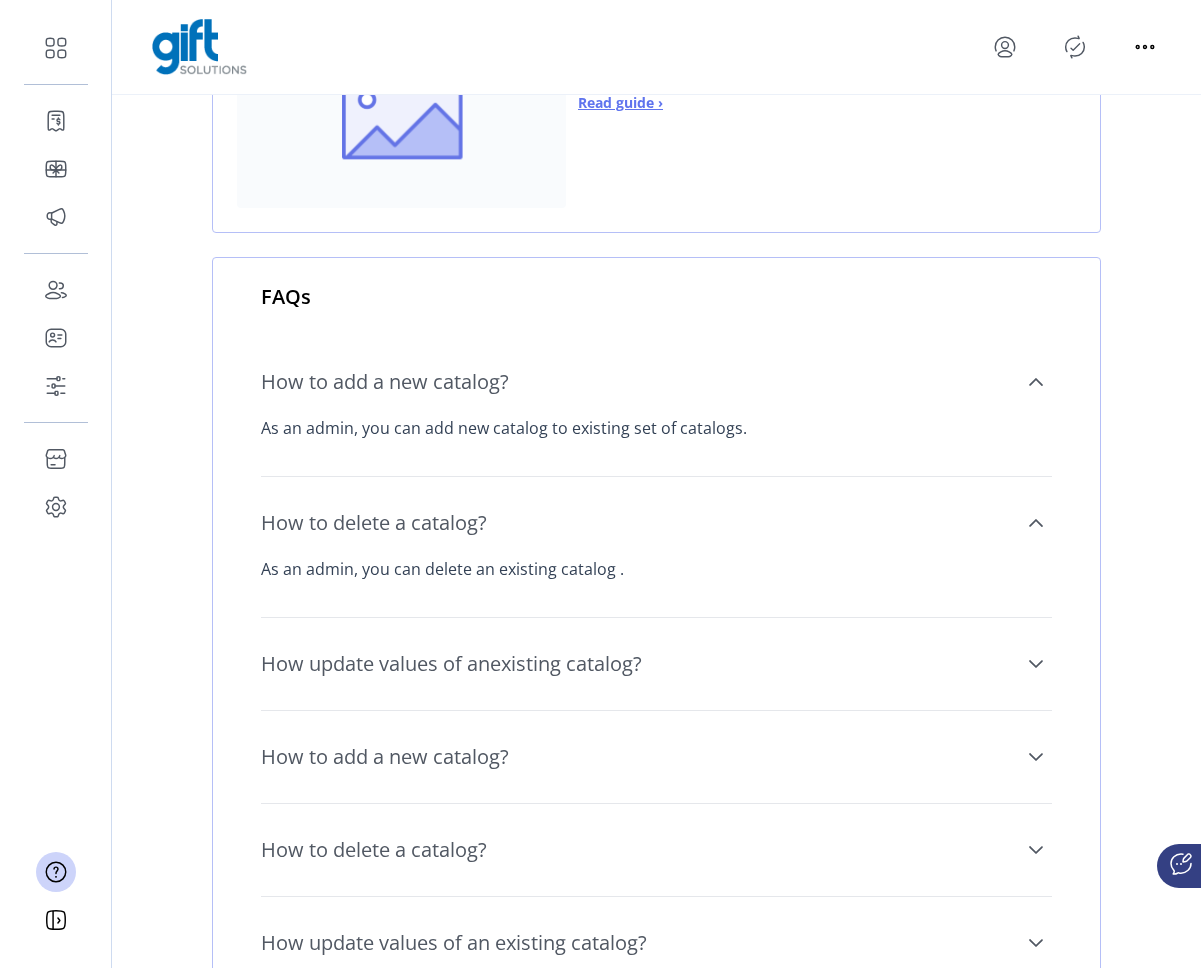click on "As an admin, you can delete an existing catalog ." at bounding box center (656, 569) 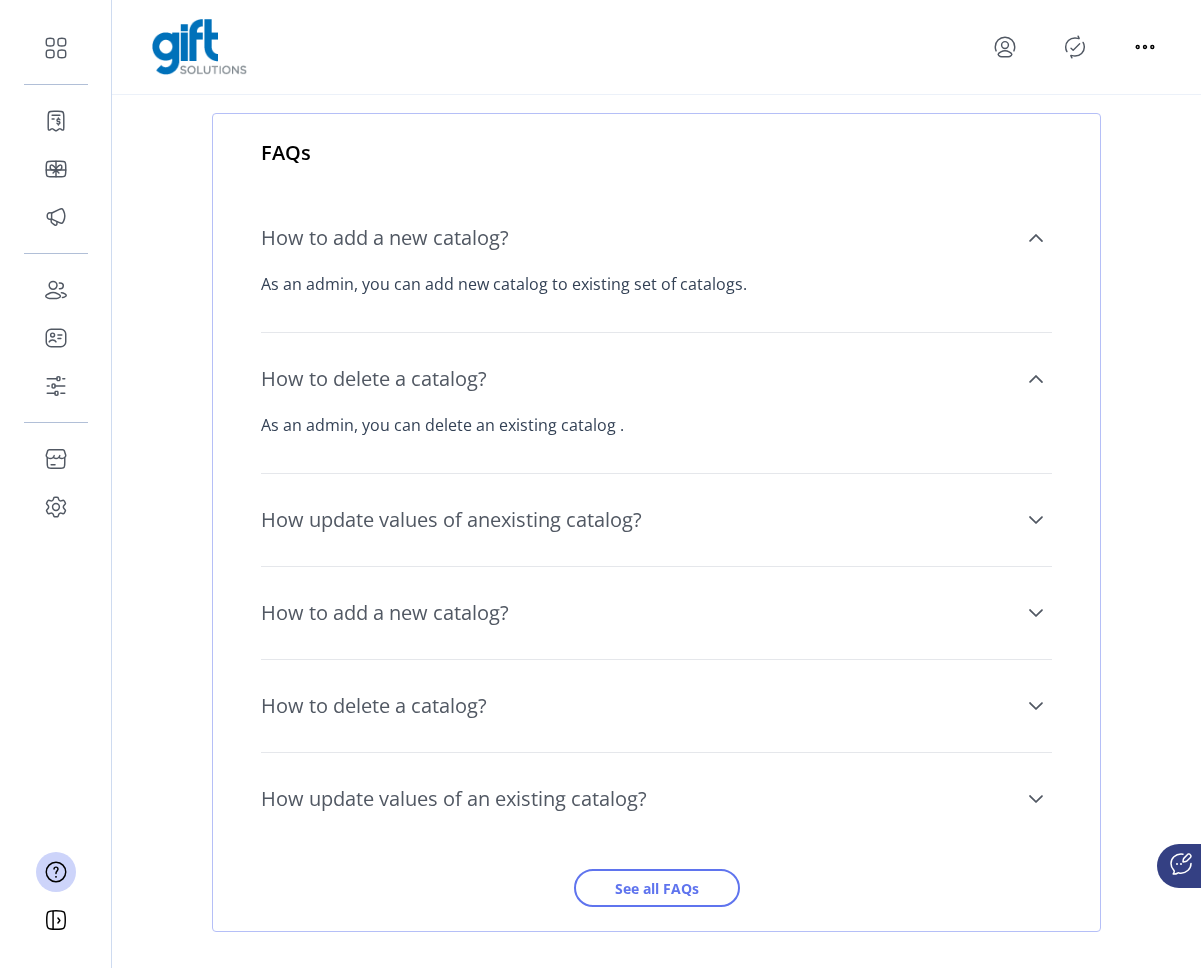 scroll, scrollTop: 566, scrollLeft: 0, axis: vertical 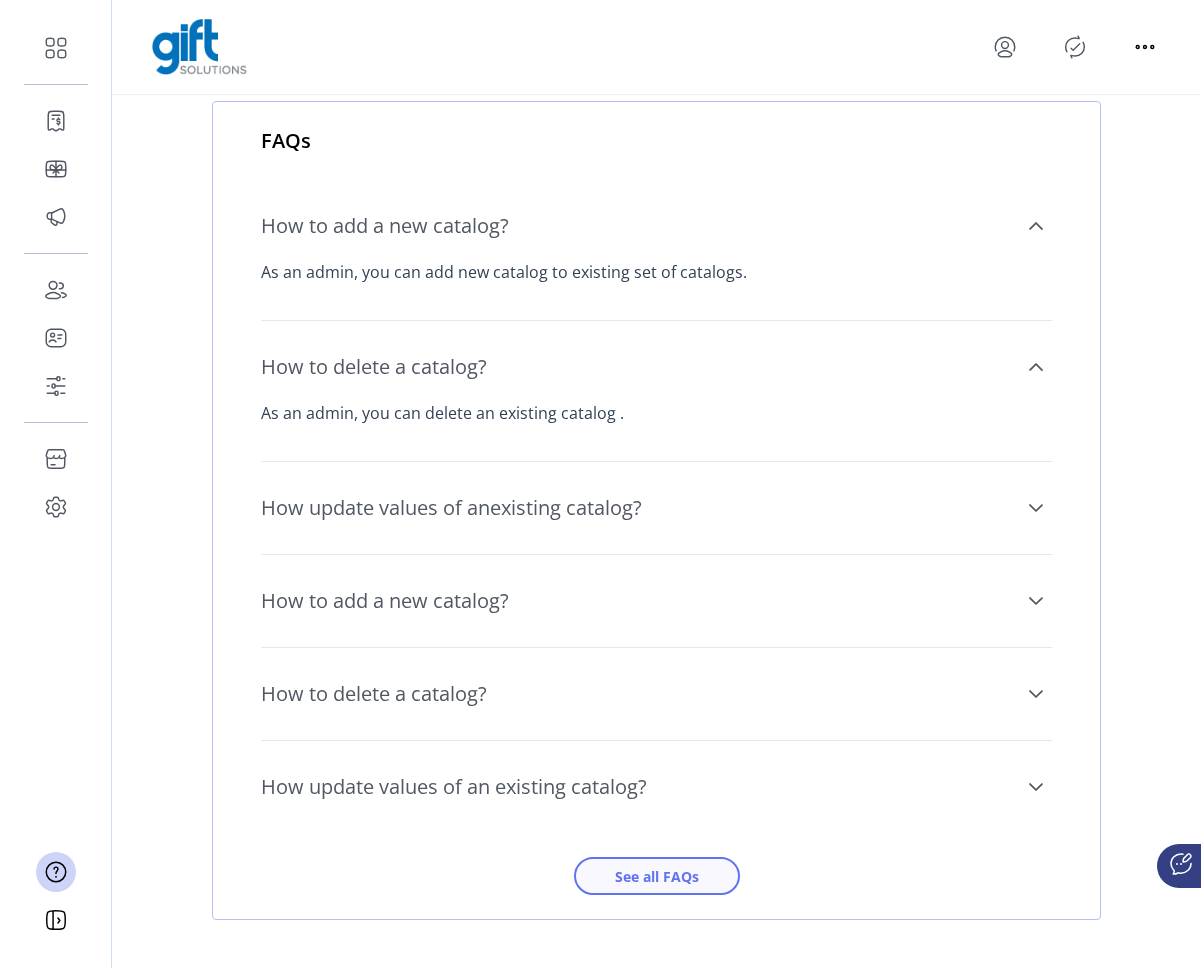 click on "See all FAQs" at bounding box center (657, 876) 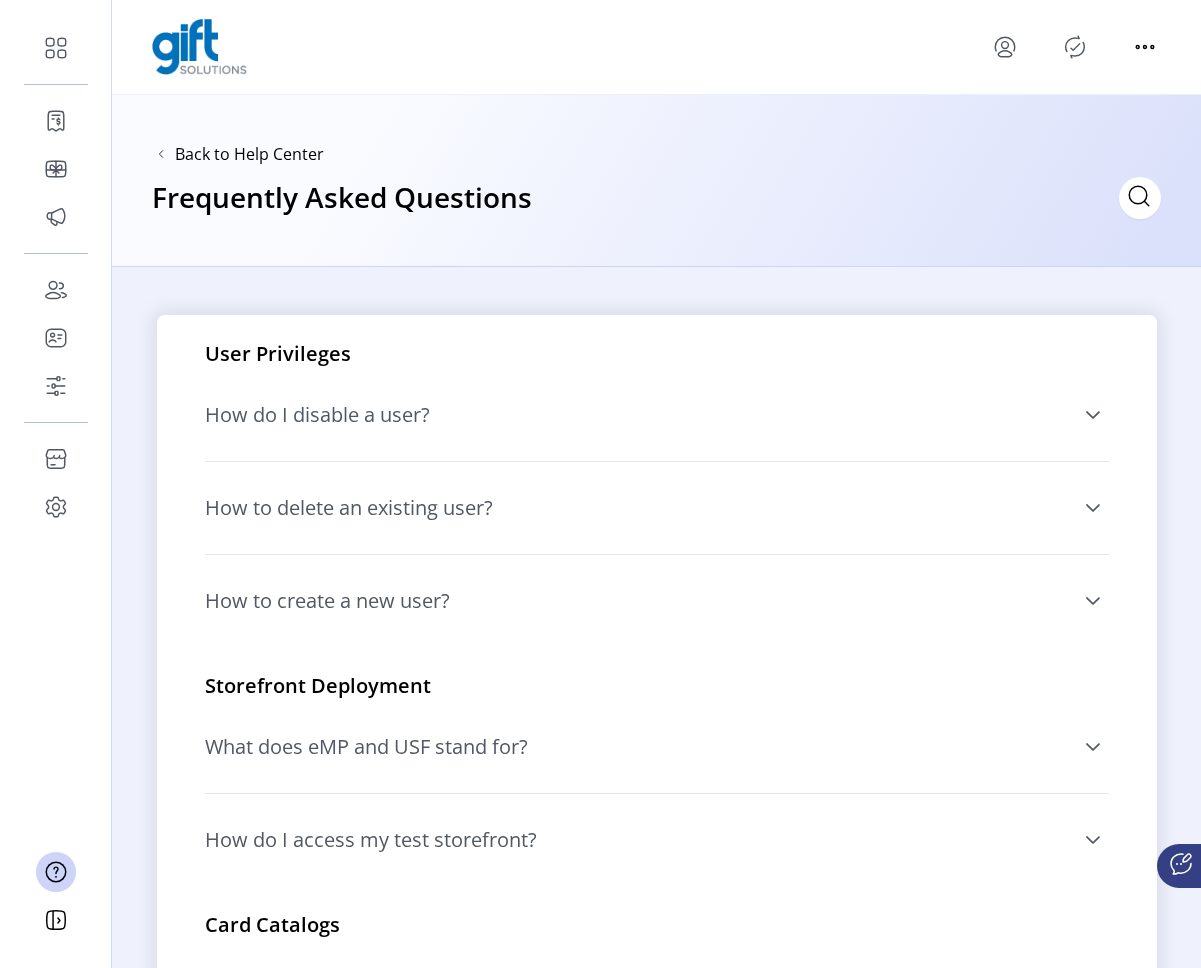 click on "How do I disable a user?" at bounding box center (657, 415) 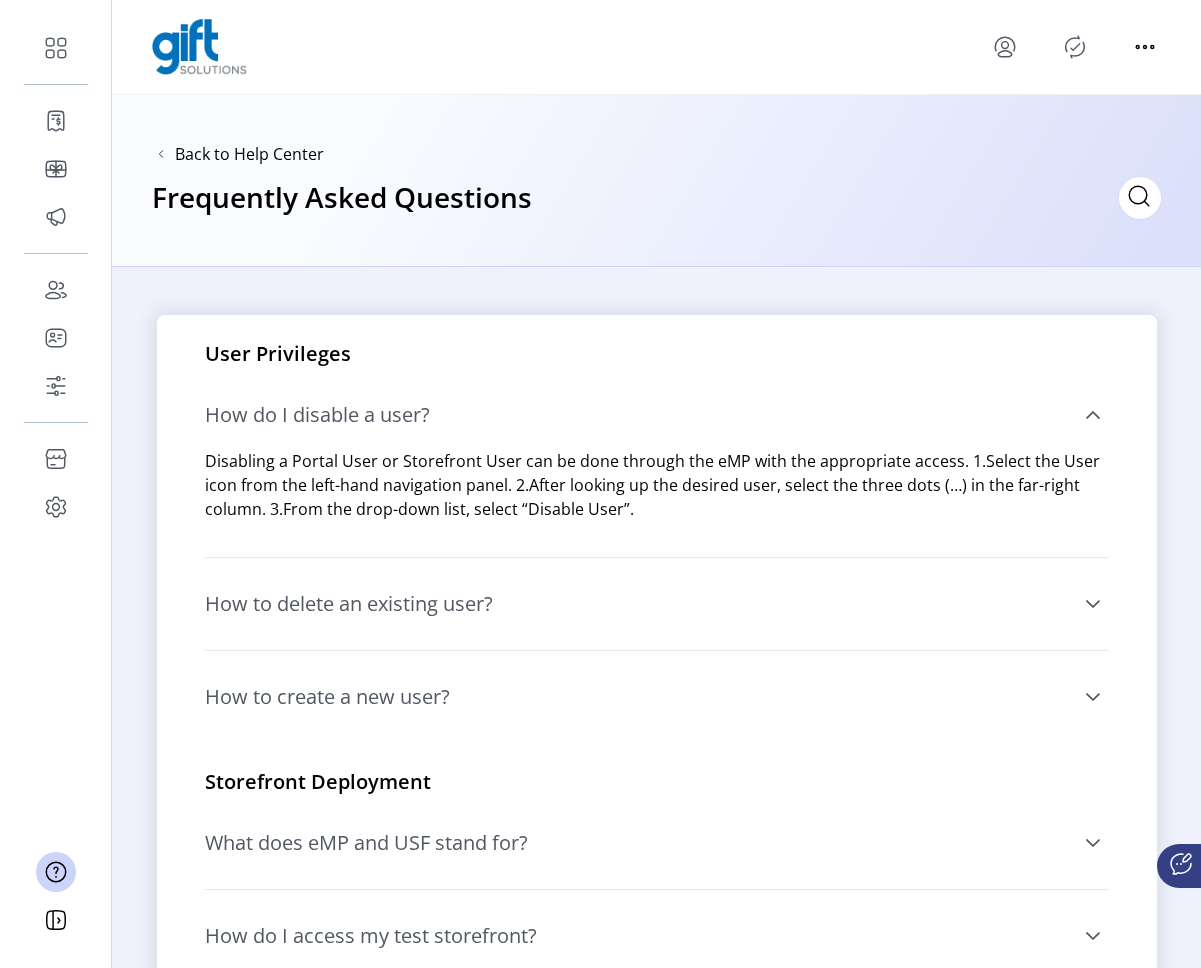 click on "How do I disable a user?" at bounding box center (657, 415) 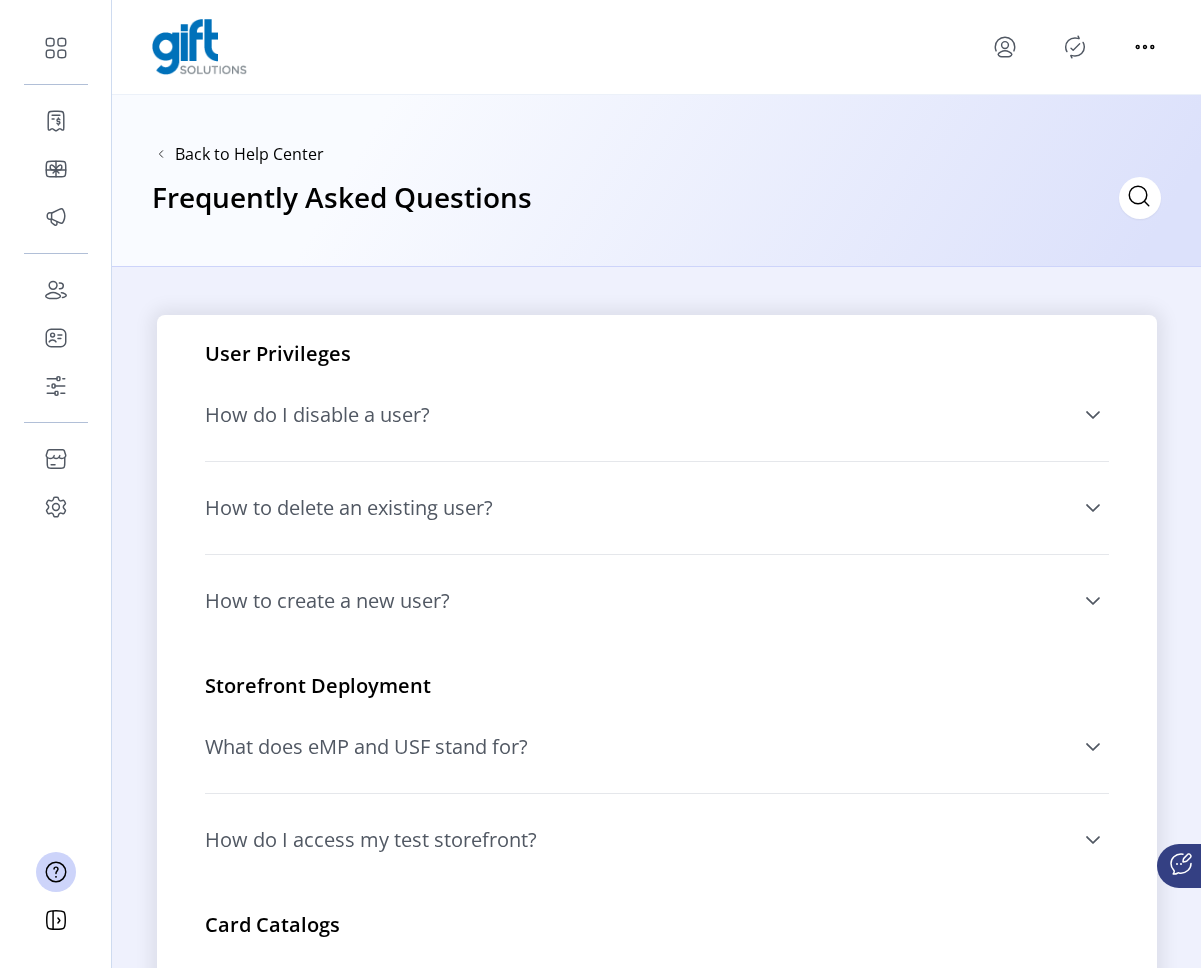 click on "How do I disable a user?" at bounding box center (657, 415) 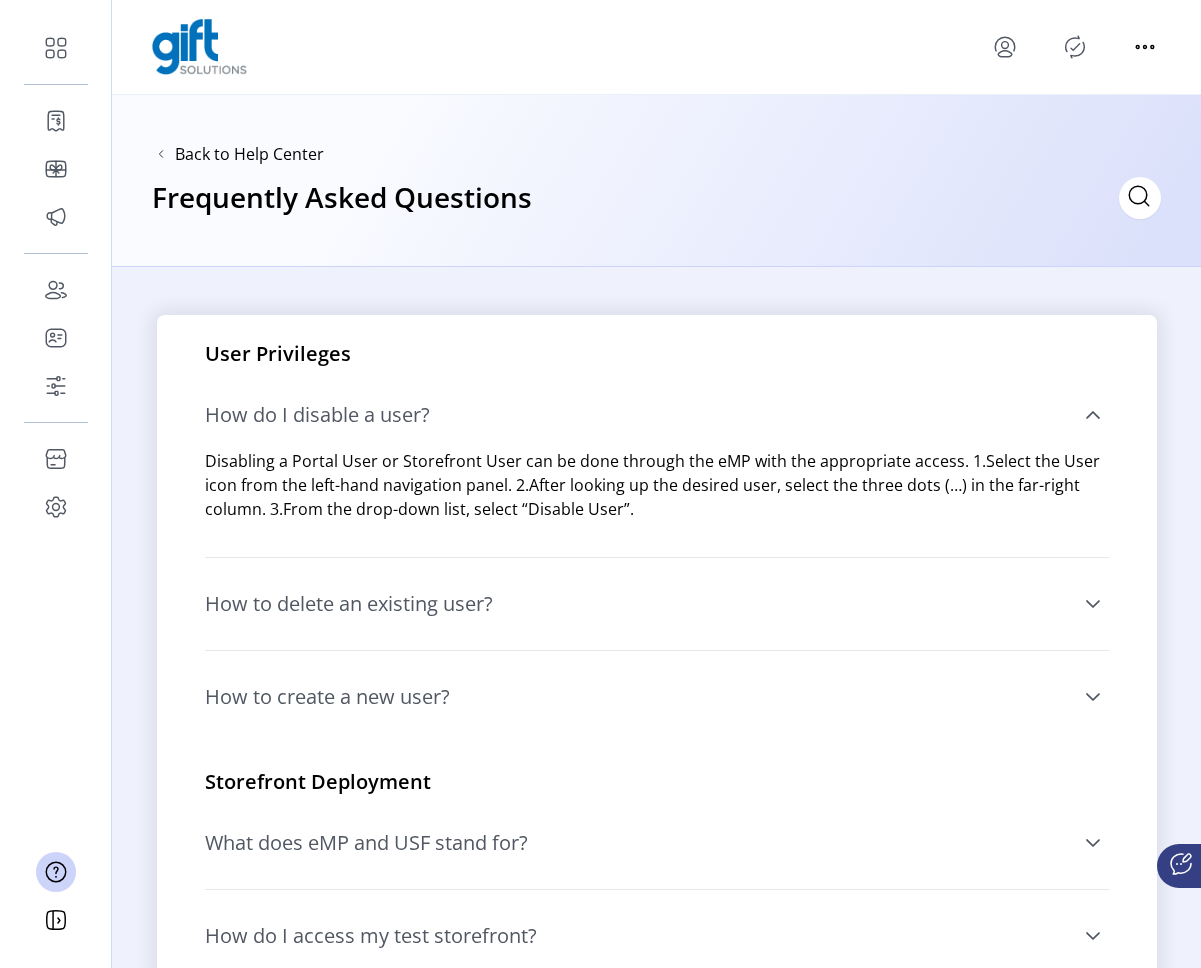 click on "Disabling a Portal User or Storefront User can be done through the eMP with the appropriate access.
1.Select the User icon from the left-hand navigation panel.
2.After looking up the desired user, select the three dots (…) in the far-right column.
3.From the drop-down list, select “Disable User”." at bounding box center (657, 485) 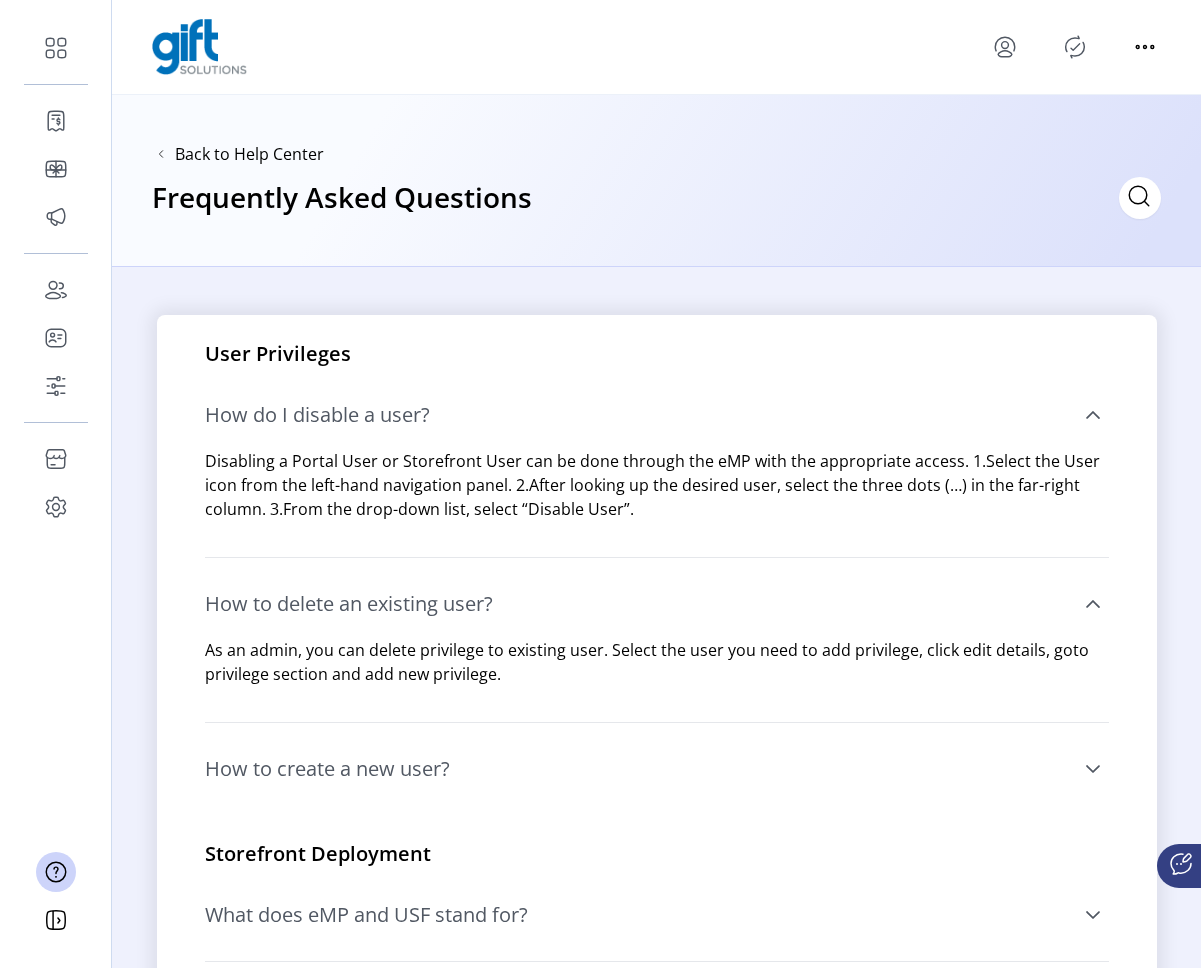 scroll, scrollTop: 909, scrollLeft: 0, axis: vertical 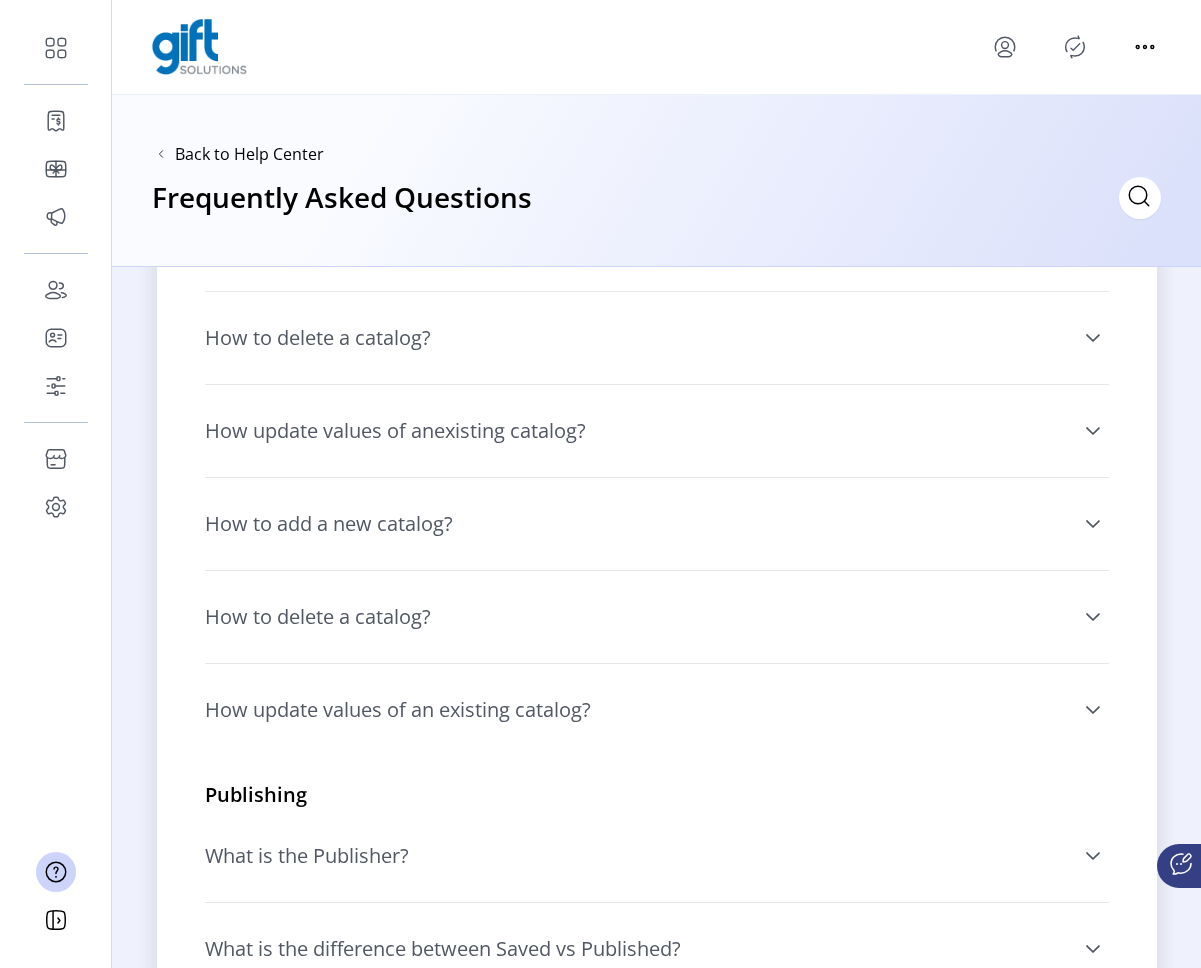 click on "How to delete a catalog?" at bounding box center (318, 338) 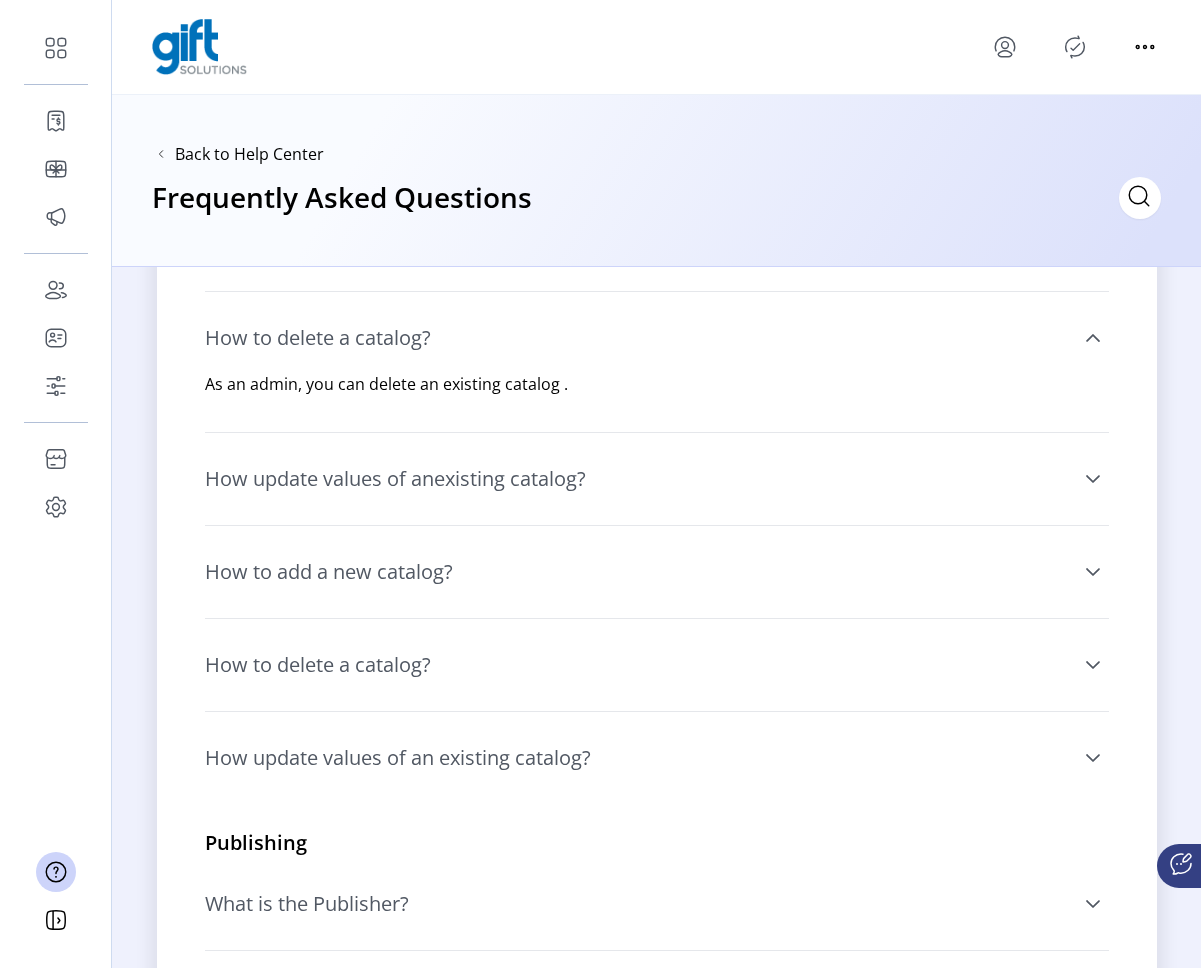 click on "How update values of anexisting catalog?" at bounding box center (395, 479) 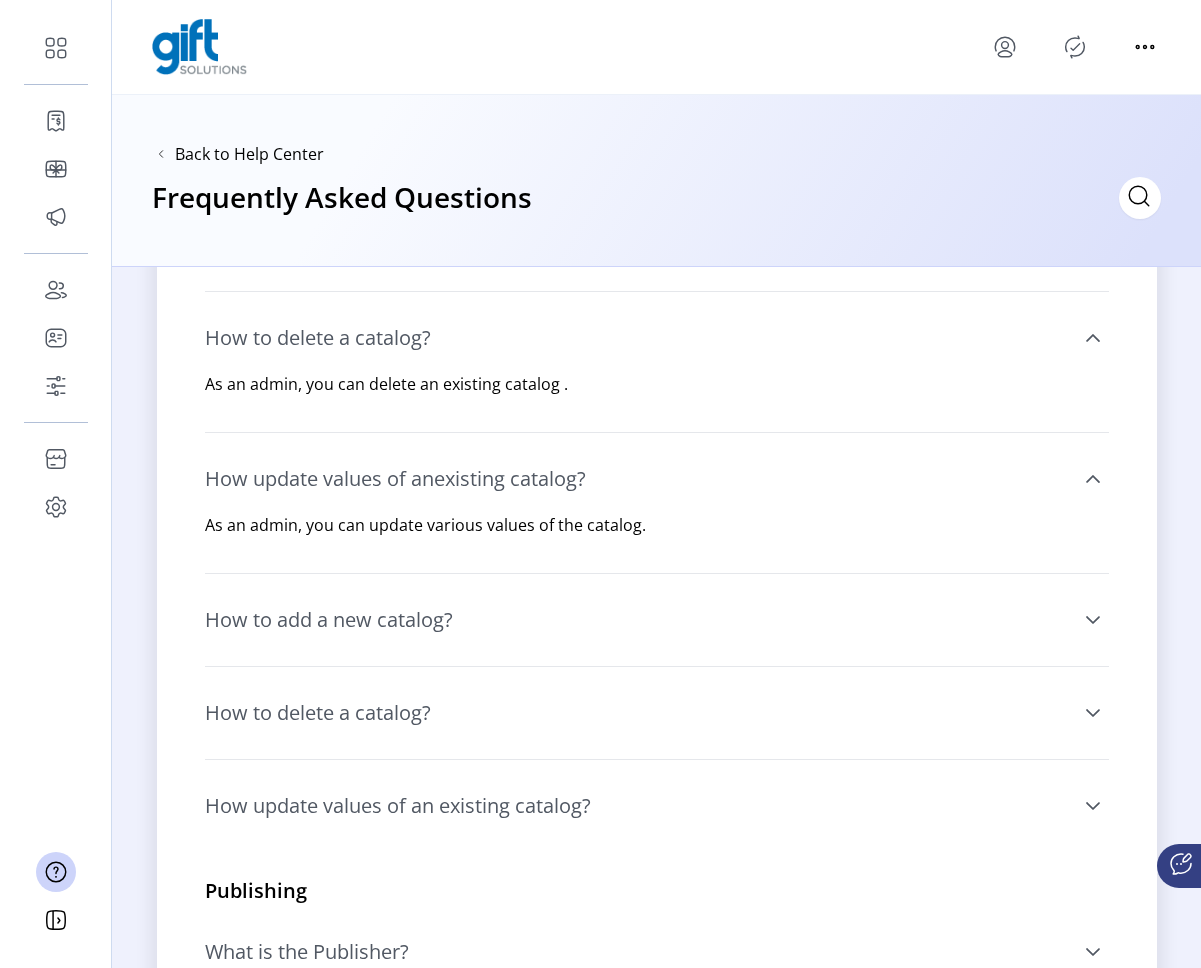 click on "How to add a new catalog?" at bounding box center [657, 620] 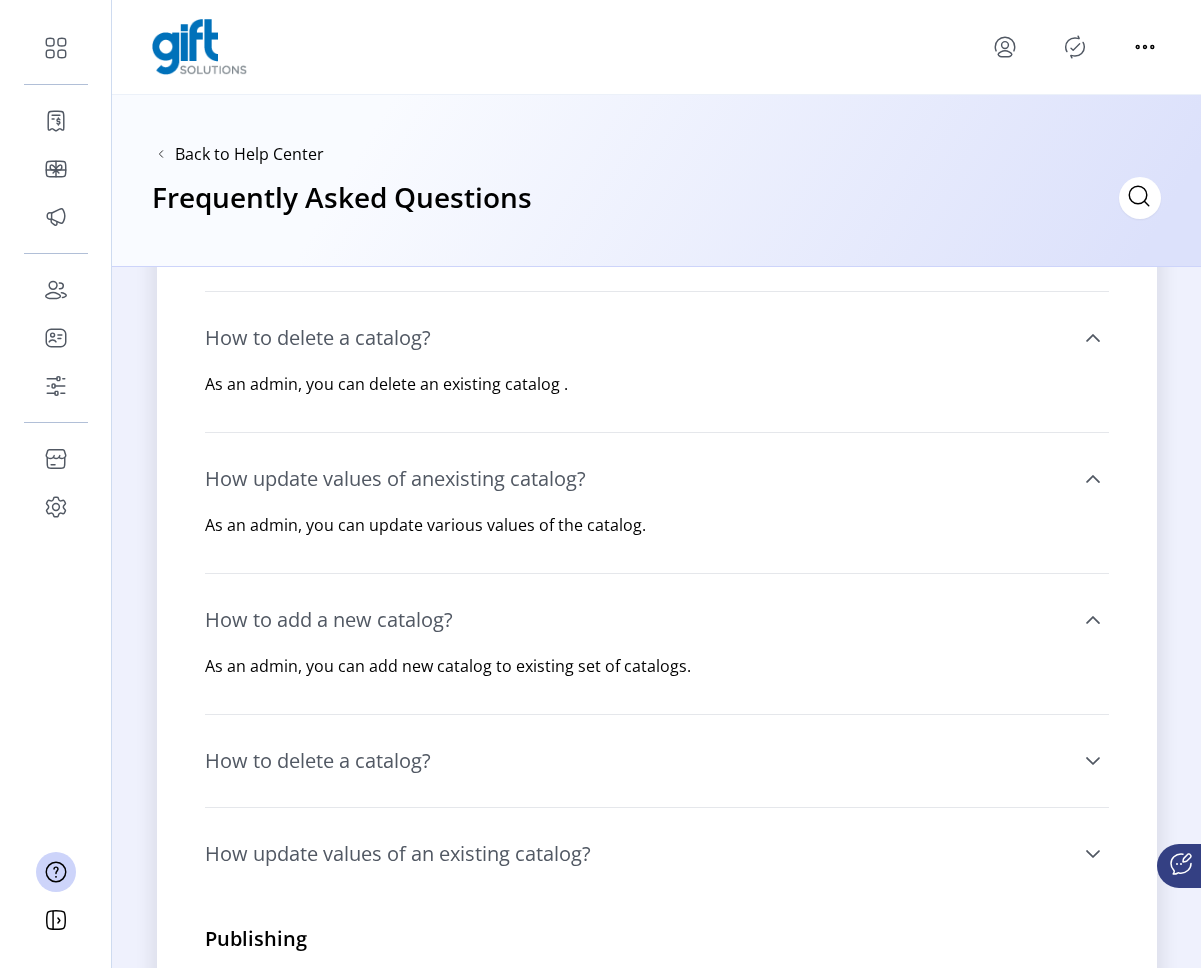 click on "How to delete a catalog?" at bounding box center (657, 761) 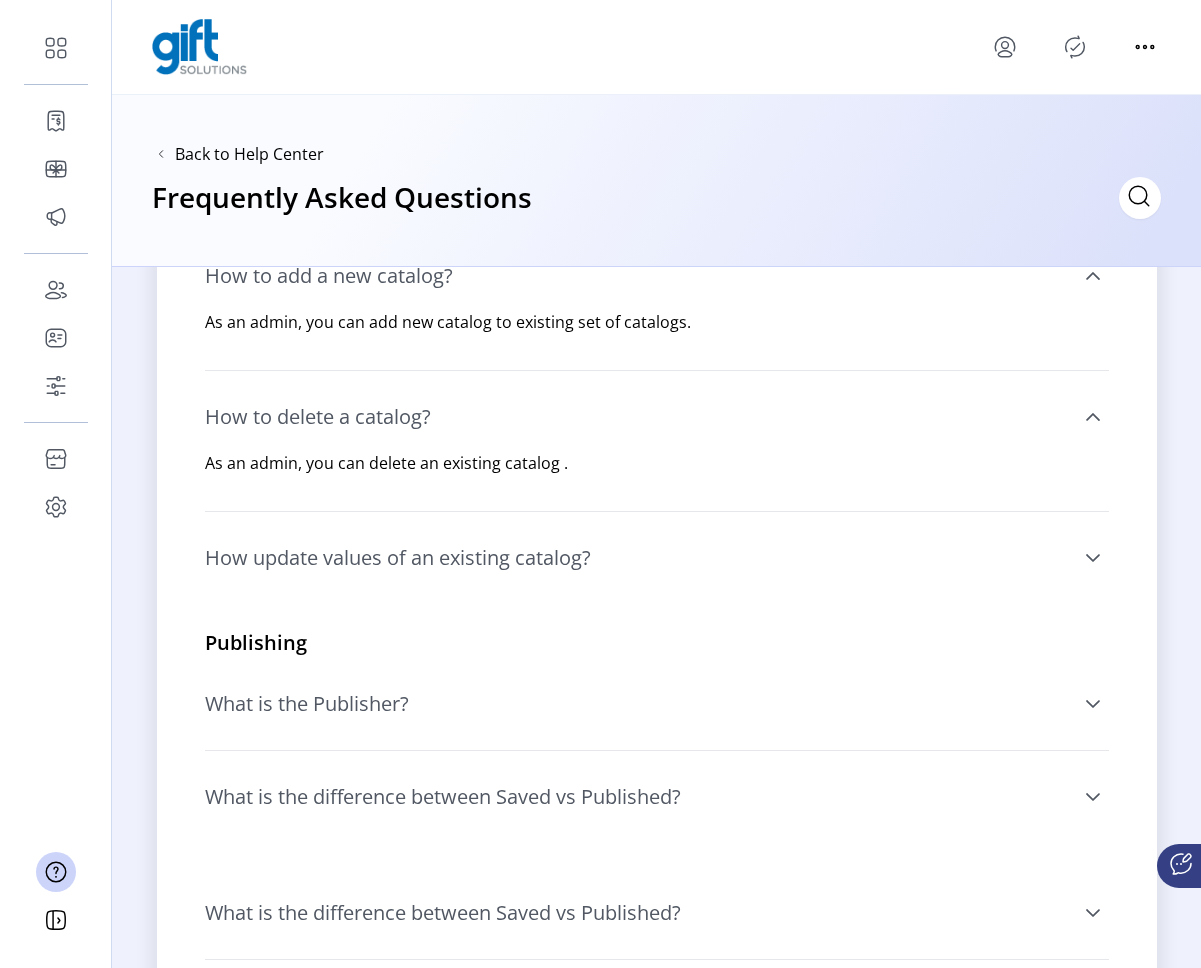 scroll, scrollTop: 1035, scrollLeft: 0, axis: vertical 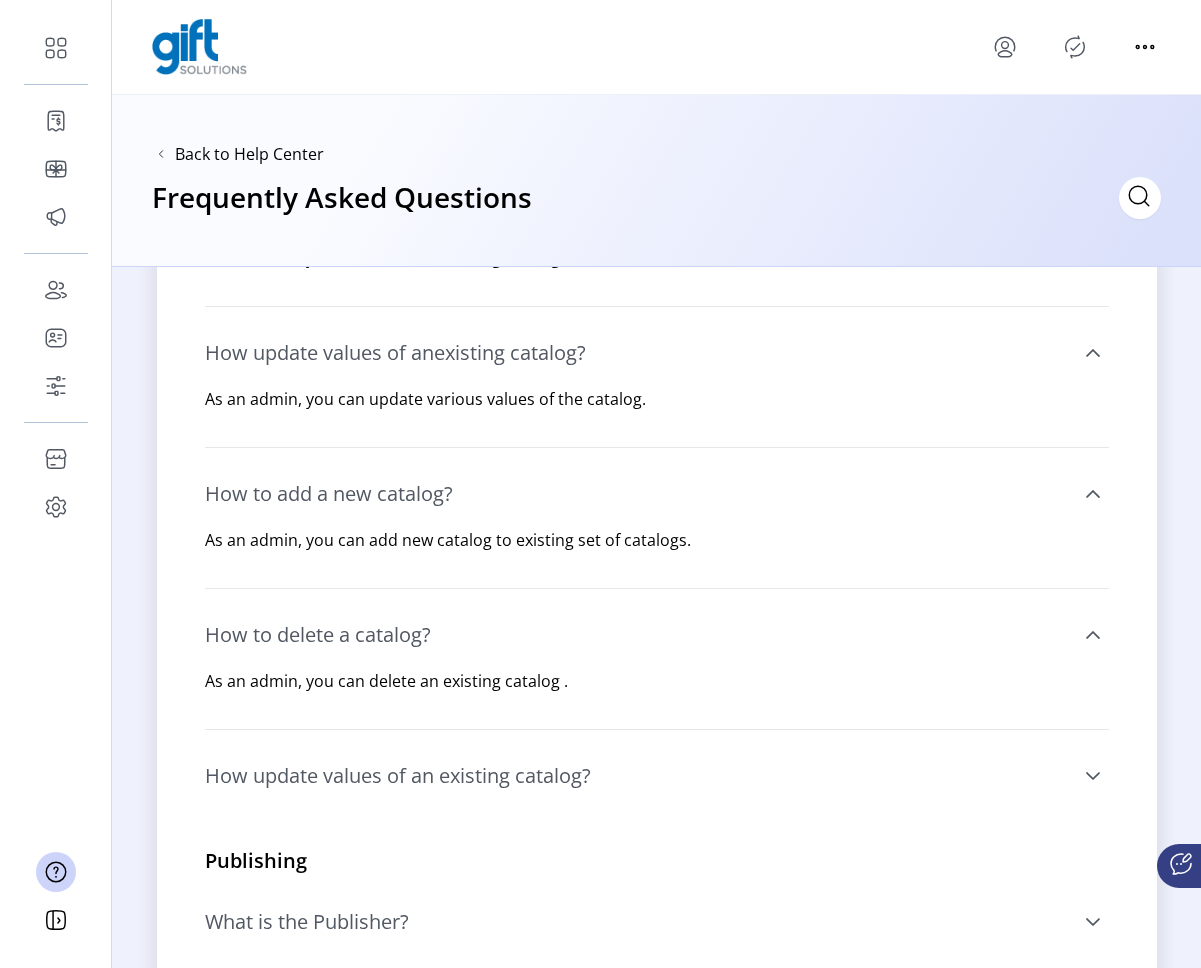 drag, startPoint x: 203, startPoint y: 395, endPoint x: 650, endPoint y: 436, distance: 448.87637 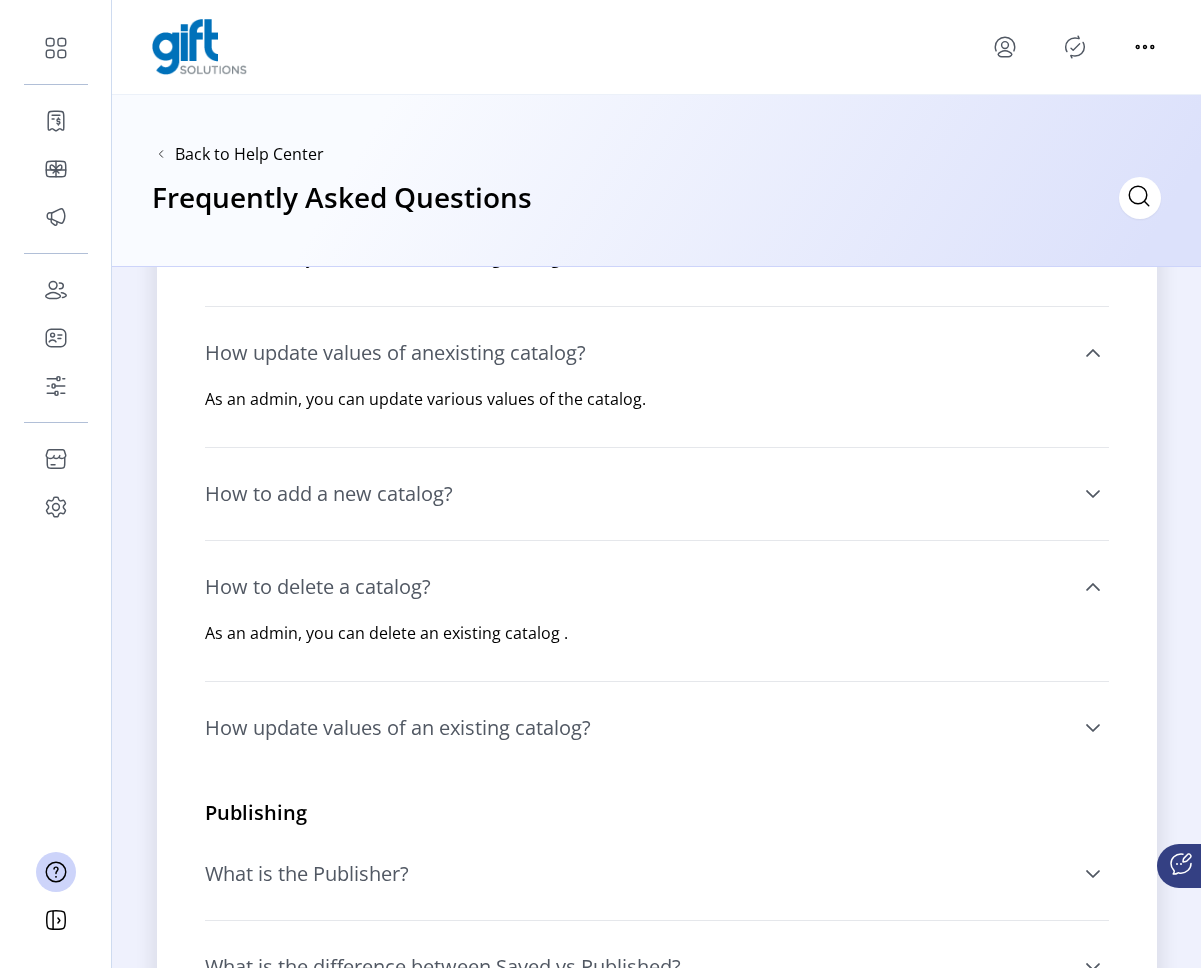 click on "How to add a new catalog?" at bounding box center [657, 494] 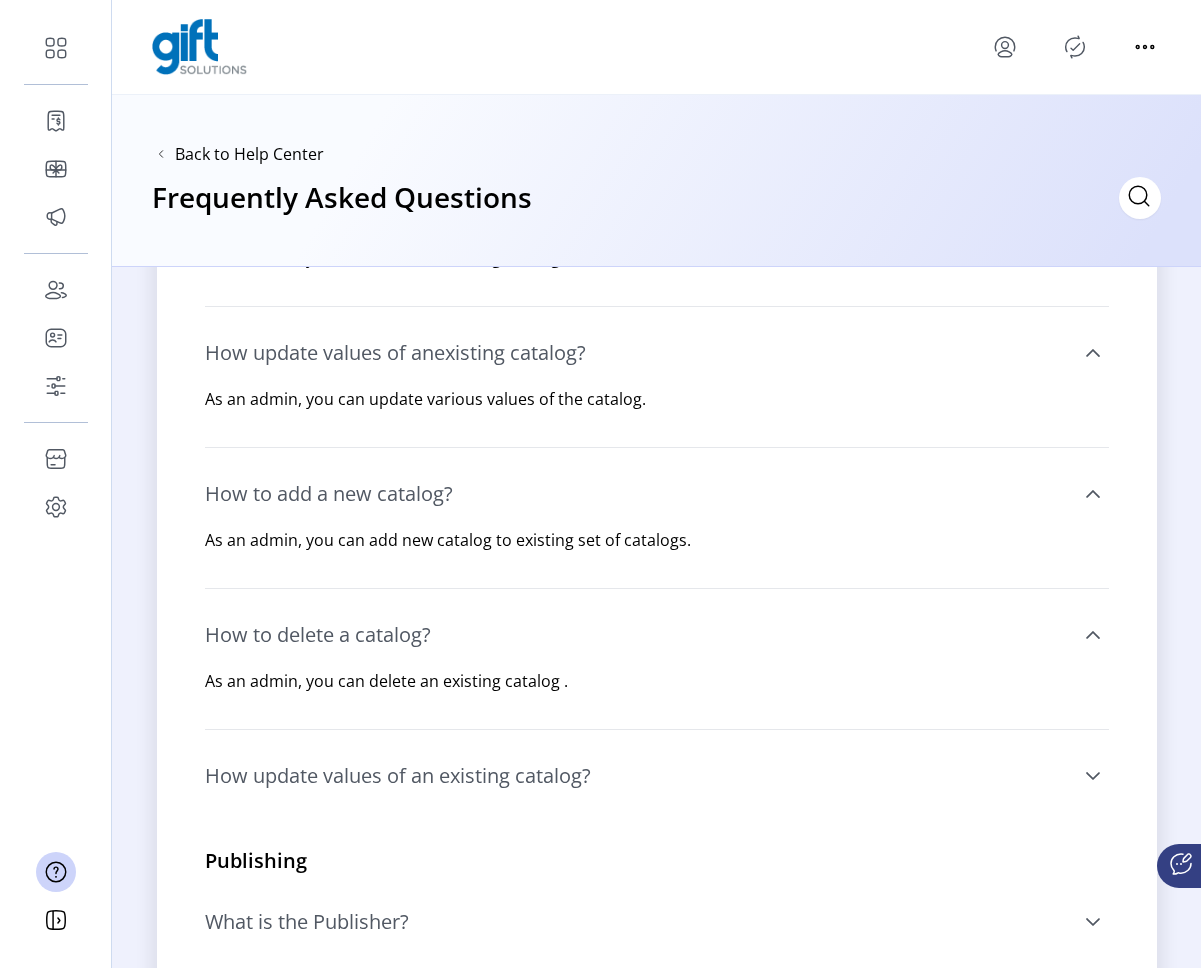 click on "How update values of anexisting catalog?" at bounding box center (657, 353) 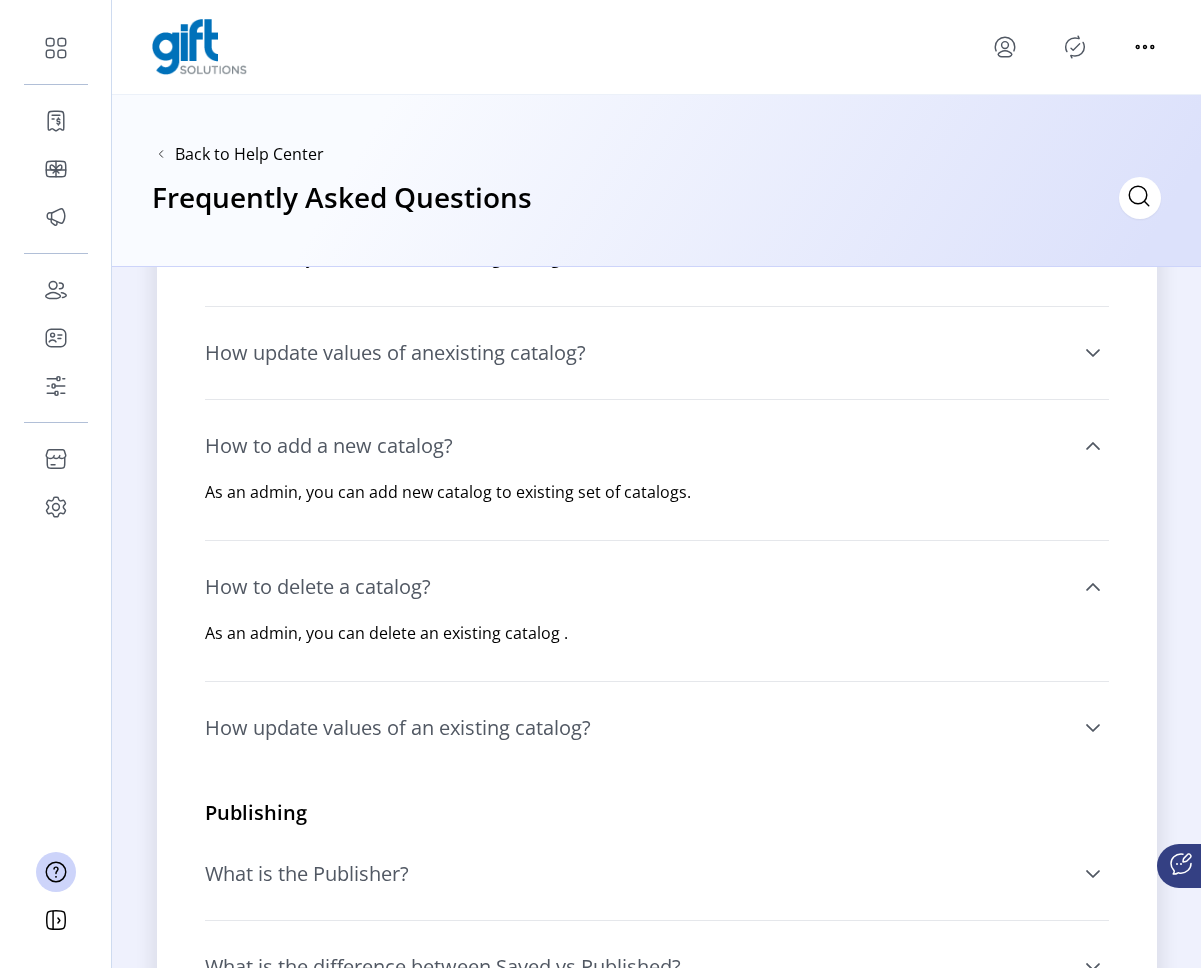 click on "How update values of anexisting catalog?" at bounding box center [395, 353] 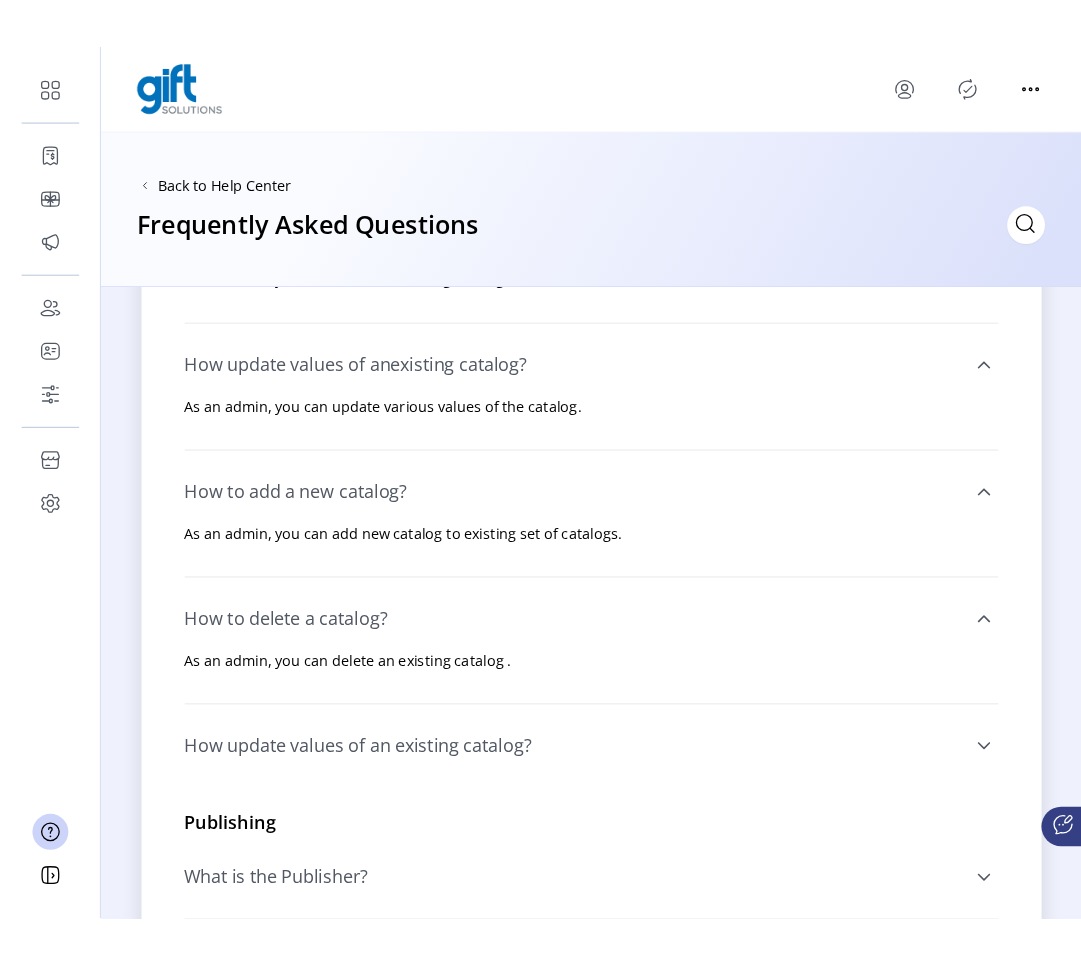 scroll, scrollTop: 1035, scrollLeft: 0, axis: vertical 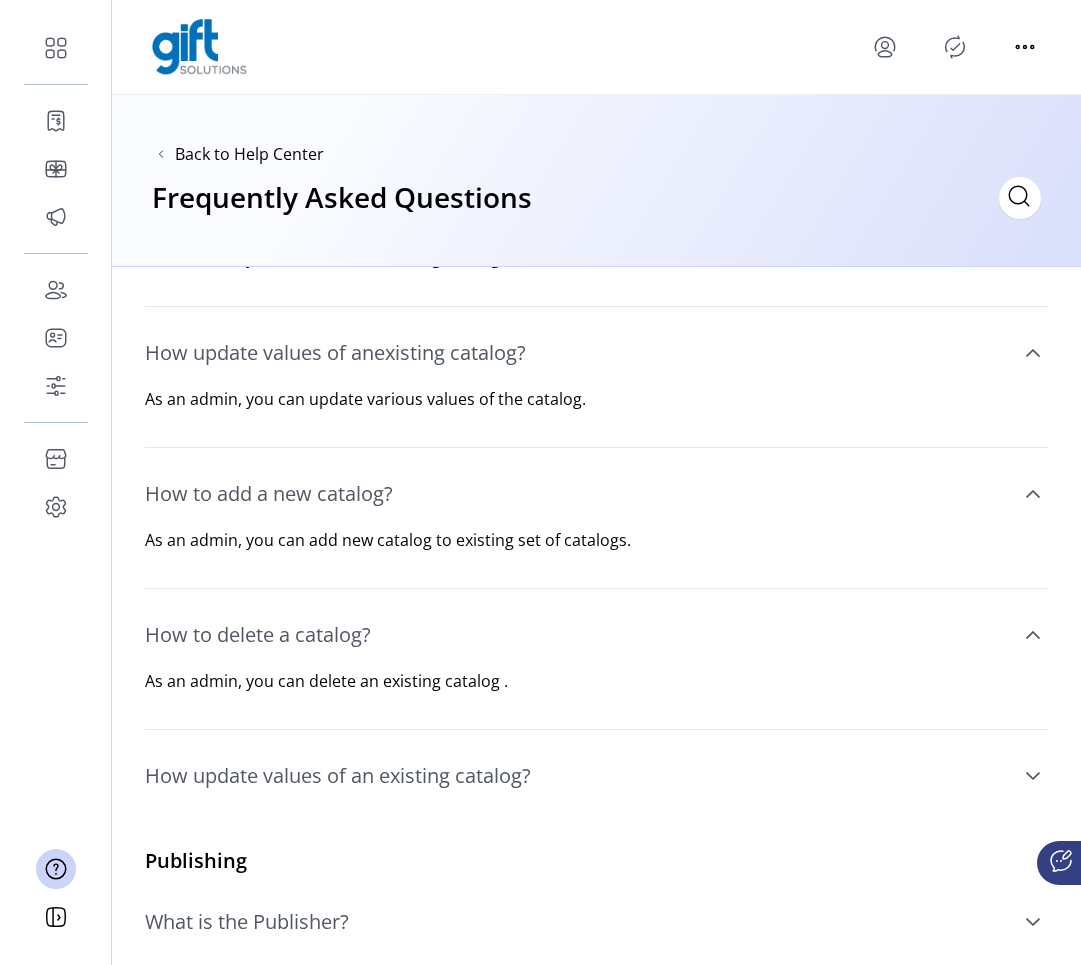click on "How update values of anexisting catalog?" at bounding box center [597, 353] 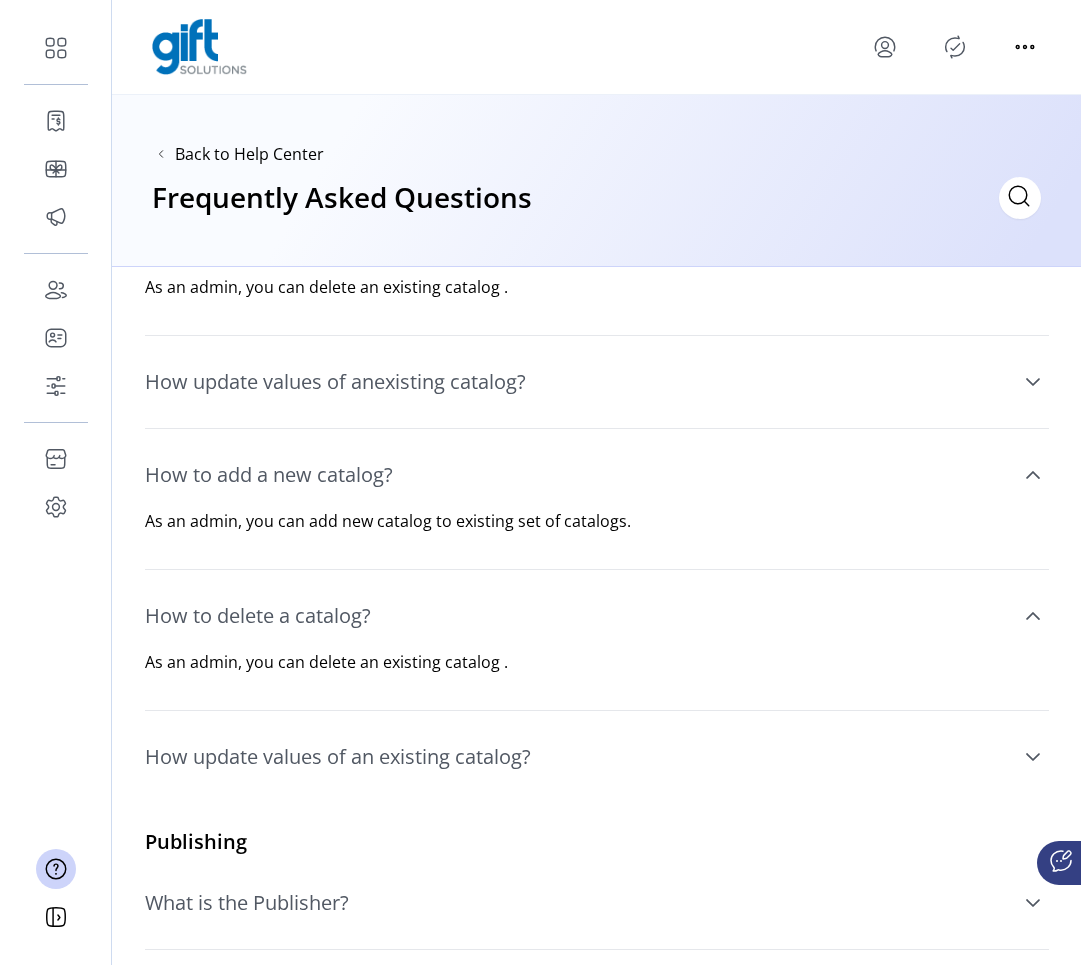 scroll, scrollTop: 1004, scrollLeft: 0, axis: vertical 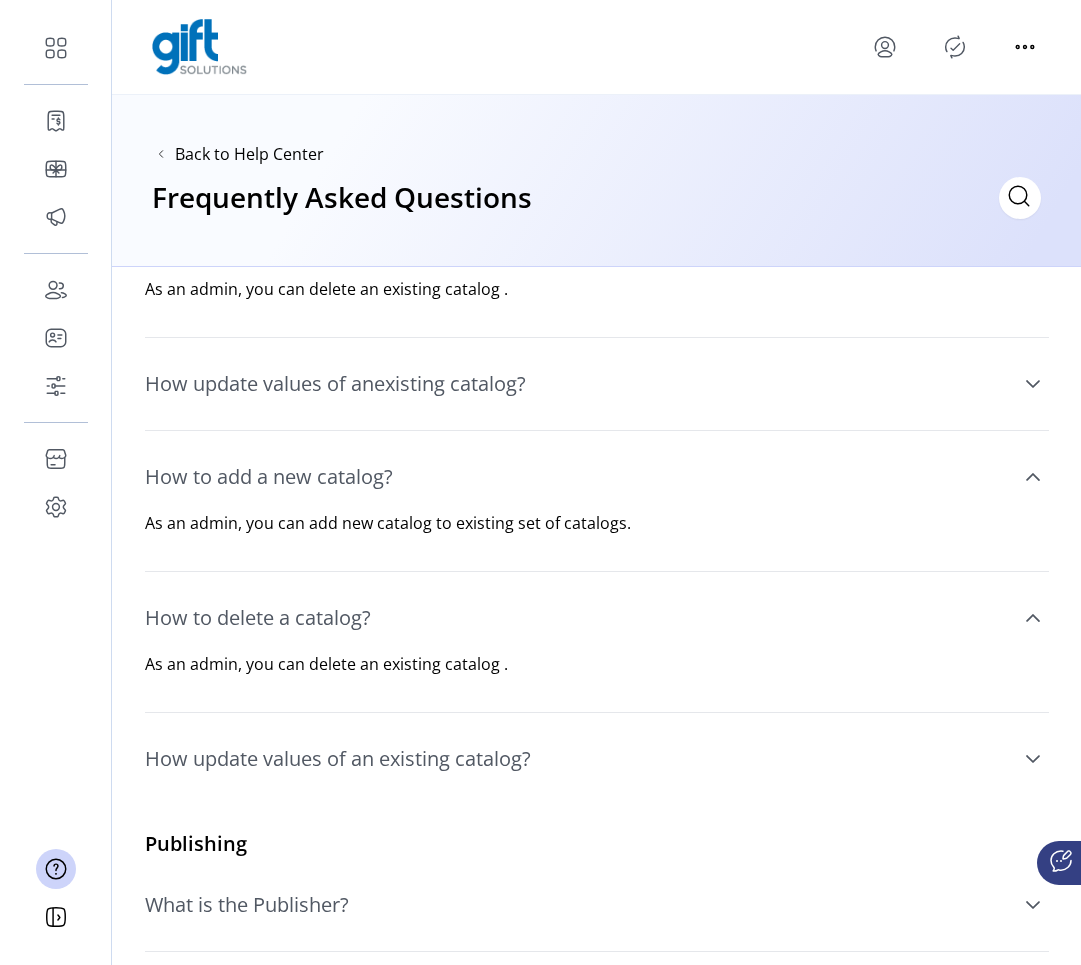 click on "As an admin, you can add new catalog to existing set of catalogs." at bounding box center [597, 523] 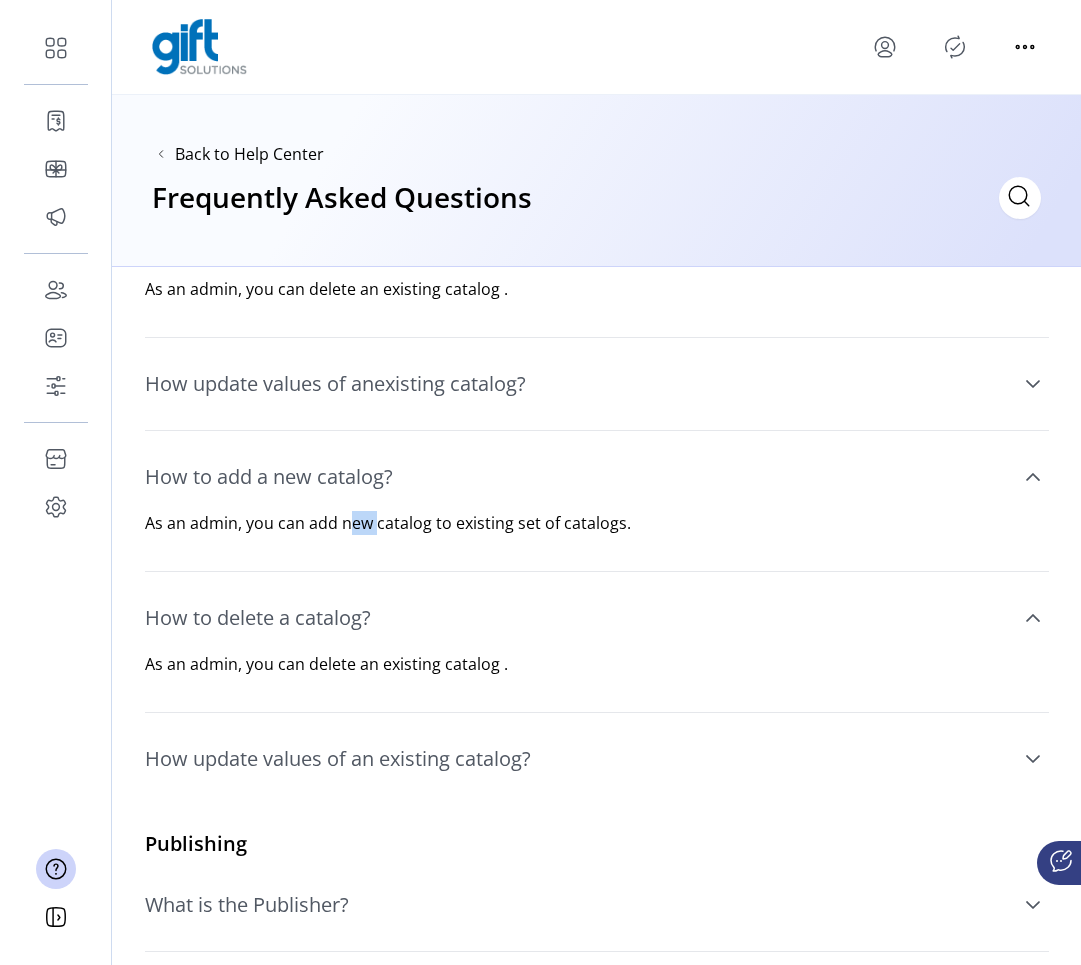 click on "As an admin, you can add new catalog to existing set of catalogs." at bounding box center (597, 523) 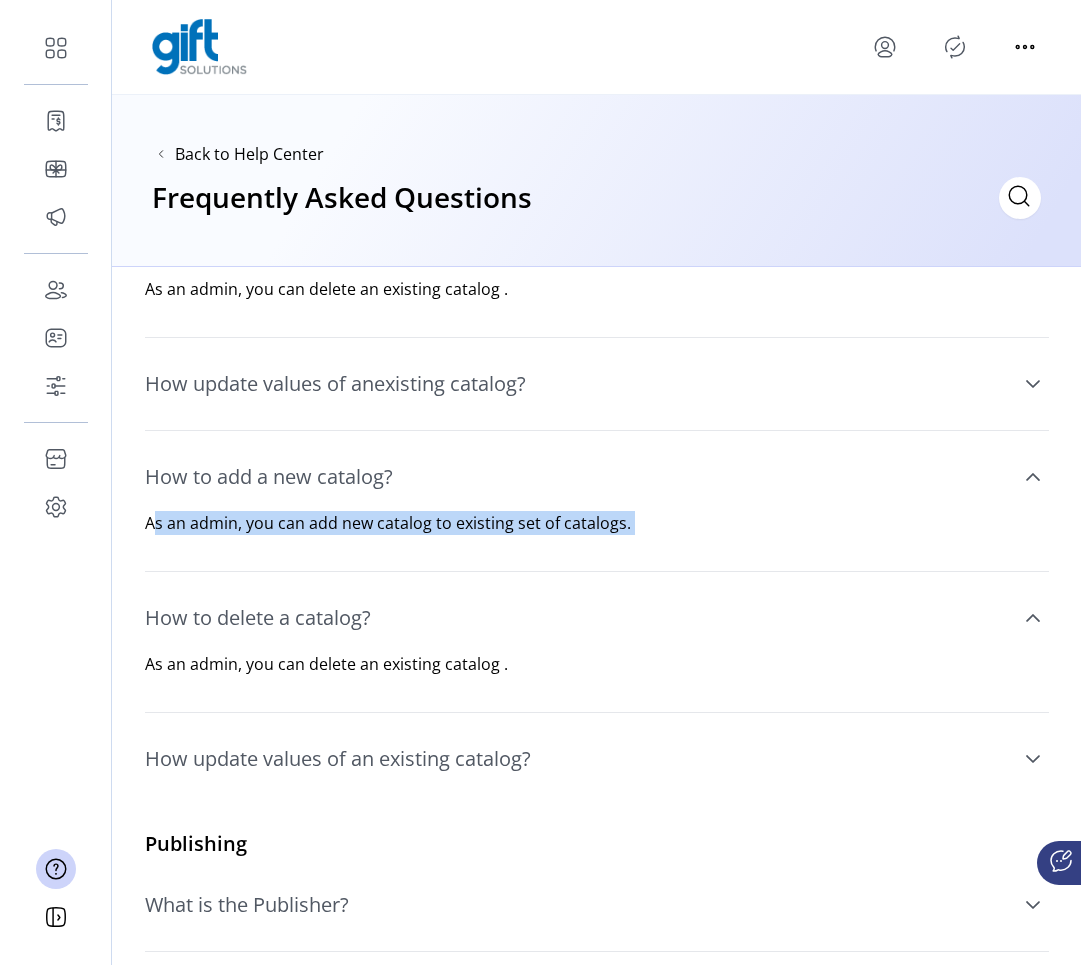 click on "As an admin, you can add new catalog to existing set of catalogs." at bounding box center [597, 523] 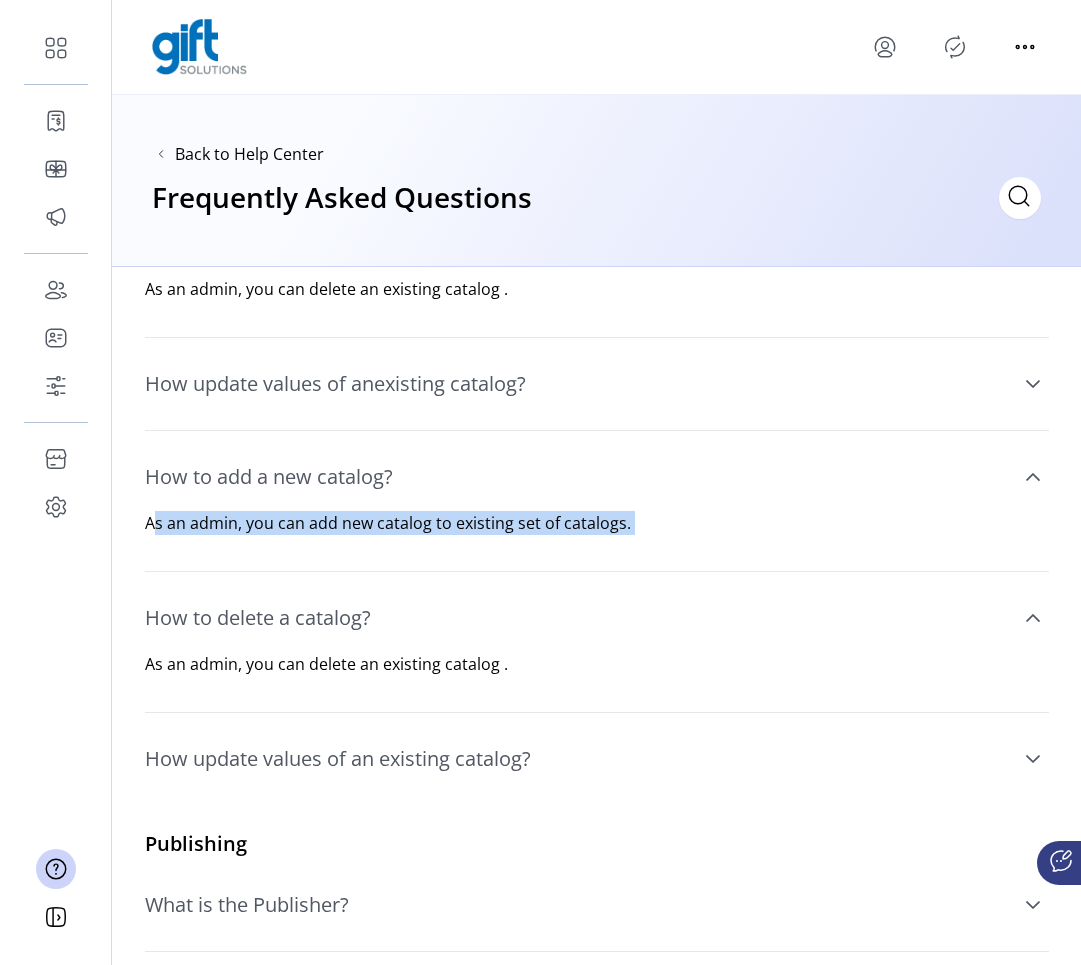click on "How to add a new catalog?" at bounding box center (597, 477) 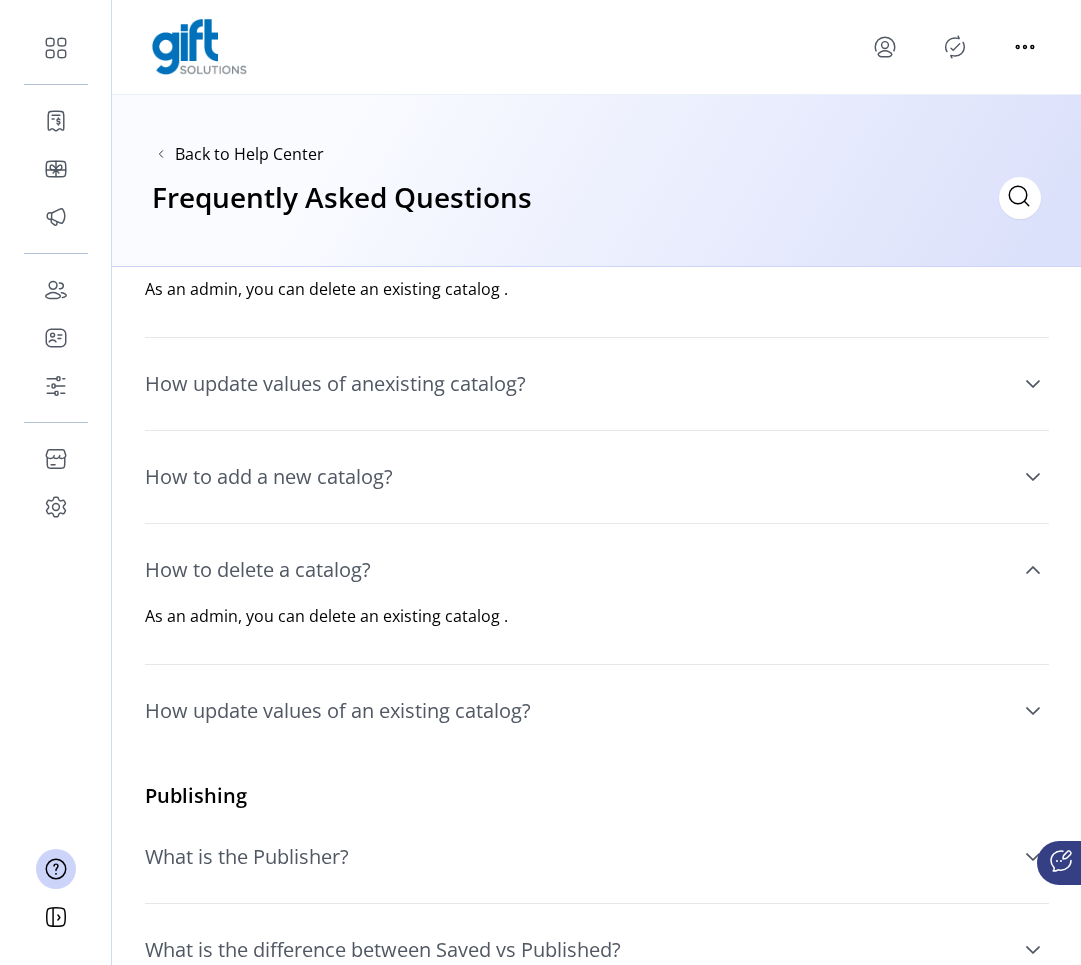 click on "How update values of anexisting catalog?" at bounding box center [597, 384] 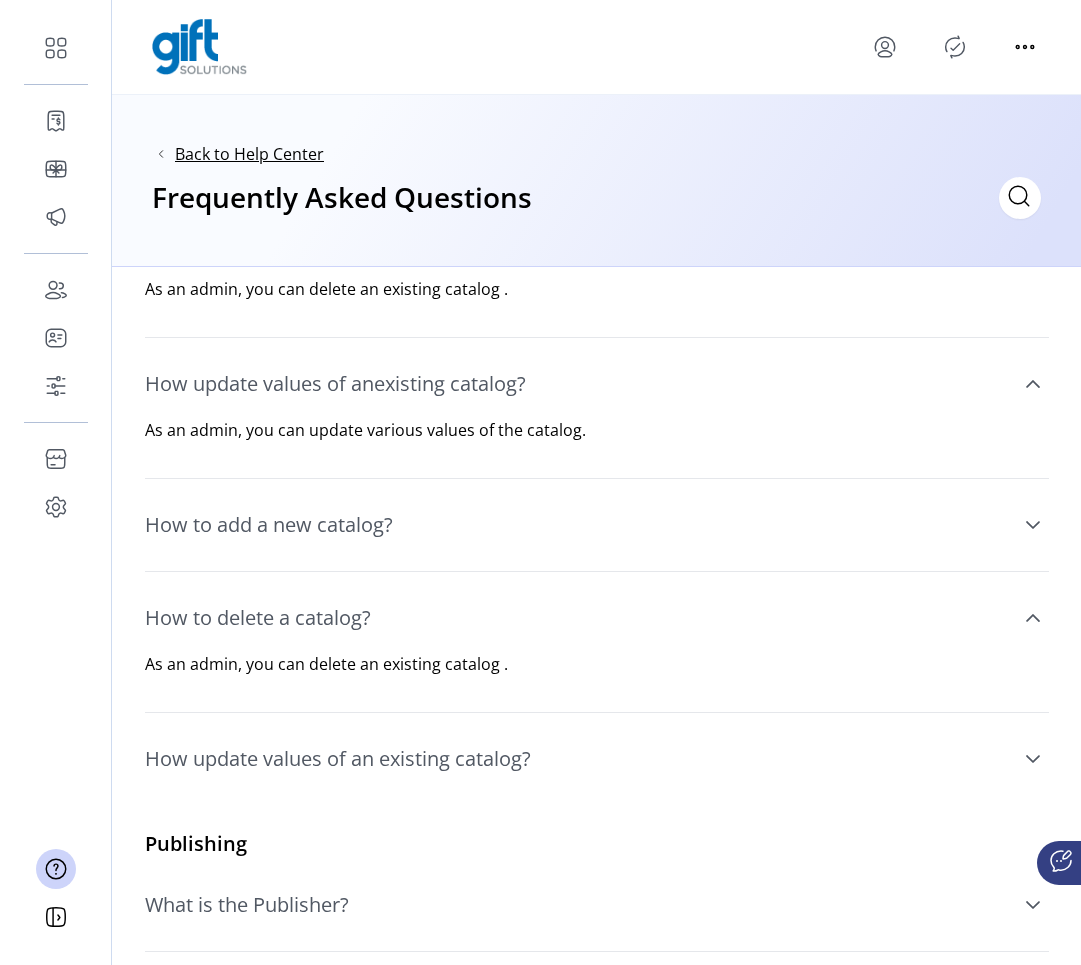 click on "Back to Help Center" at bounding box center [249, 154] 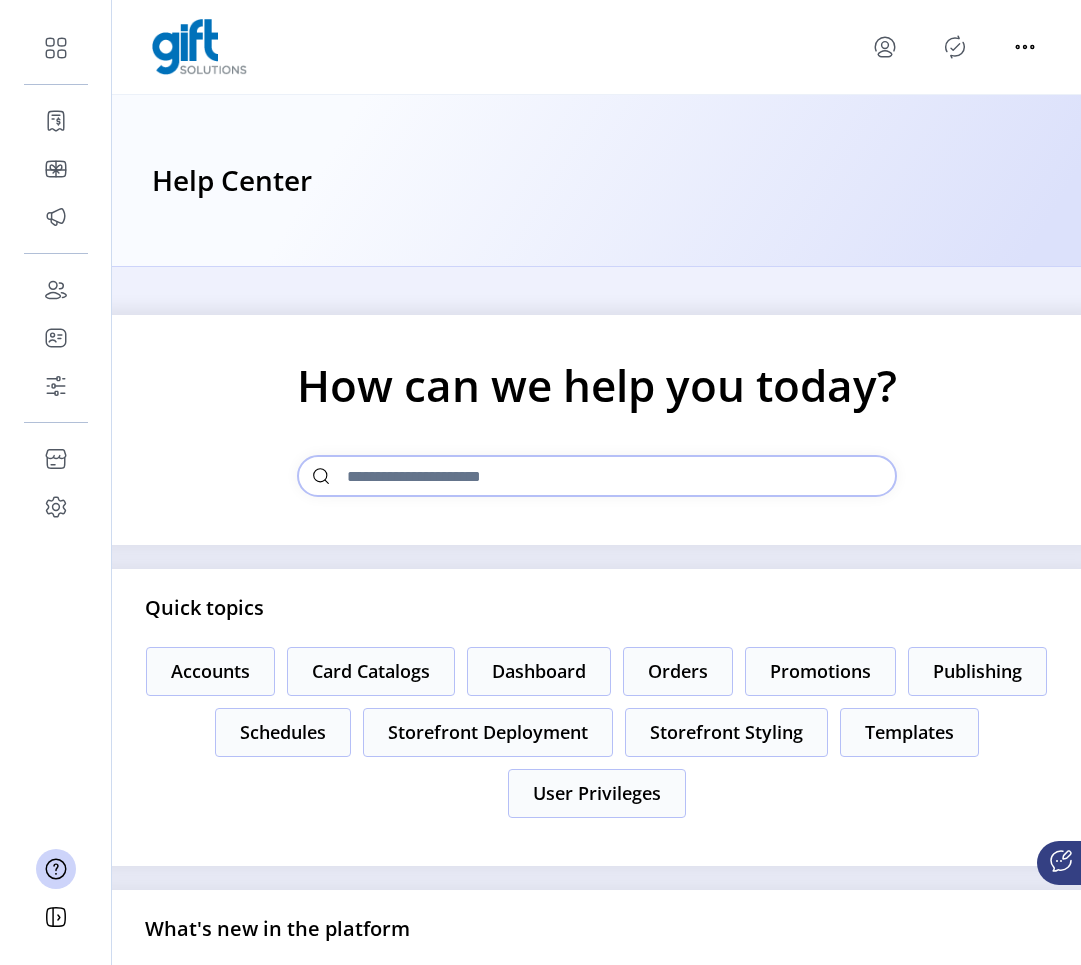 scroll, scrollTop: 45, scrollLeft: 0, axis: vertical 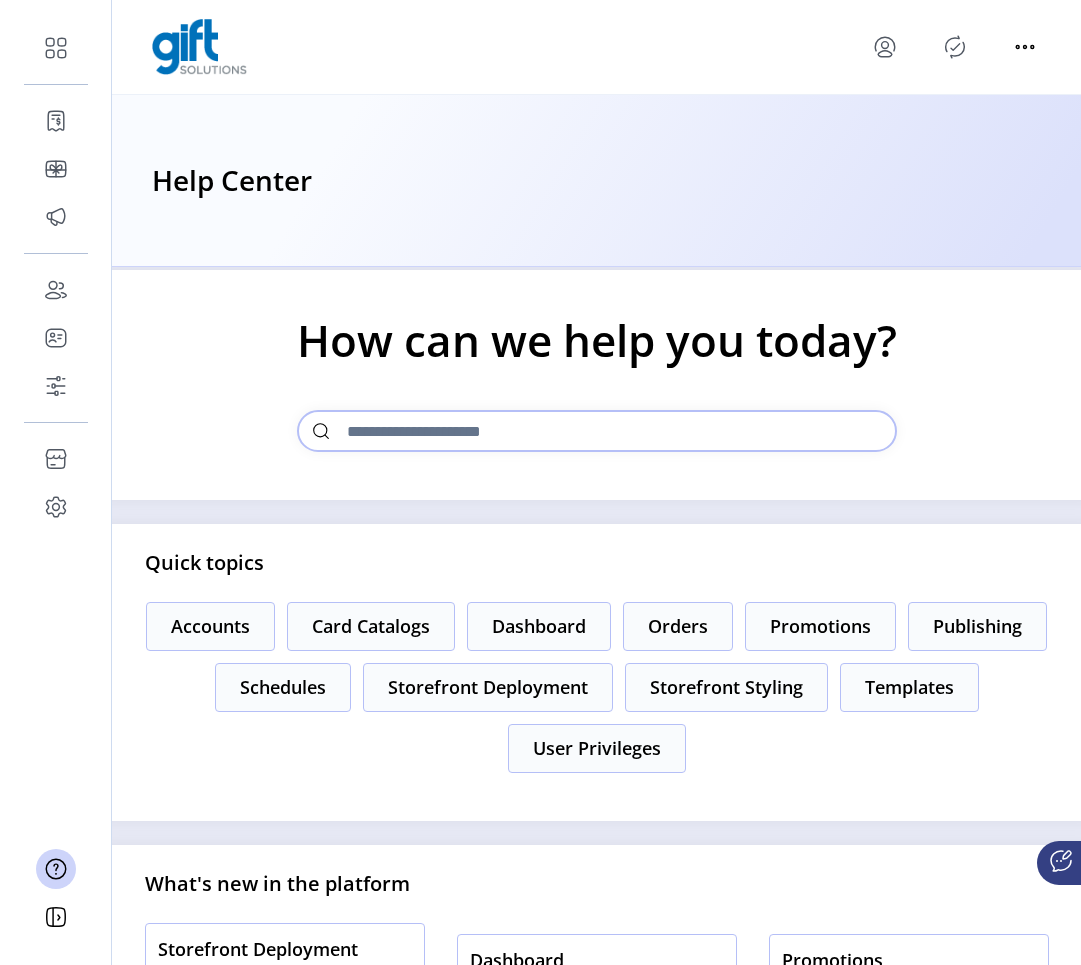 click on "Card Catalogs" at bounding box center (210, 626) 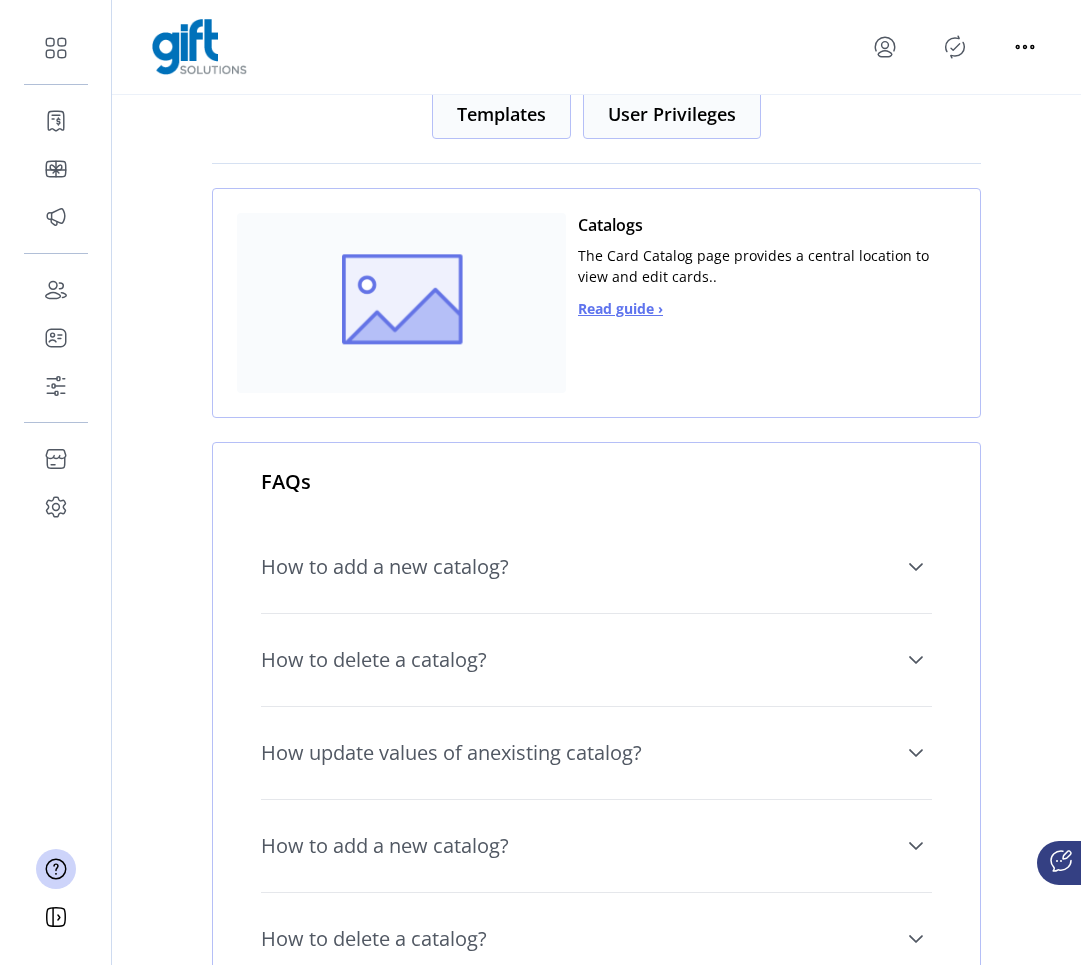 scroll, scrollTop: 250, scrollLeft: 0, axis: vertical 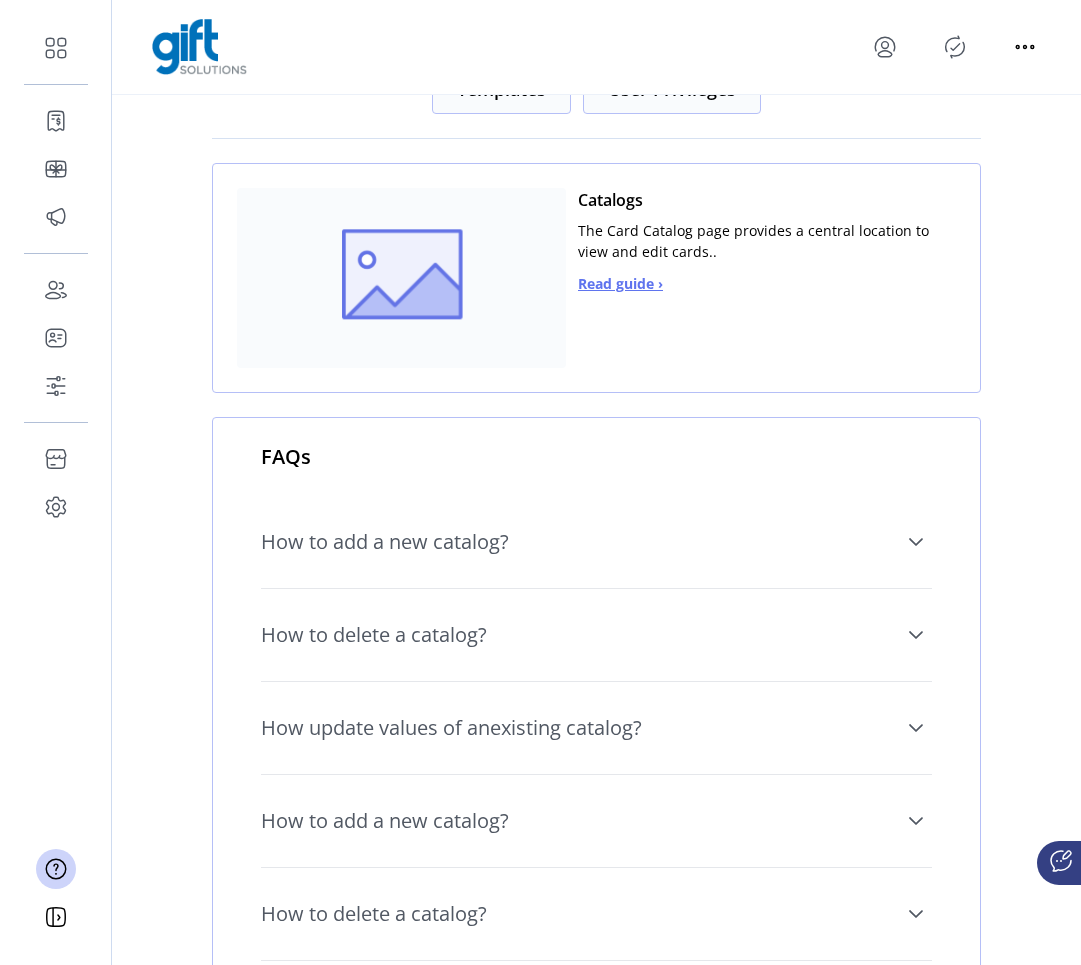 click on "How to add a new catalog?" at bounding box center (596, 542) 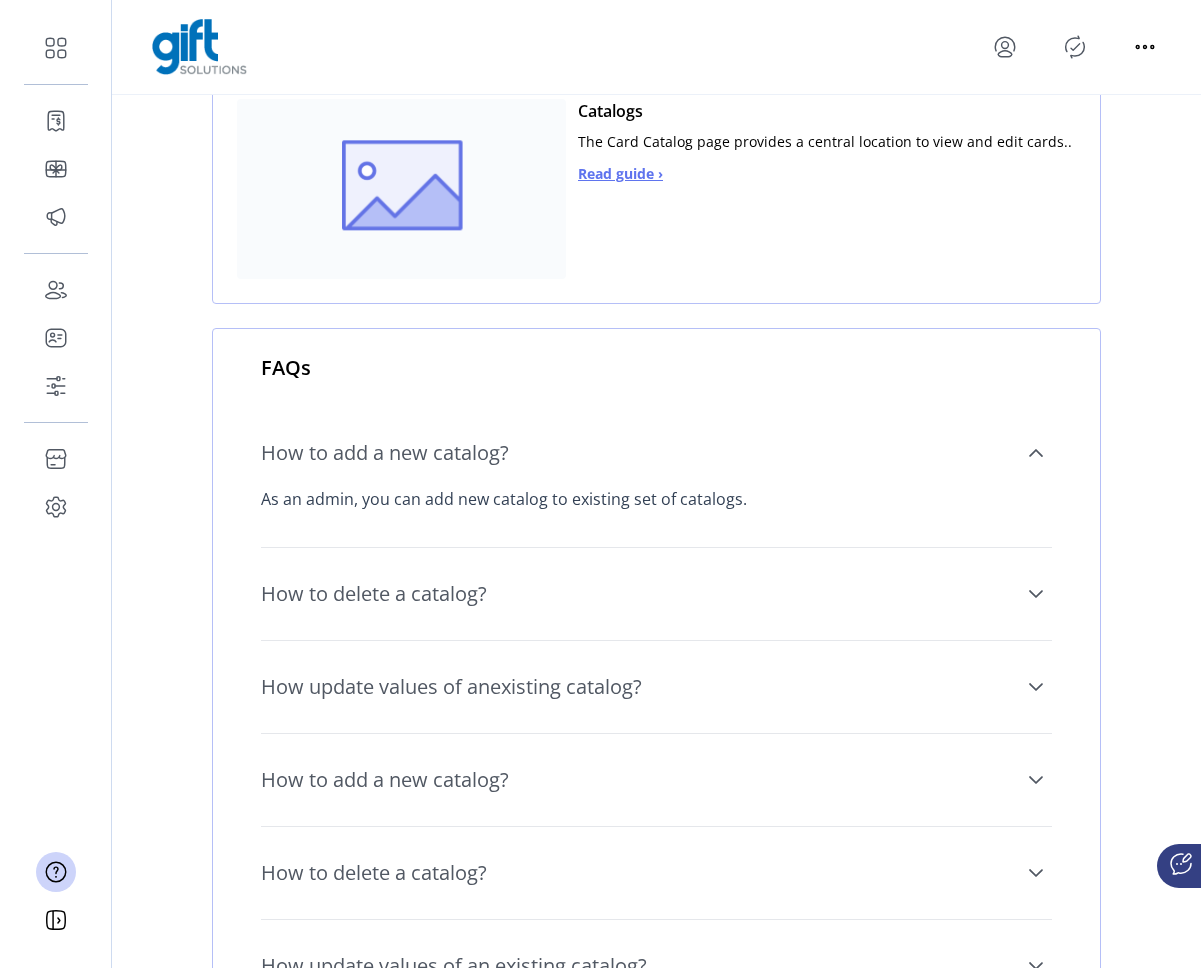 scroll, scrollTop: 362, scrollLeft: 0, axis: vertical 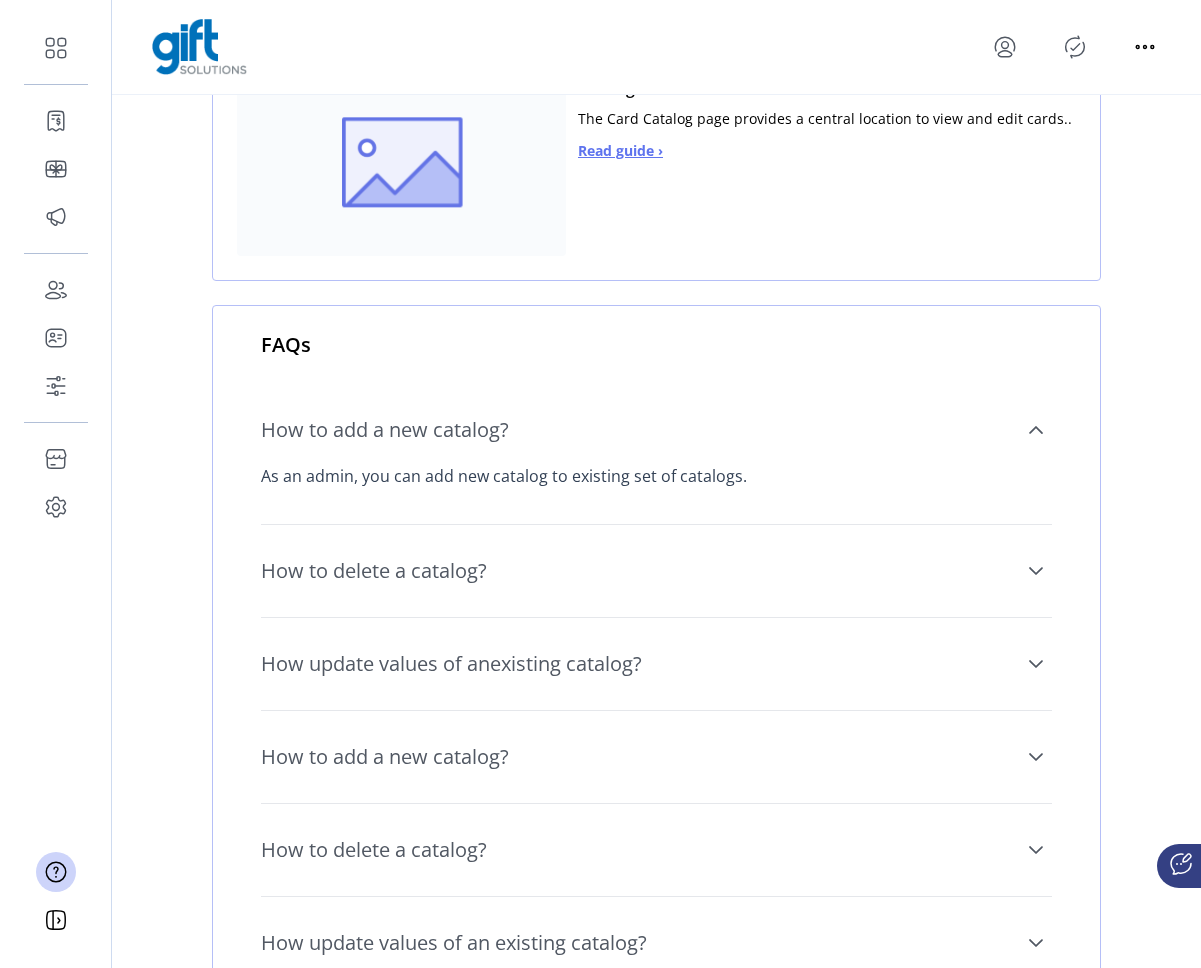 click on "How to delete a catalog?" at bounding box center (656, 571) 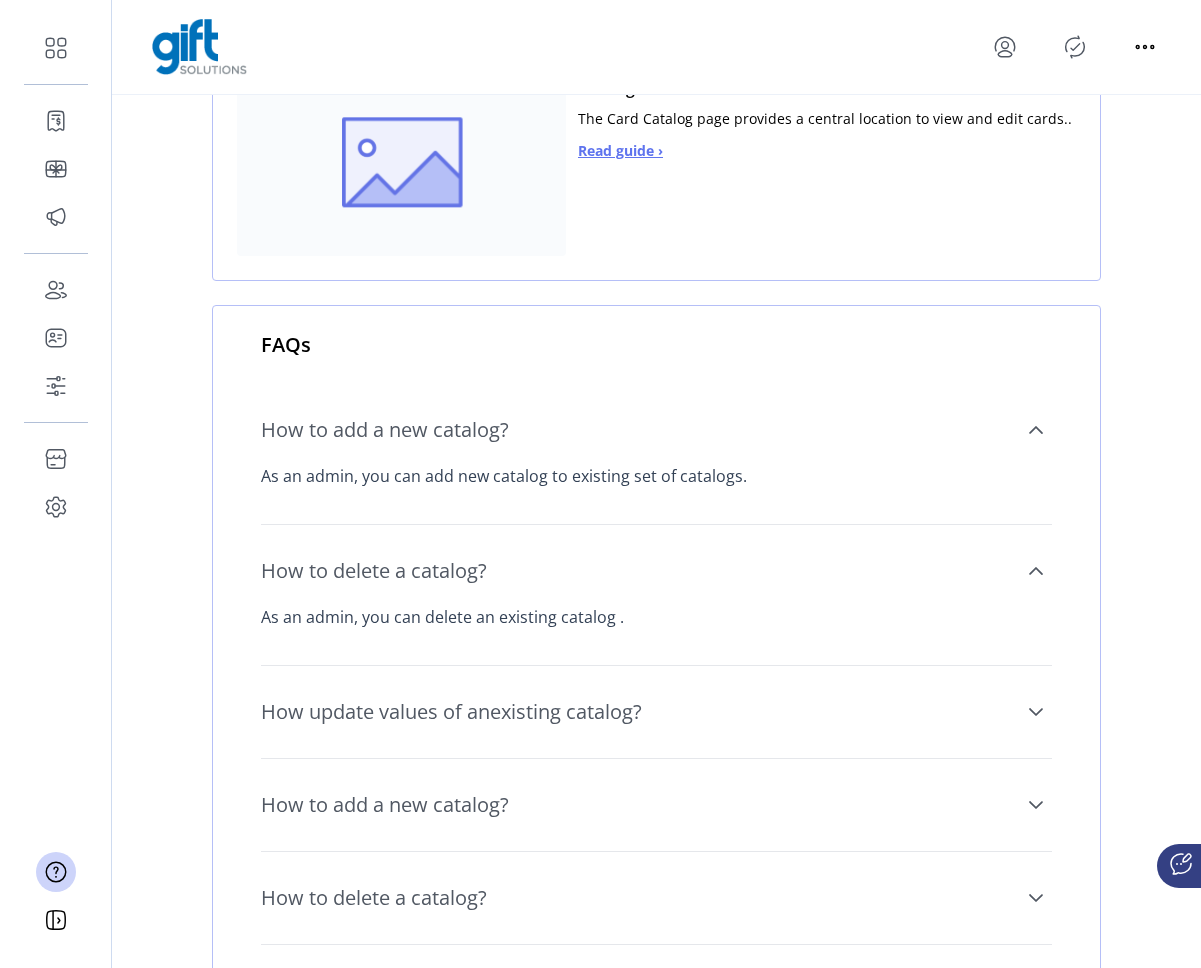 click on "How update values of anexisting catalog?" at bounding box center (451, 712) 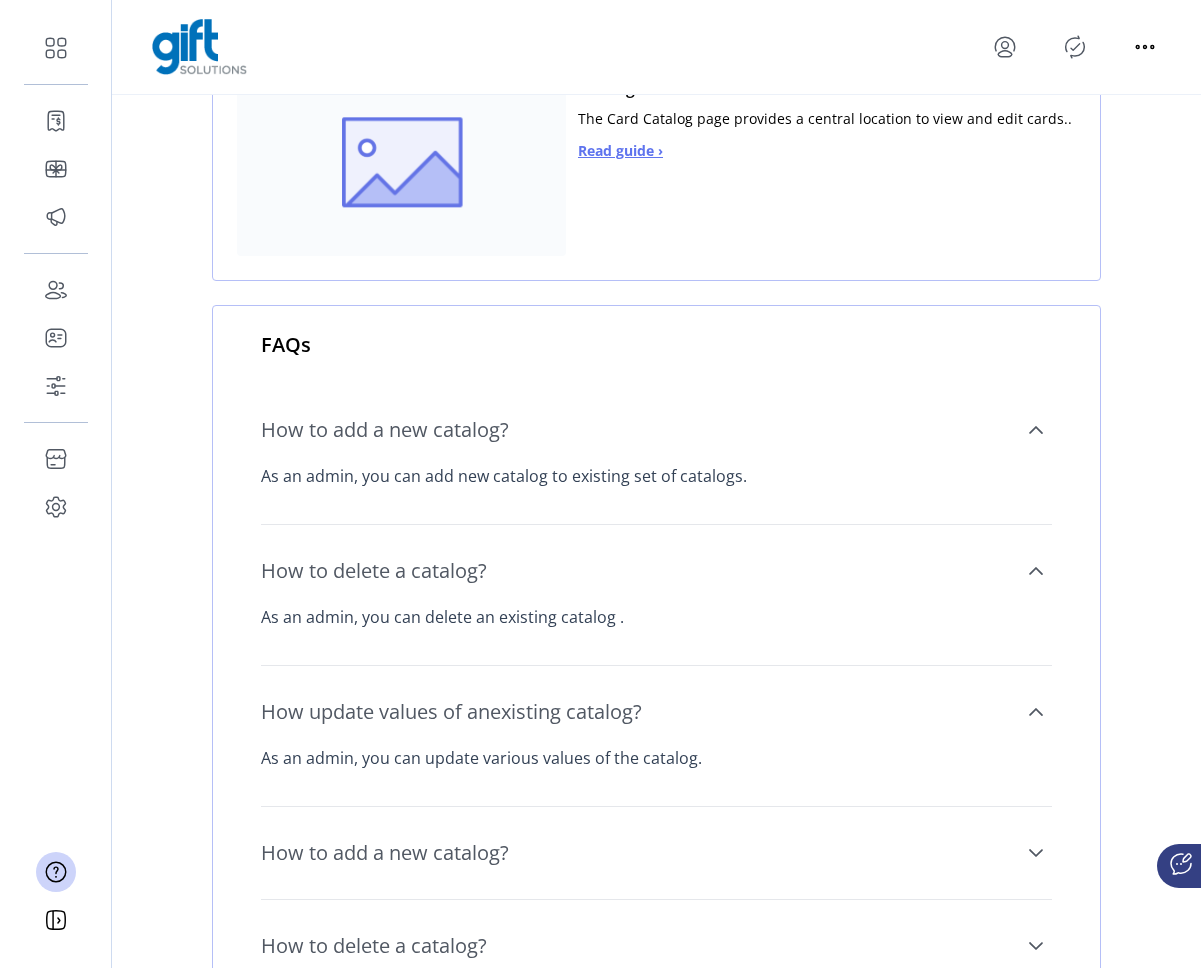 click on "As an admin, you can add new catalog to existing set of catalogs." at bounding box center [656, 476] 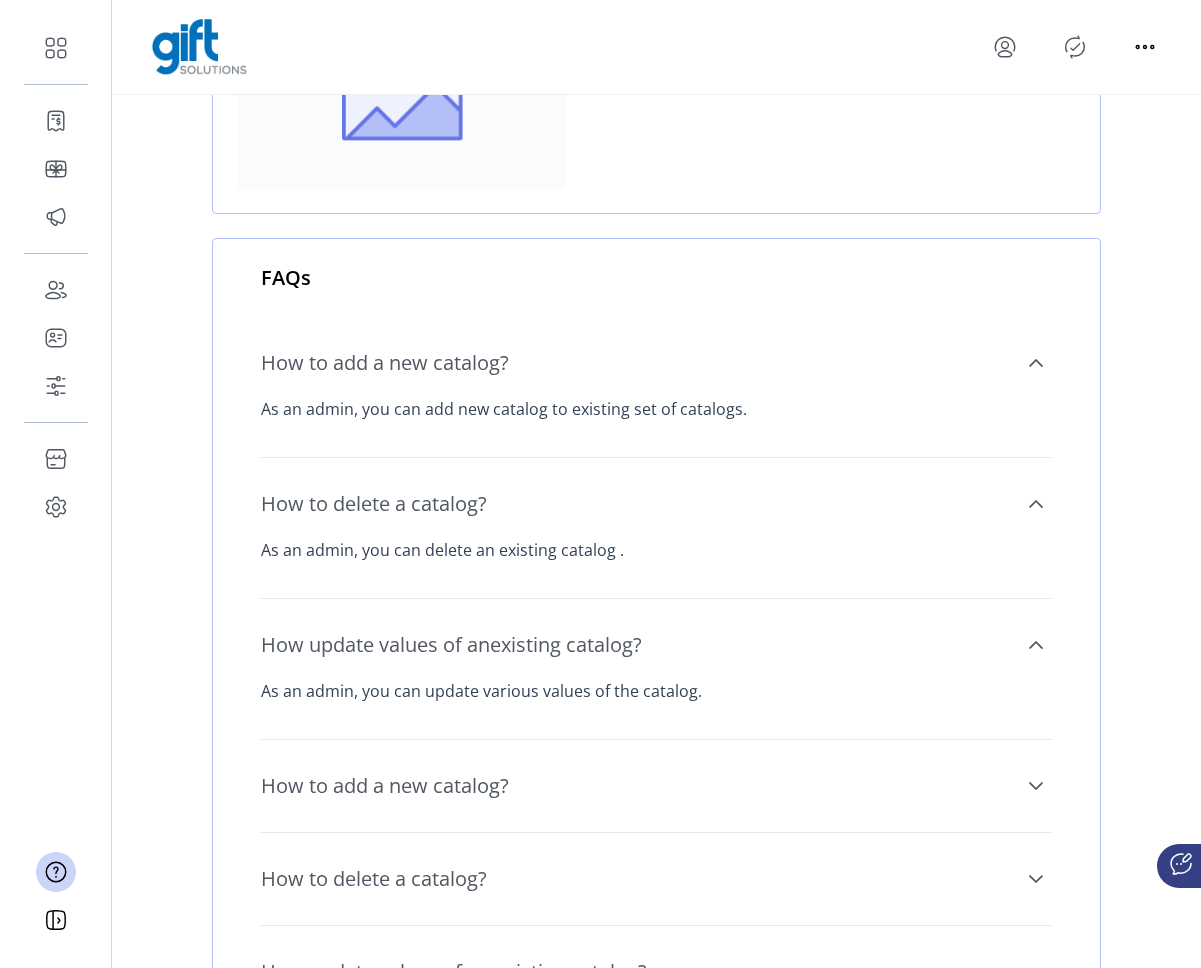 scroll, scrollTop: 459, scrollLeft: 0, axis: vertical 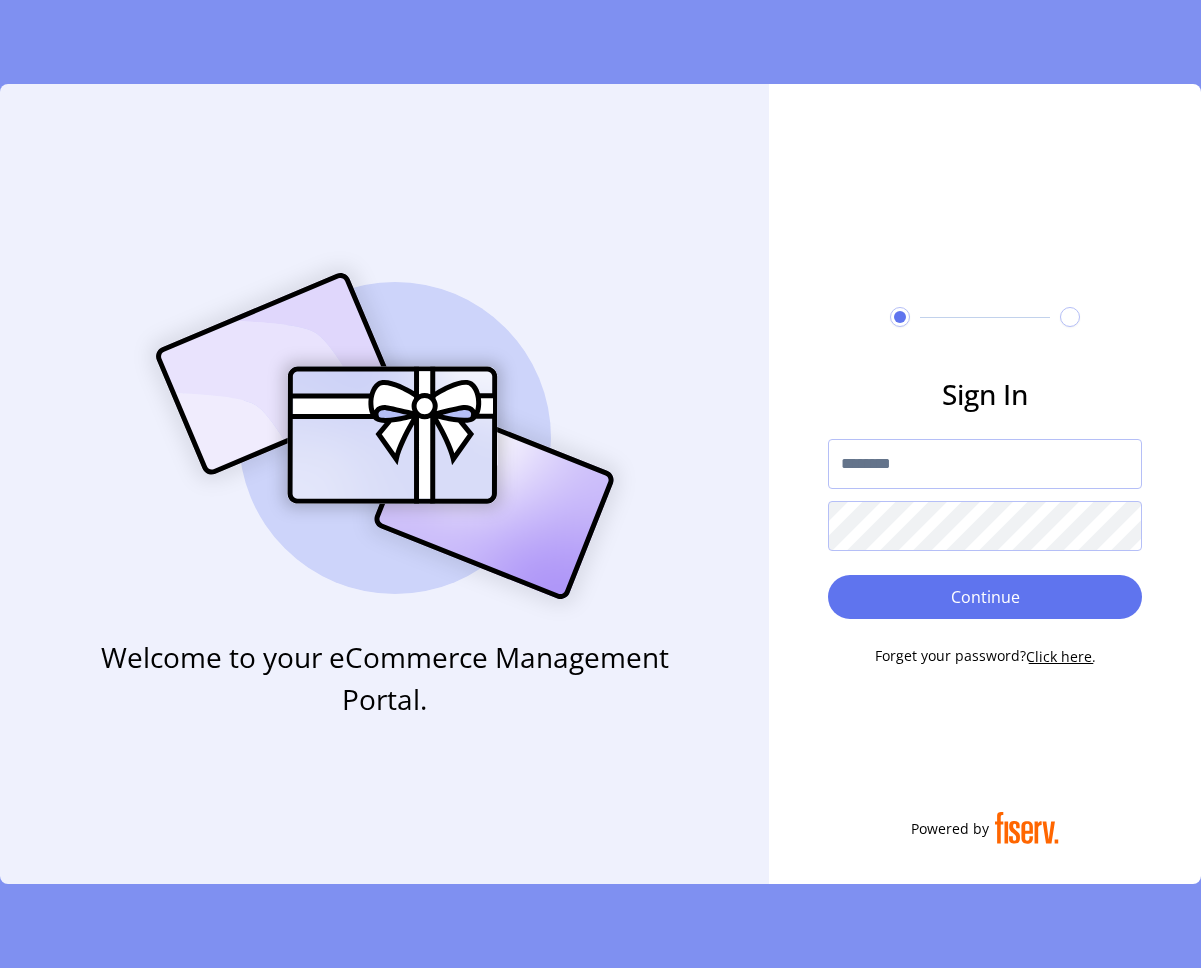 click at bounding box center (985, 464) 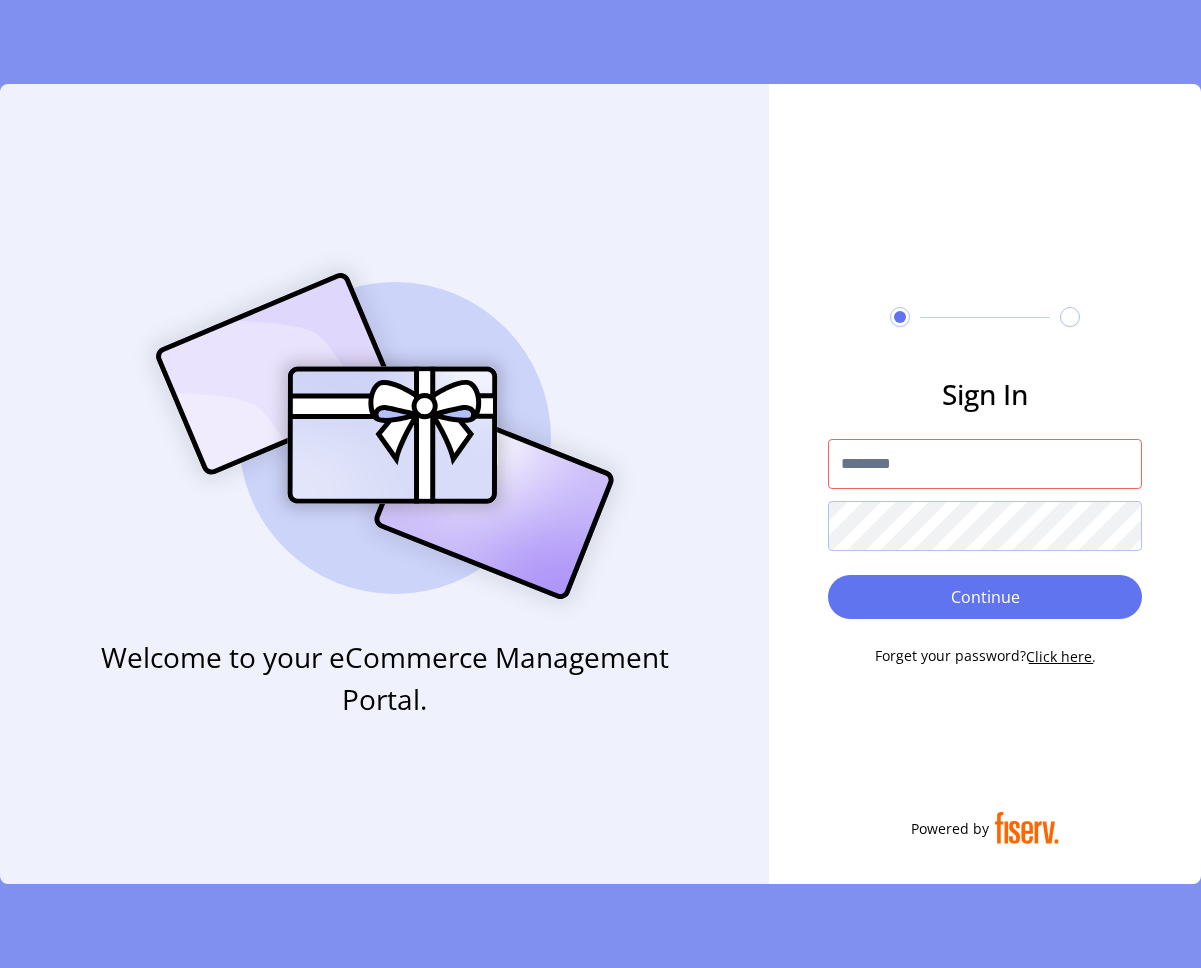 type on "**********" 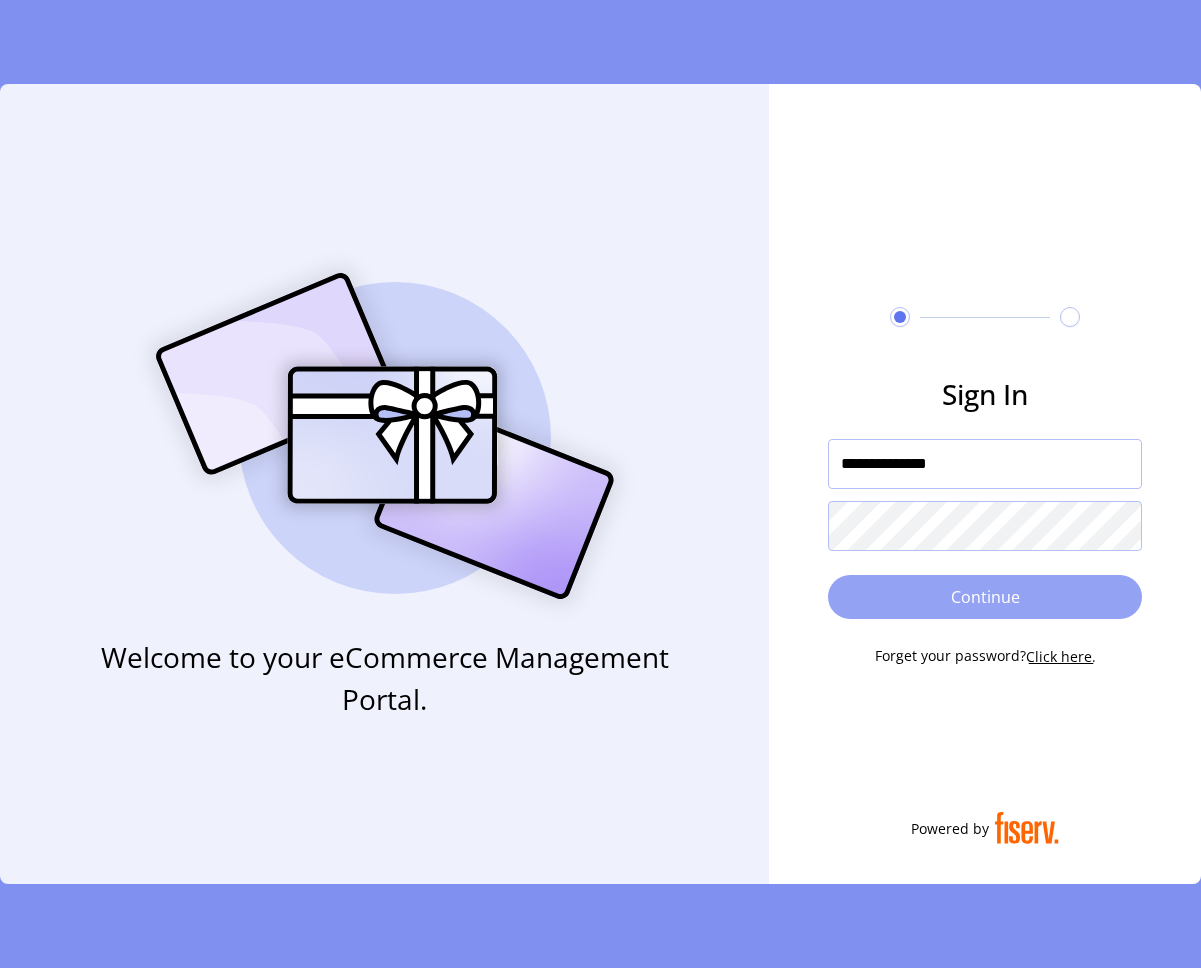 click on "Continue" at bounding box center [985, 597] 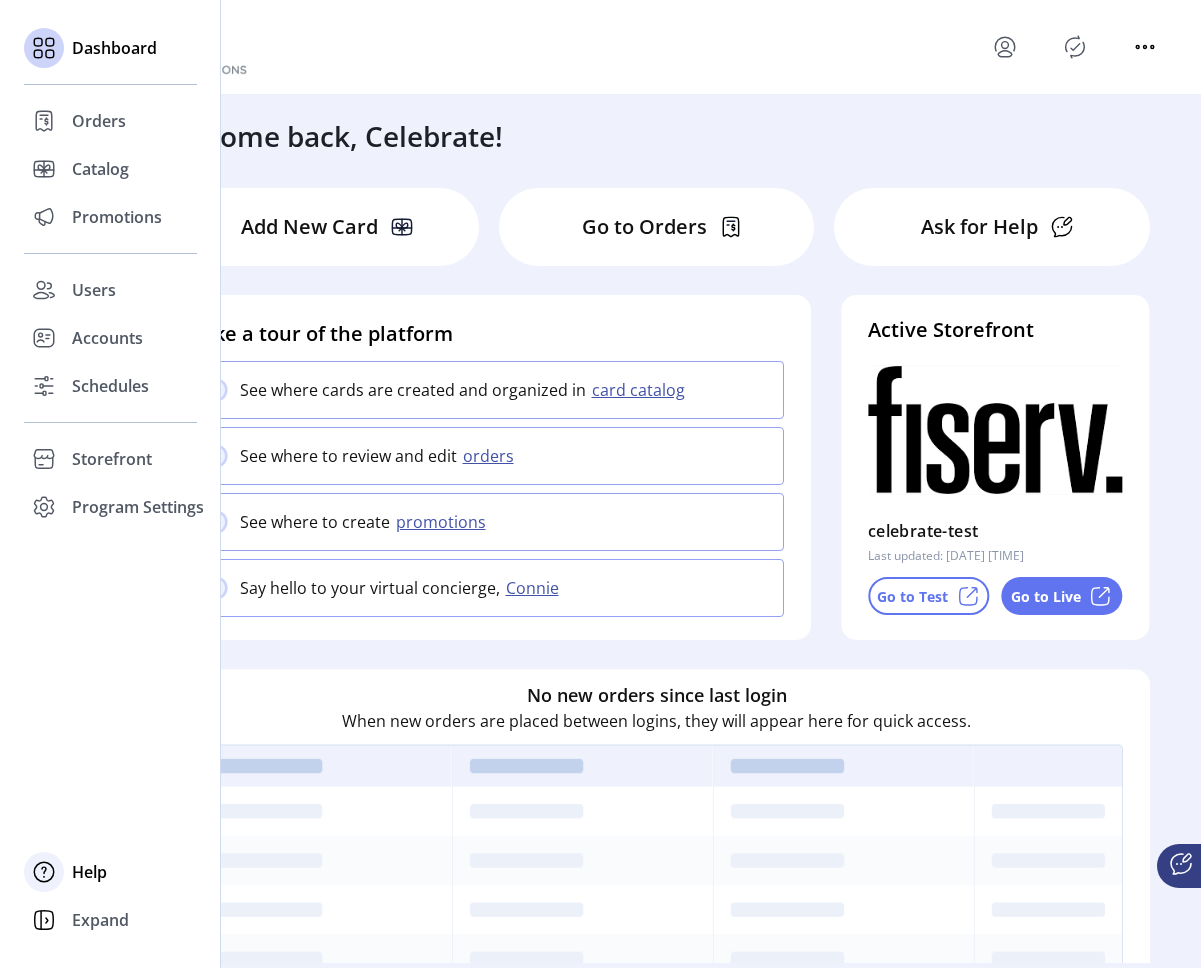 click on "Help" at bounding box center [99, 121] 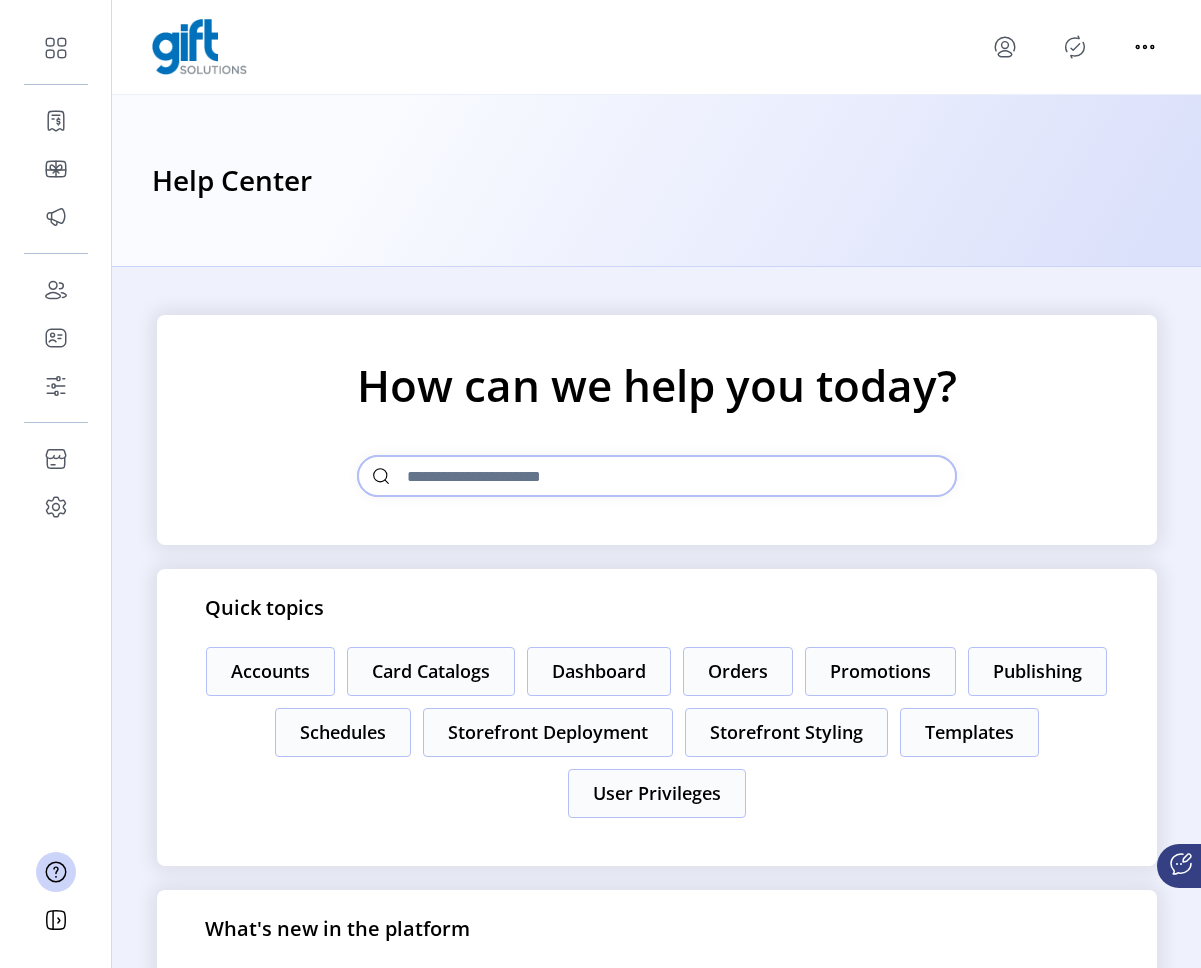 click at bounding box center (657, 476) 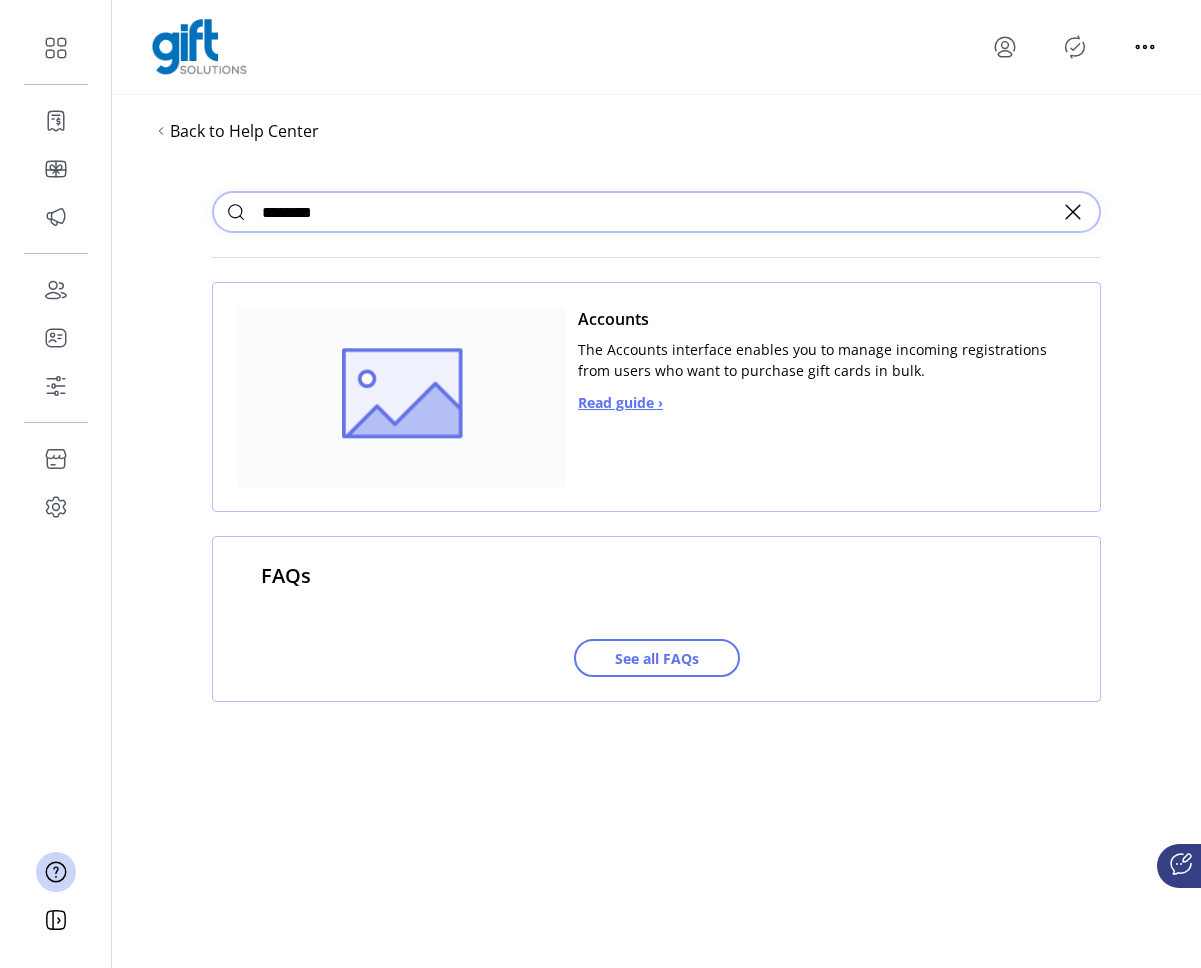 click on "********" at bounding box center (656, 212) 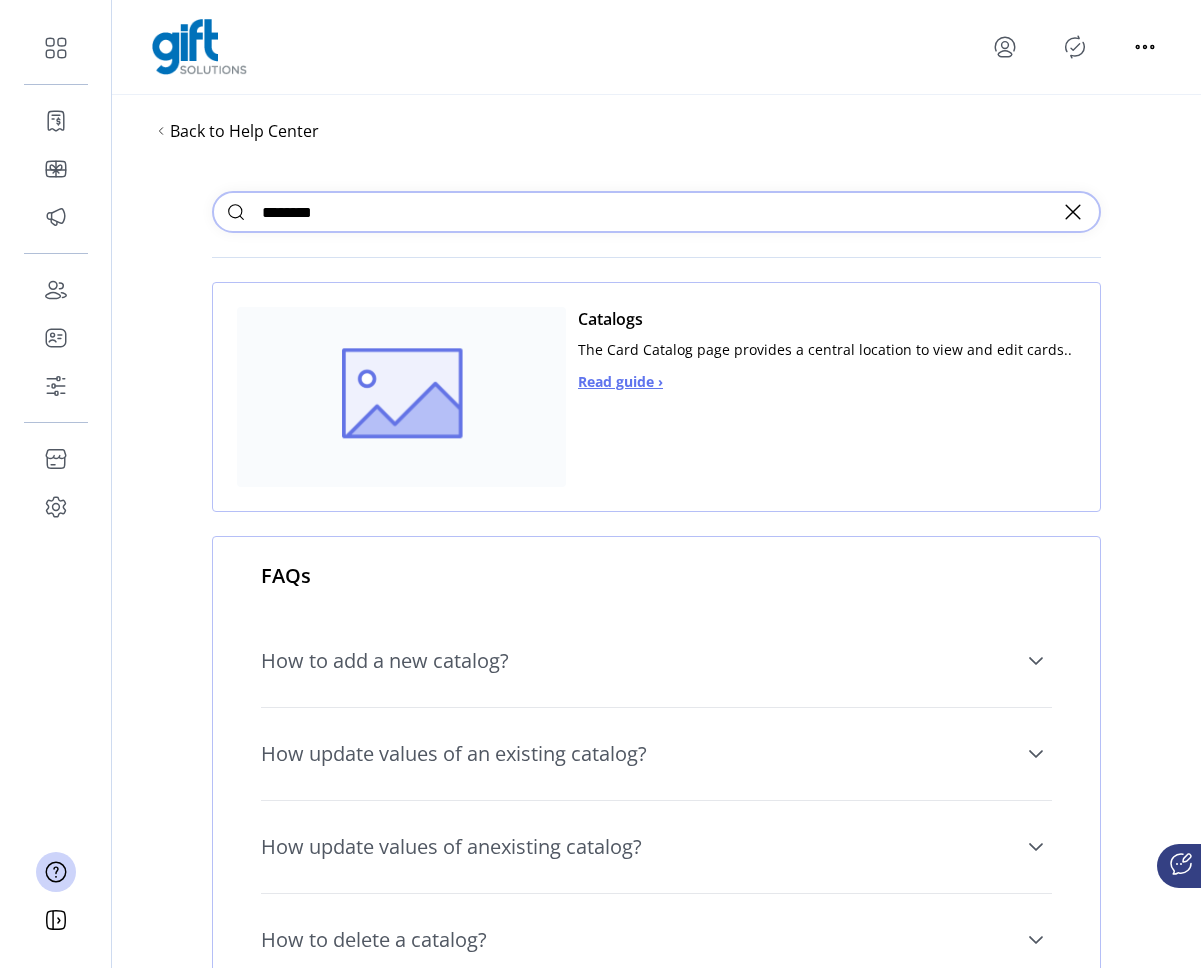 click on "How to add a new catalog?" at bounding box center (385, 661) 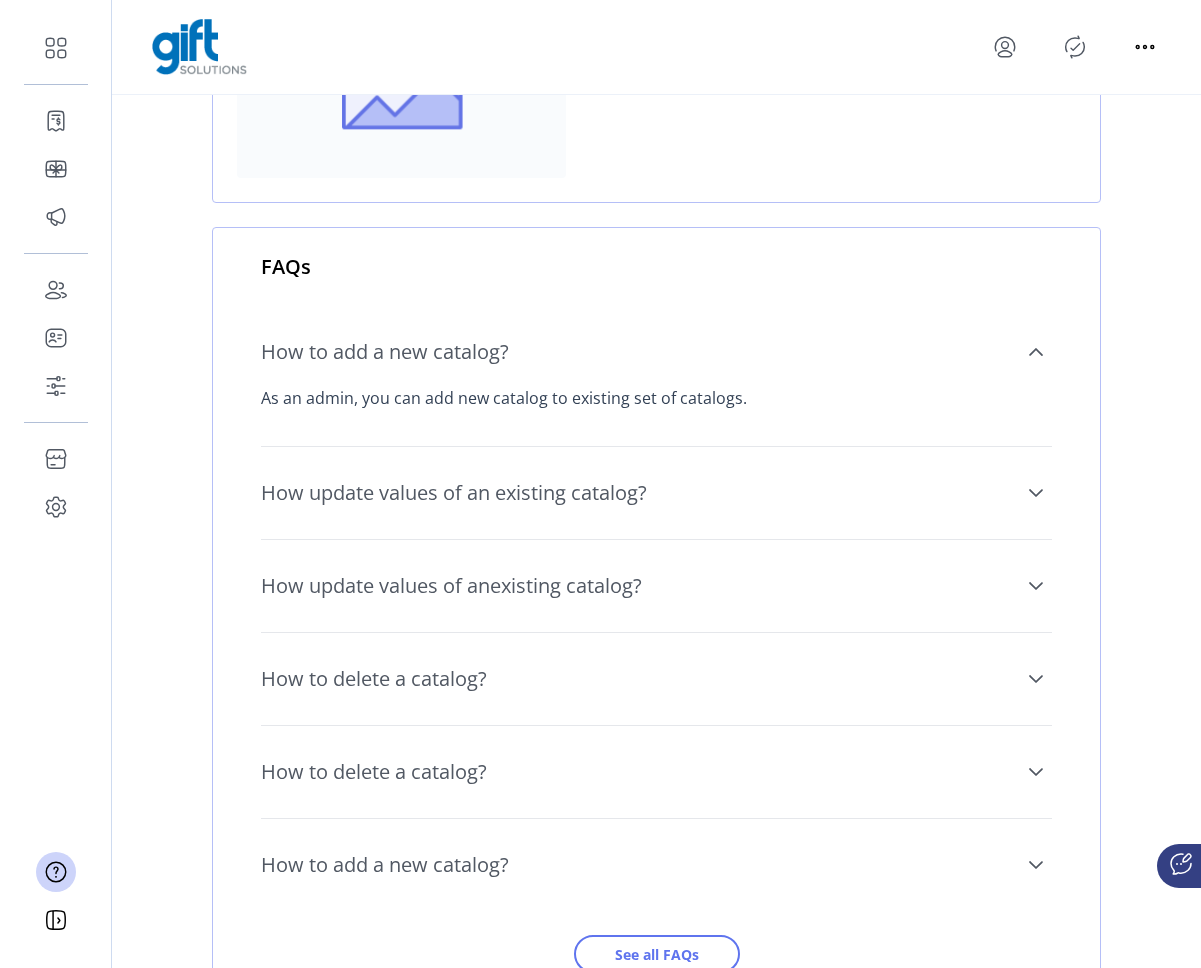 scroll, scrollTop: 387, scrollLeft: 0, axis: vertical 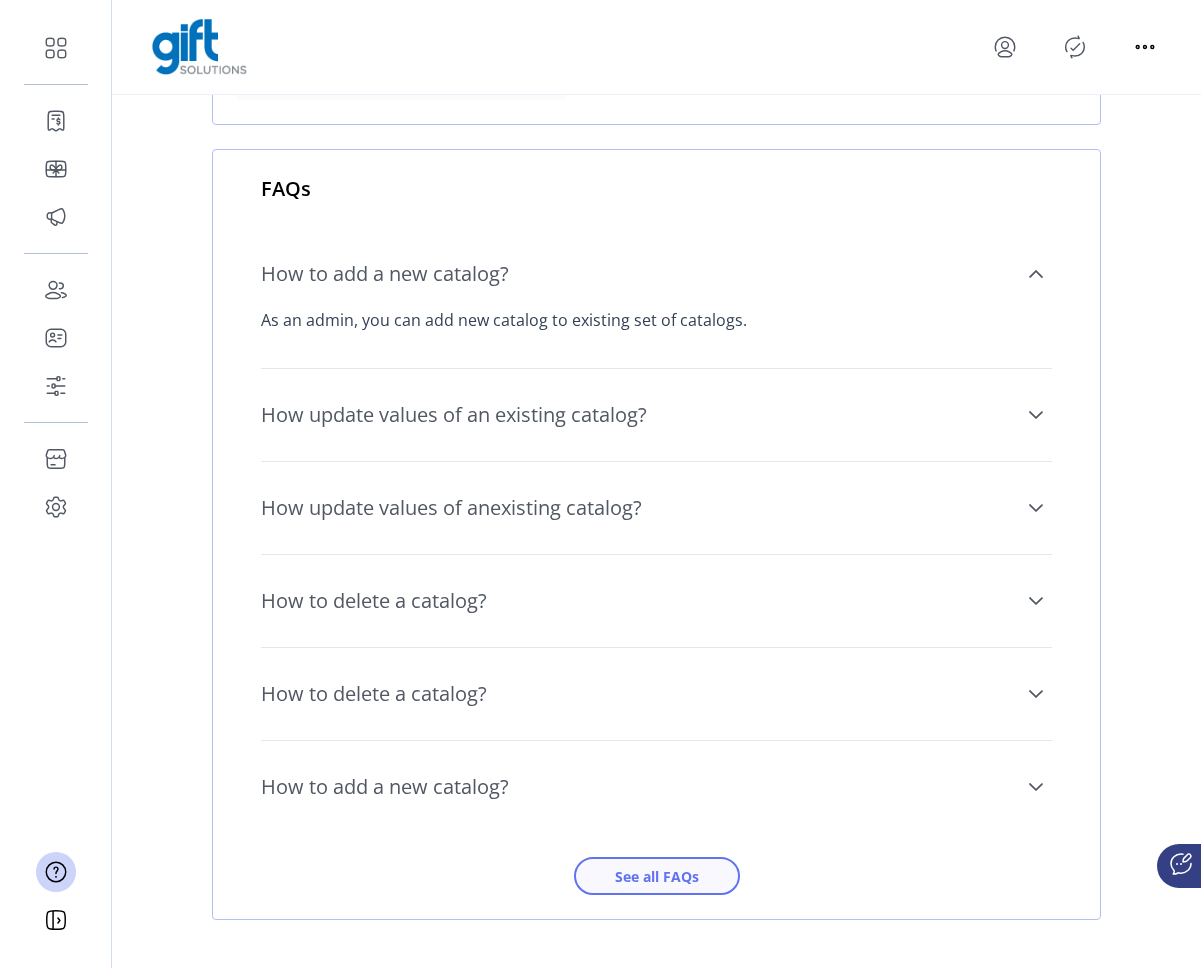 click on "See all FAQs" at bounding box center (657, 876) 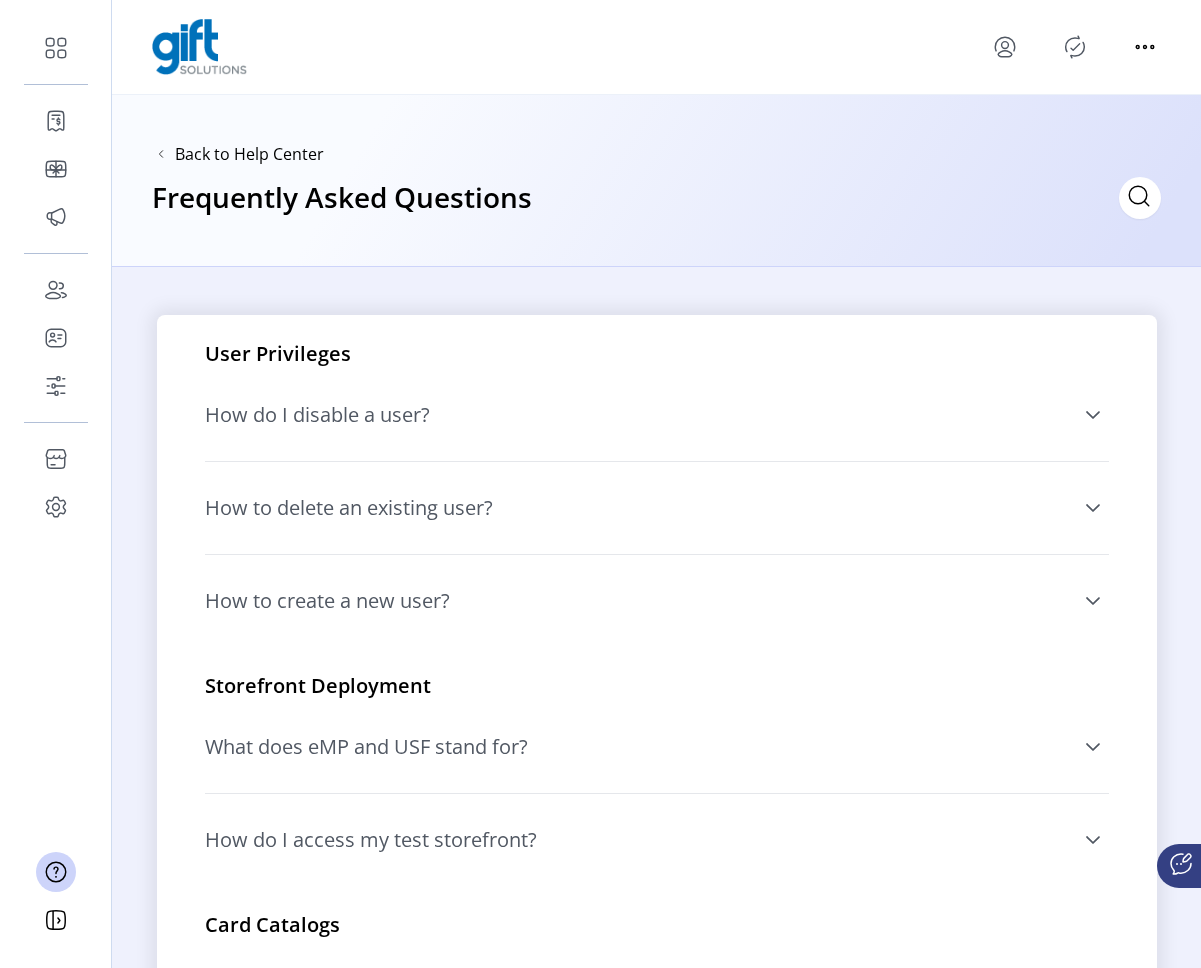 click on "How do I disable a user?" at bounding box center (657, 415) 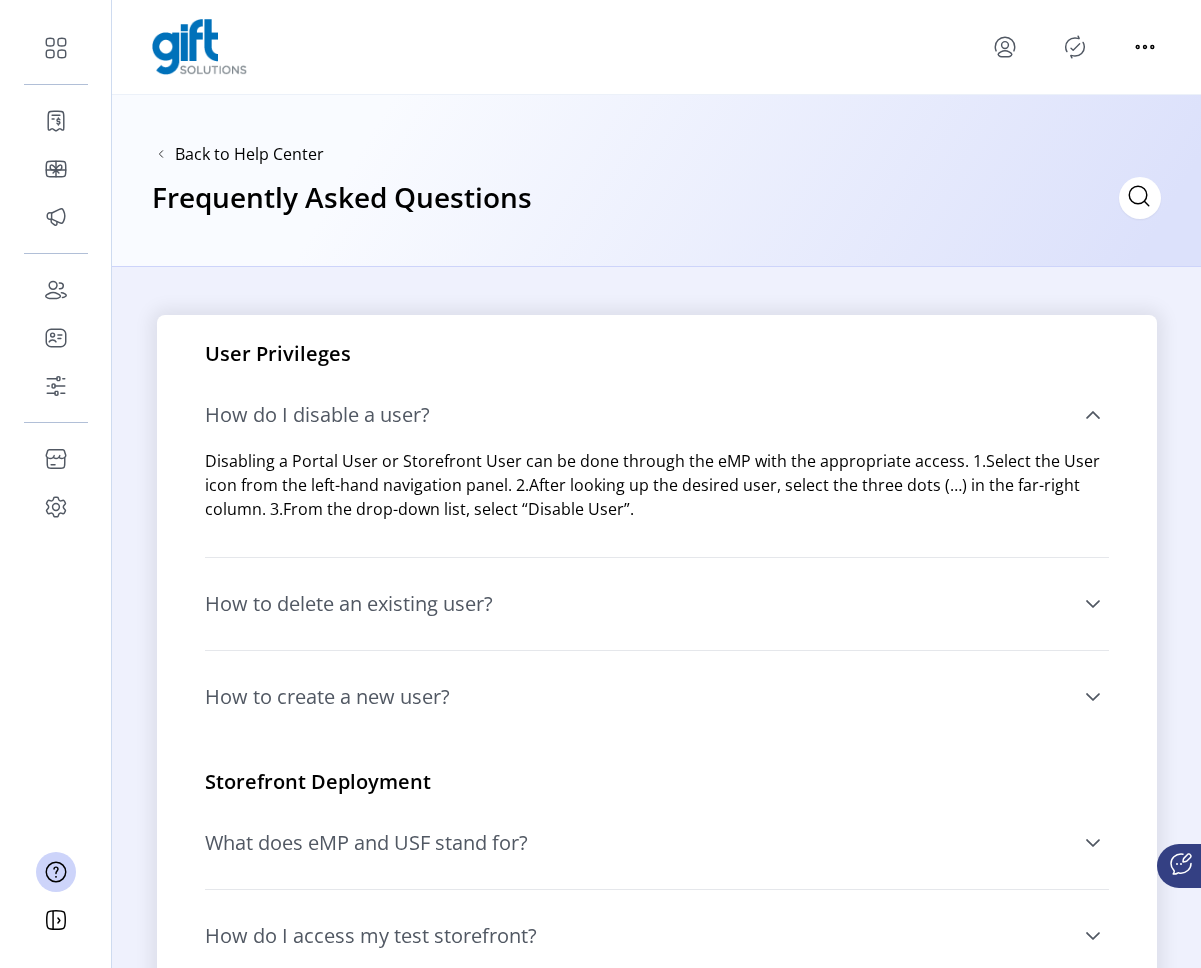 click on "Back to Help Center Frequently Asked Questions" at bounding box center [656, 181] 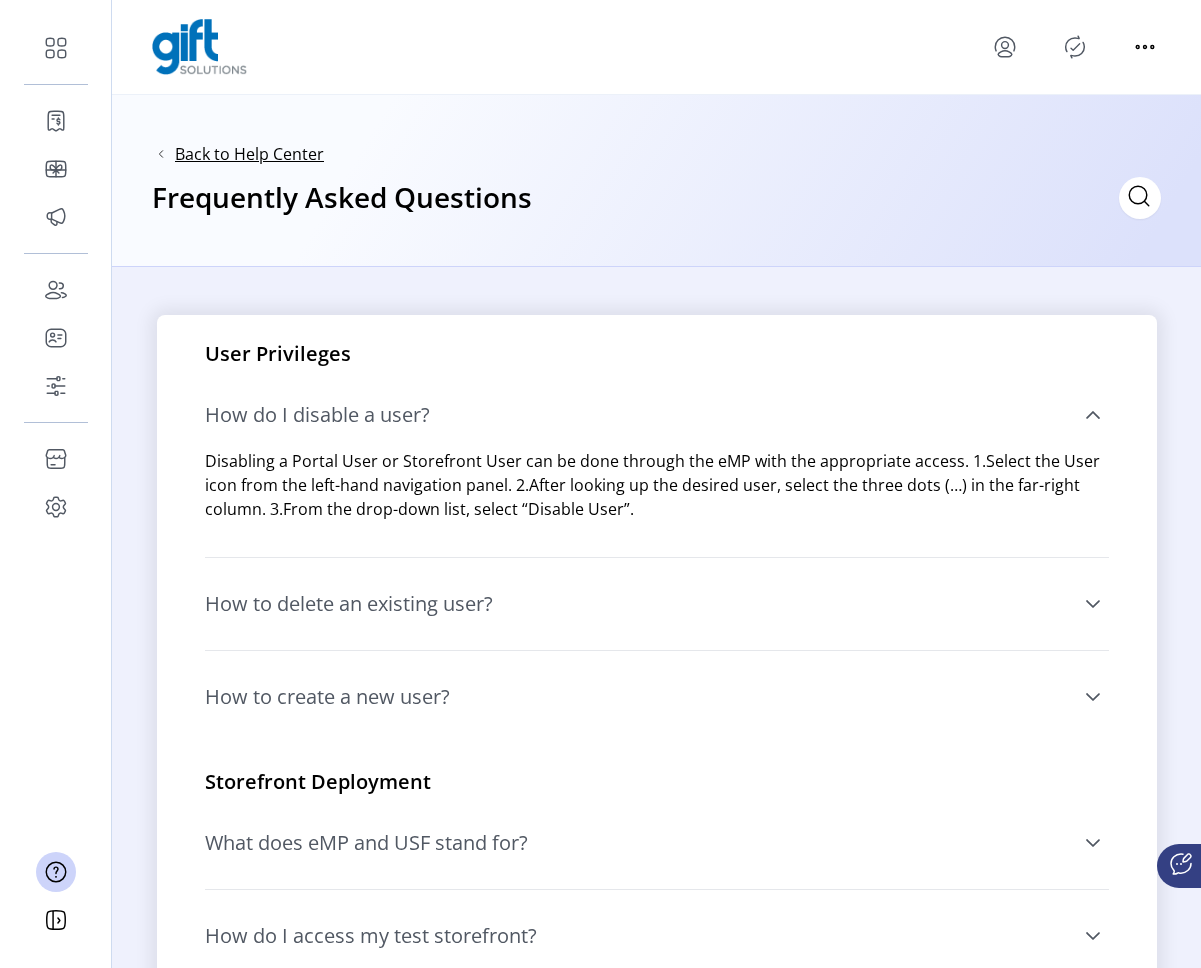 click on "Back to Help Center" at bounding box center [249, 154] 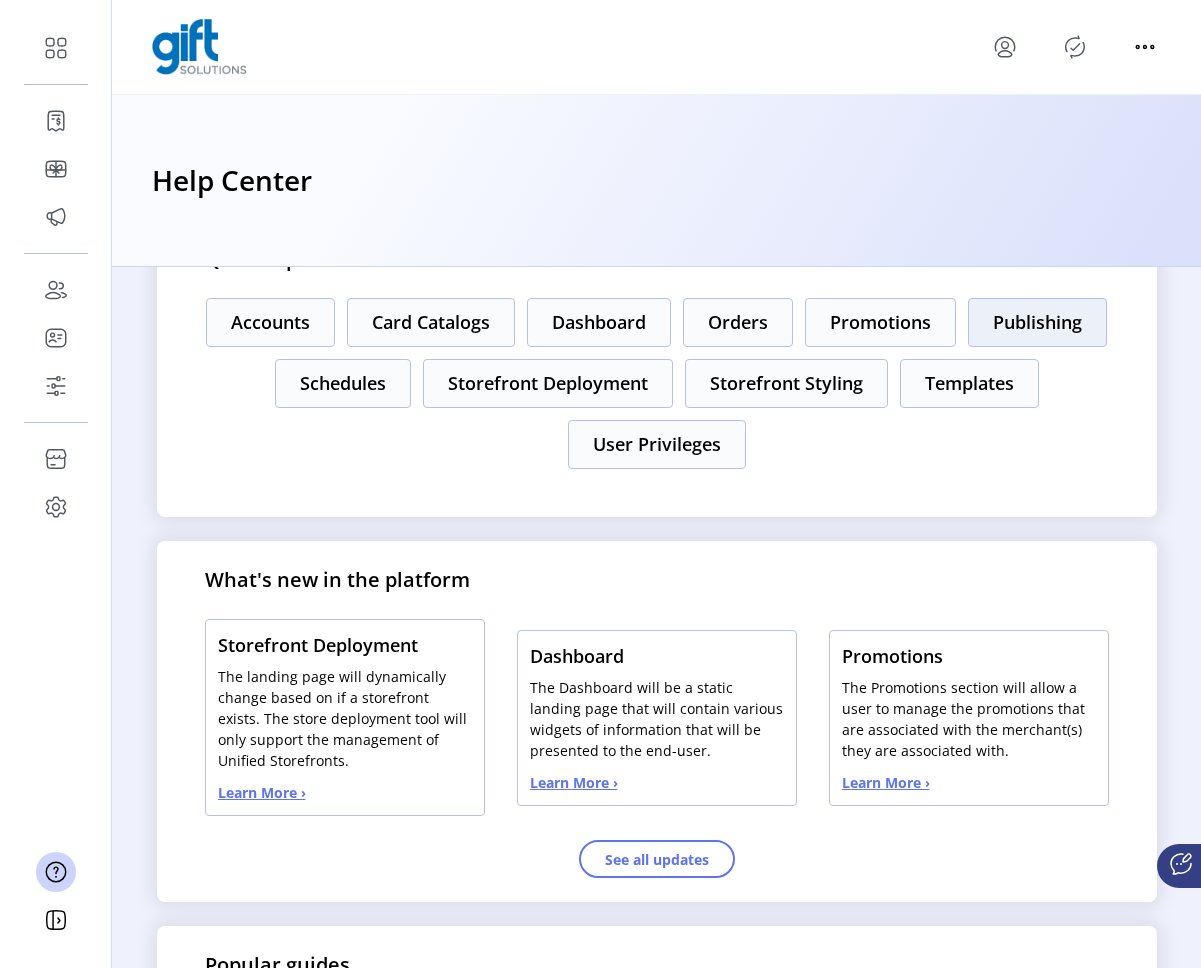 scroll, scrollTop: 338, scrollLeft: 0, axis: vertical 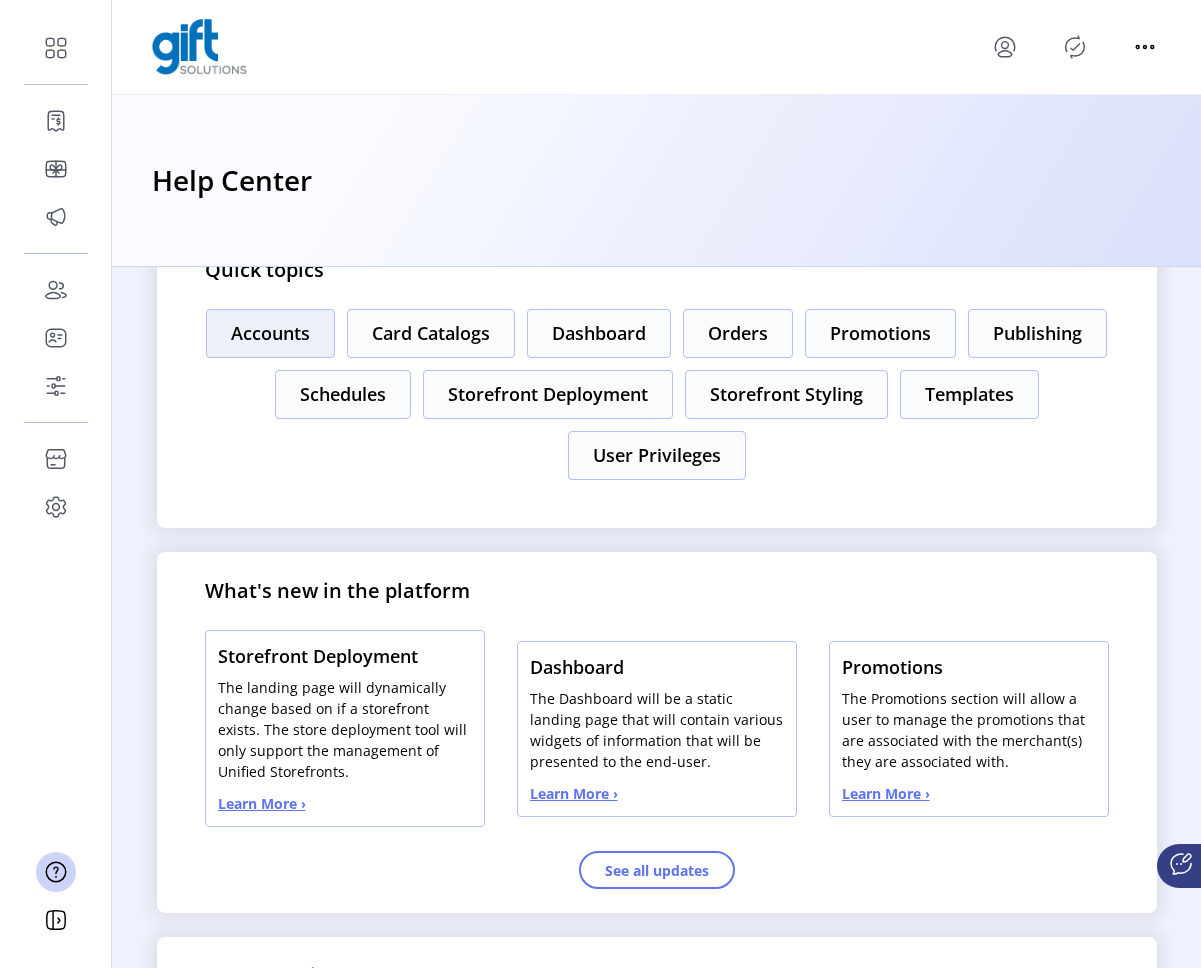 click on "Accounts" at bounding box center [270, 333] 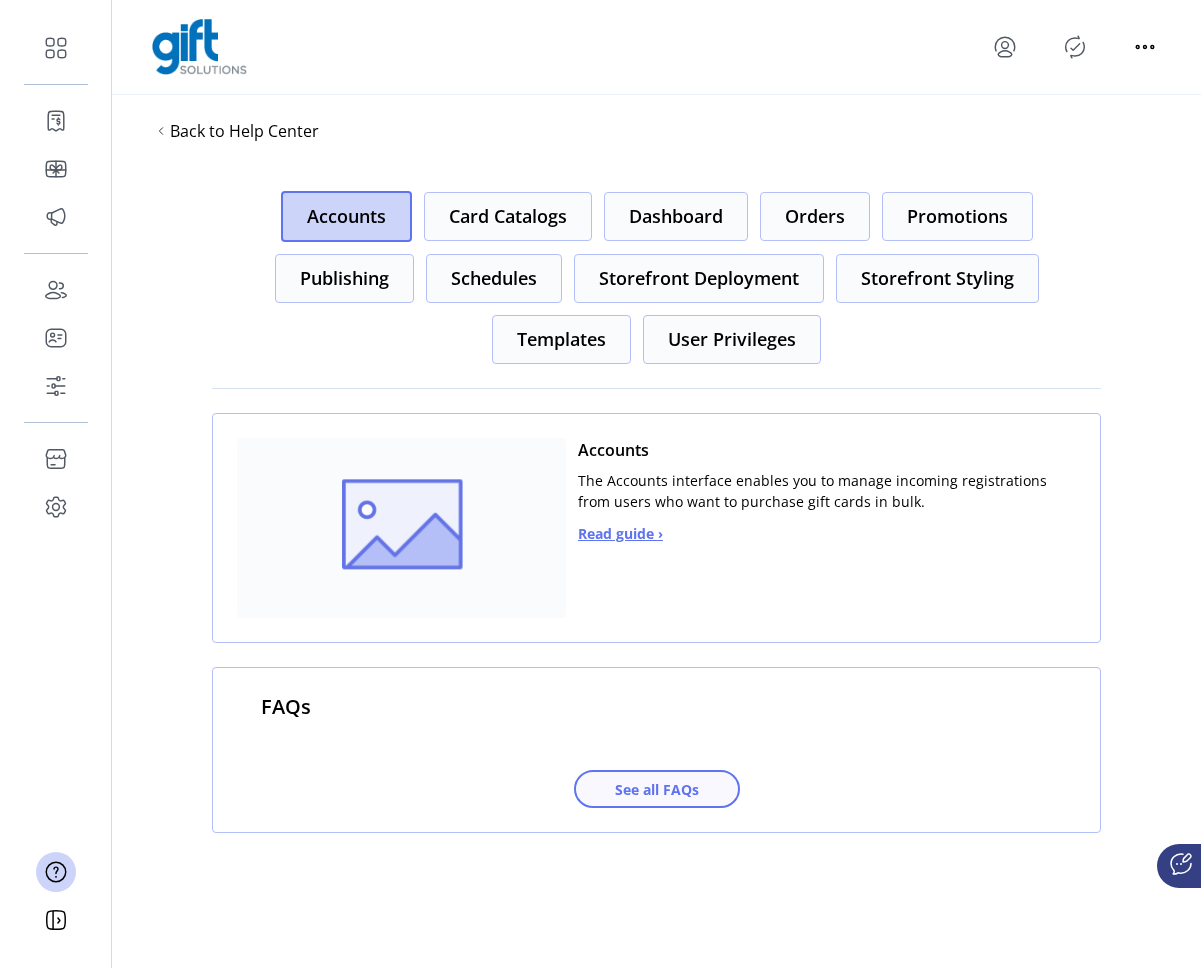 click on "See all FAQs" at bounding box center (657, 789) 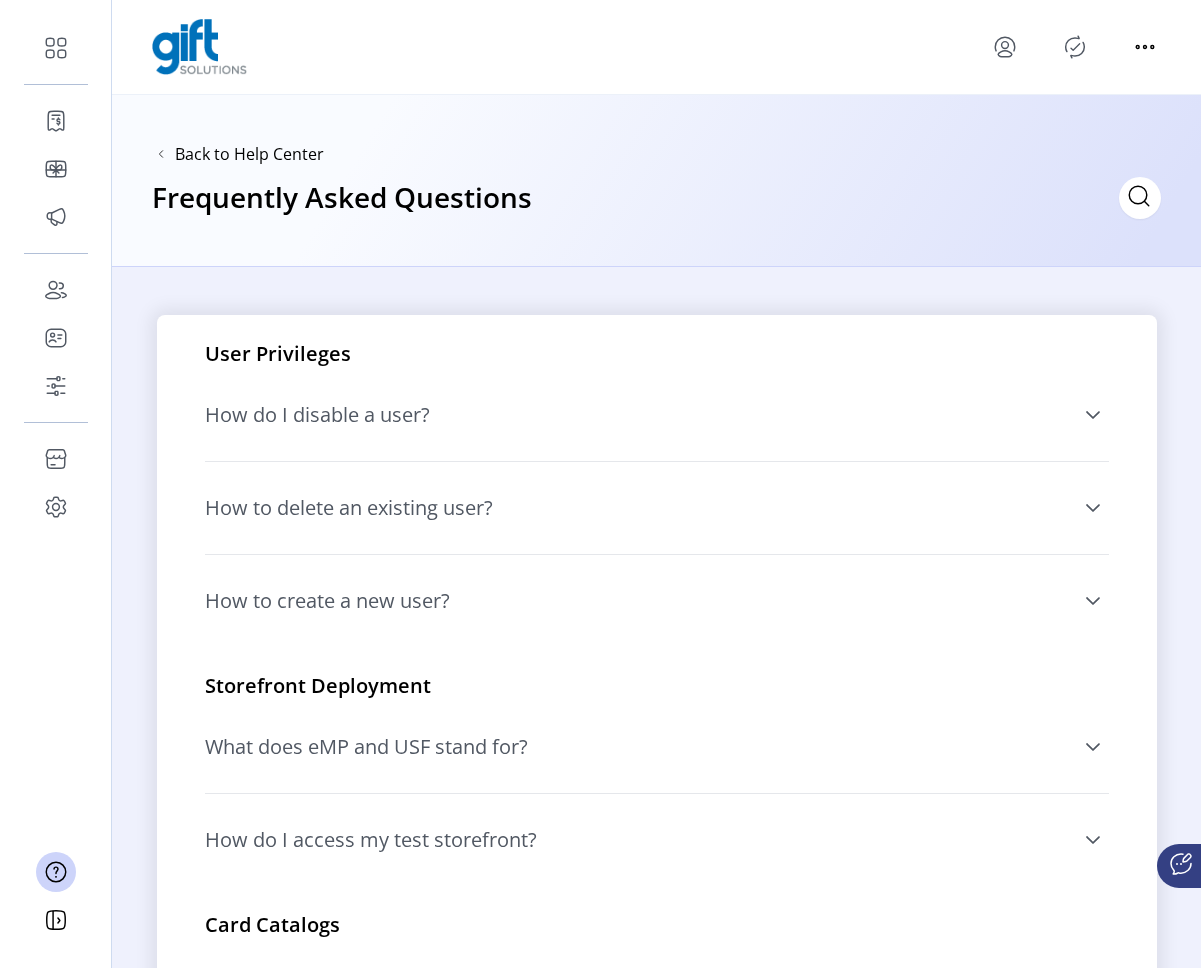 click on "How do I disable a user?" at bounding box center [317, 415] 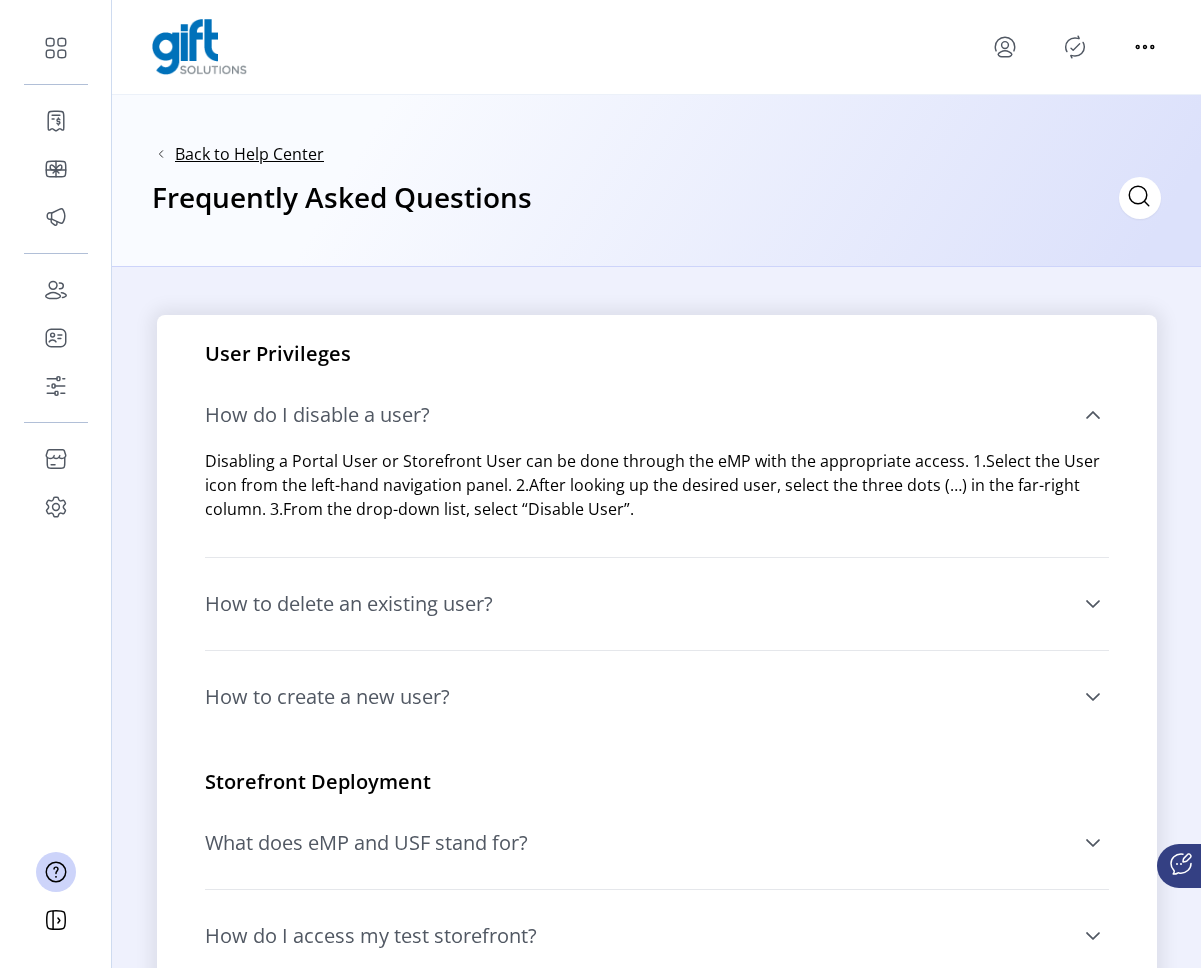 click on "Back to Help Center" at bounding box center (249, 154) 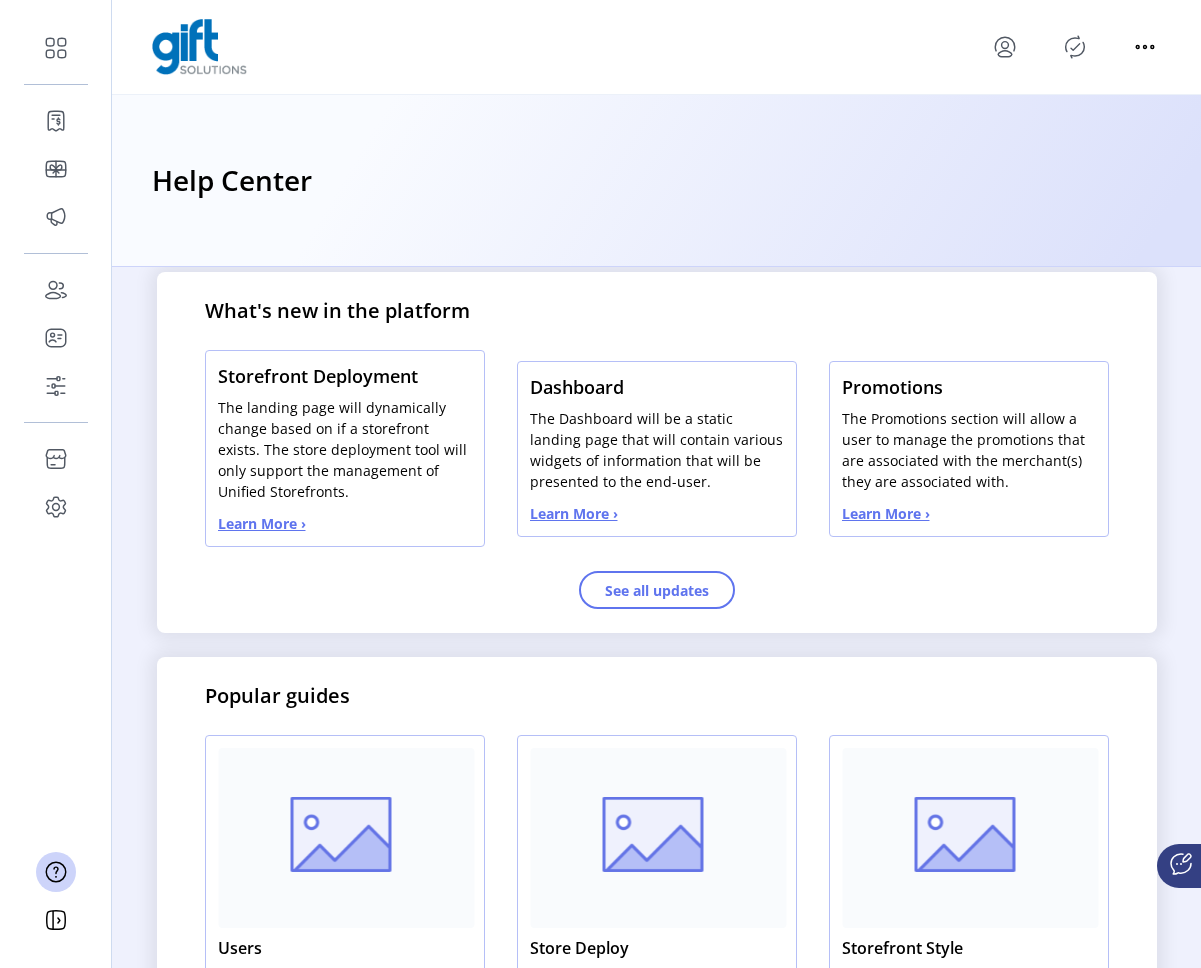scroll, scrollTop: 592, scrollLeft: 0, axis: vertical 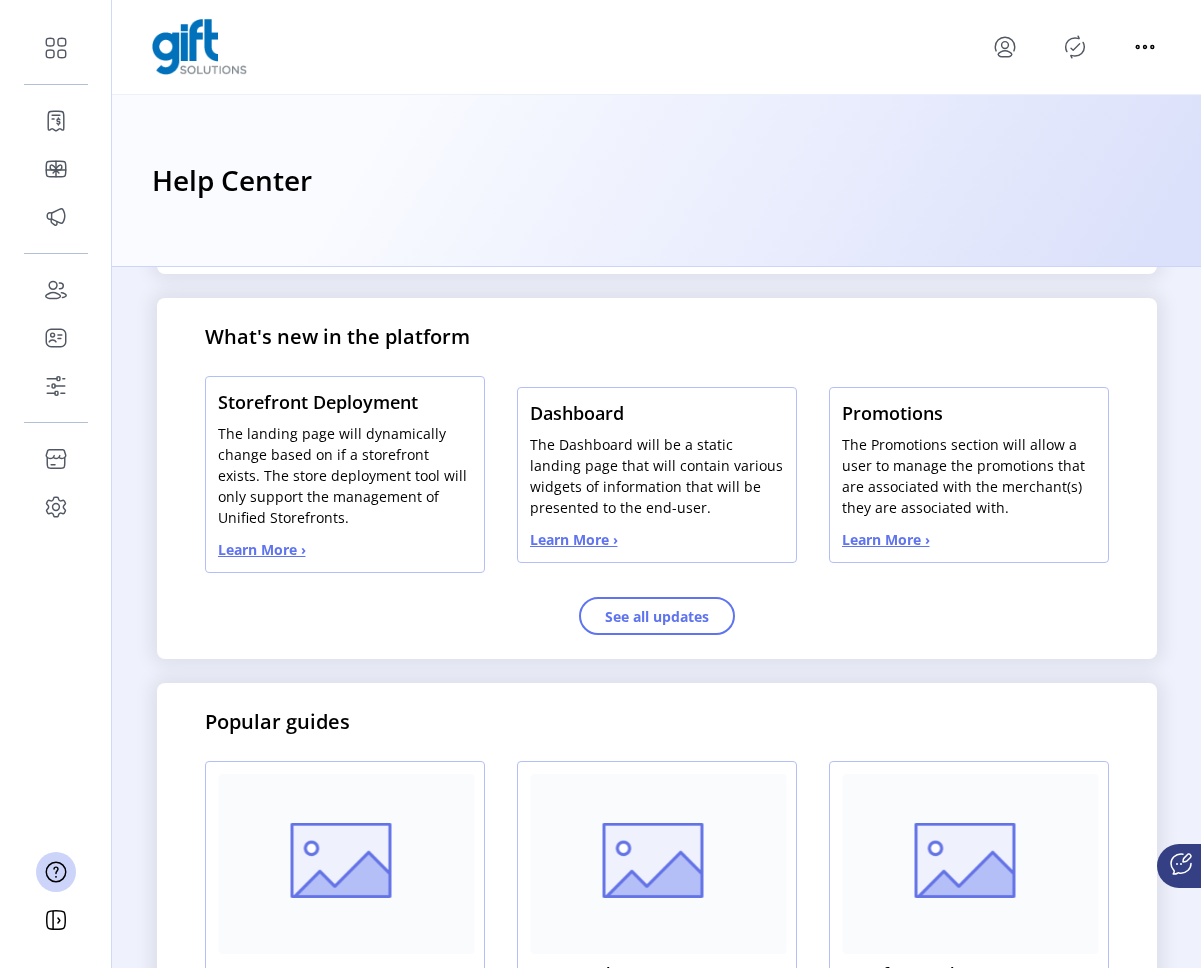 click on "Storefront Deployment The landing page will dynamically change based on if a storefront exists. The store deployment tool will only support the management of Unified Storefronts. Learn More ›" at bounding box center (345, 474) 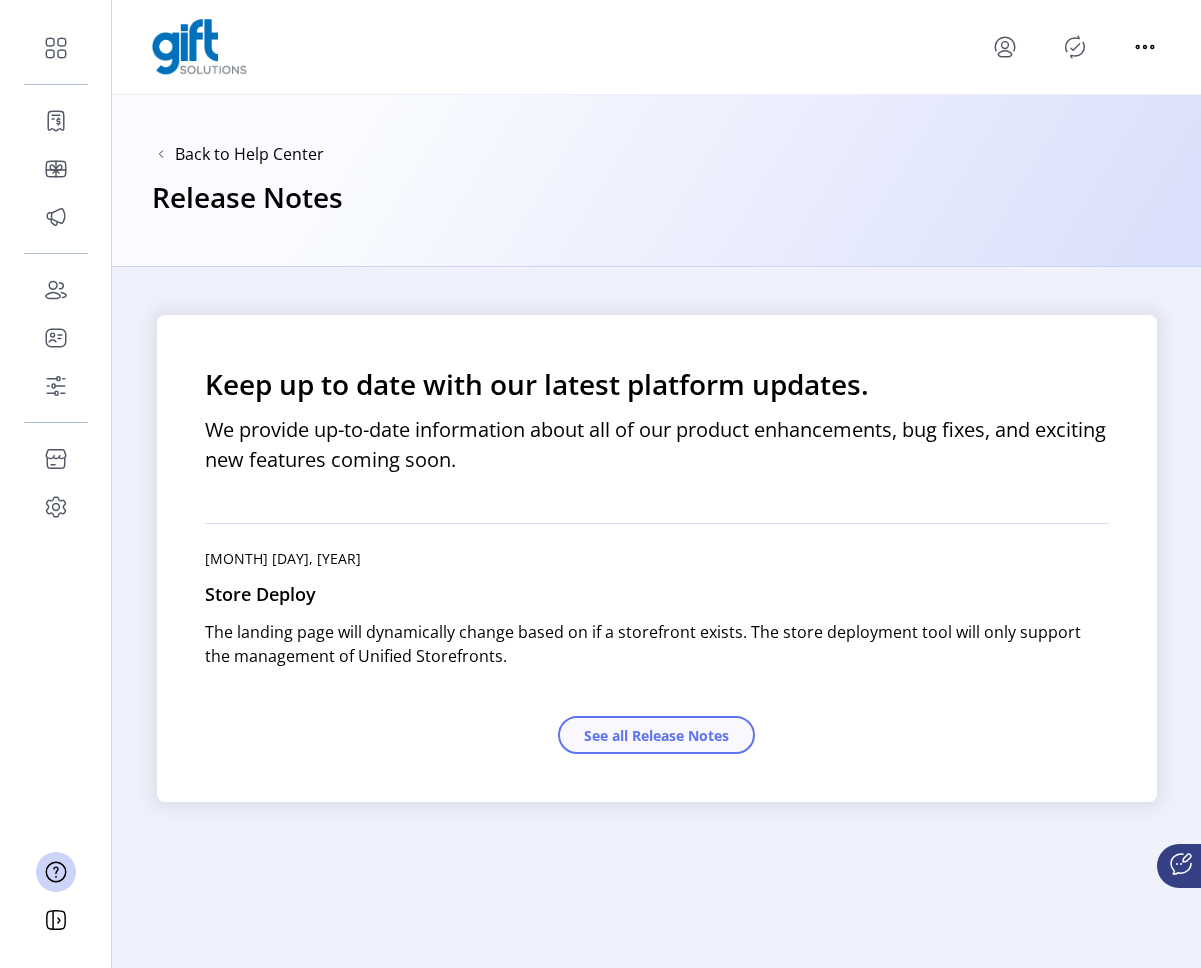 click on "See all Release Notes" at bounding box center (656, 735) 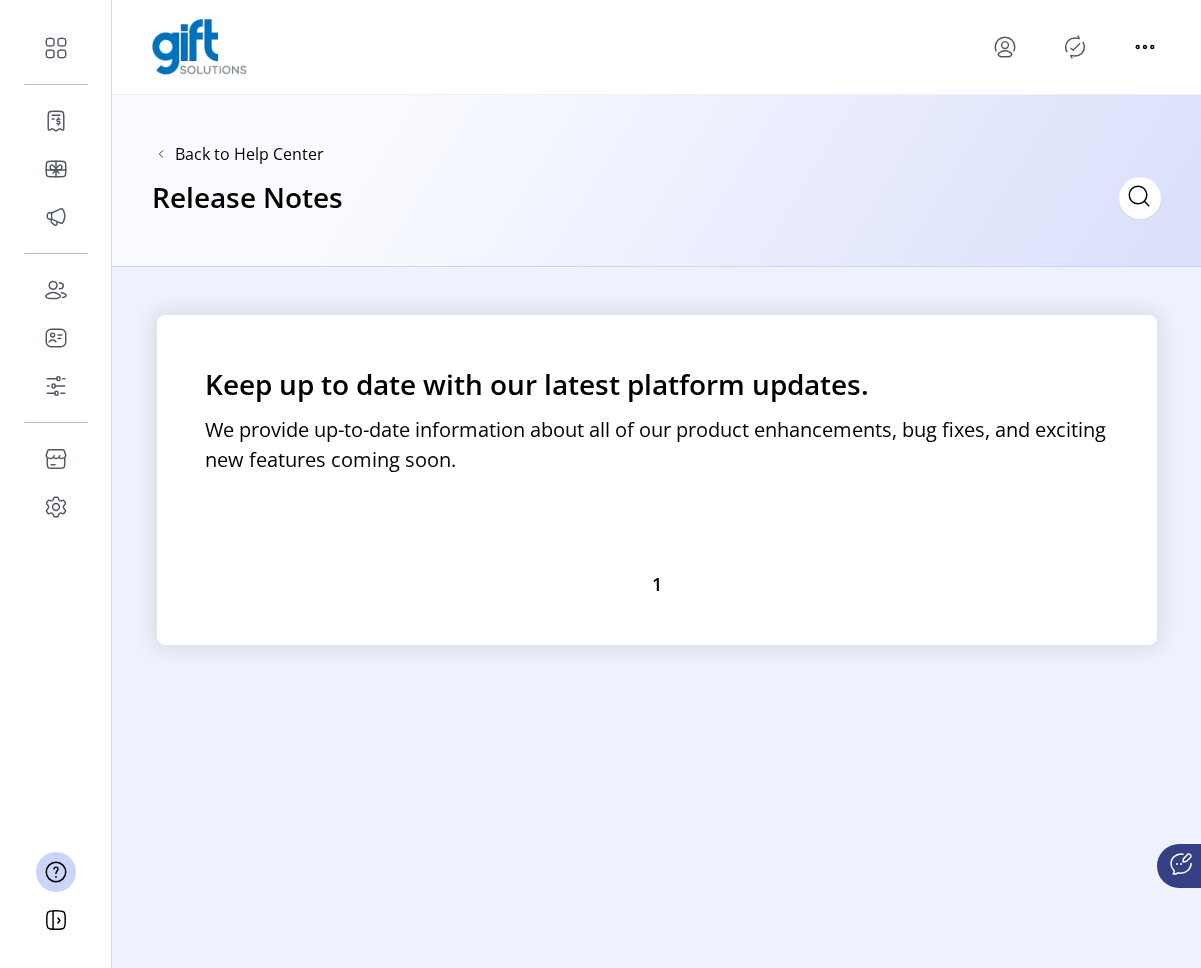 click on "Back to Help Center Release Notes" at bounding box center [656, 181] 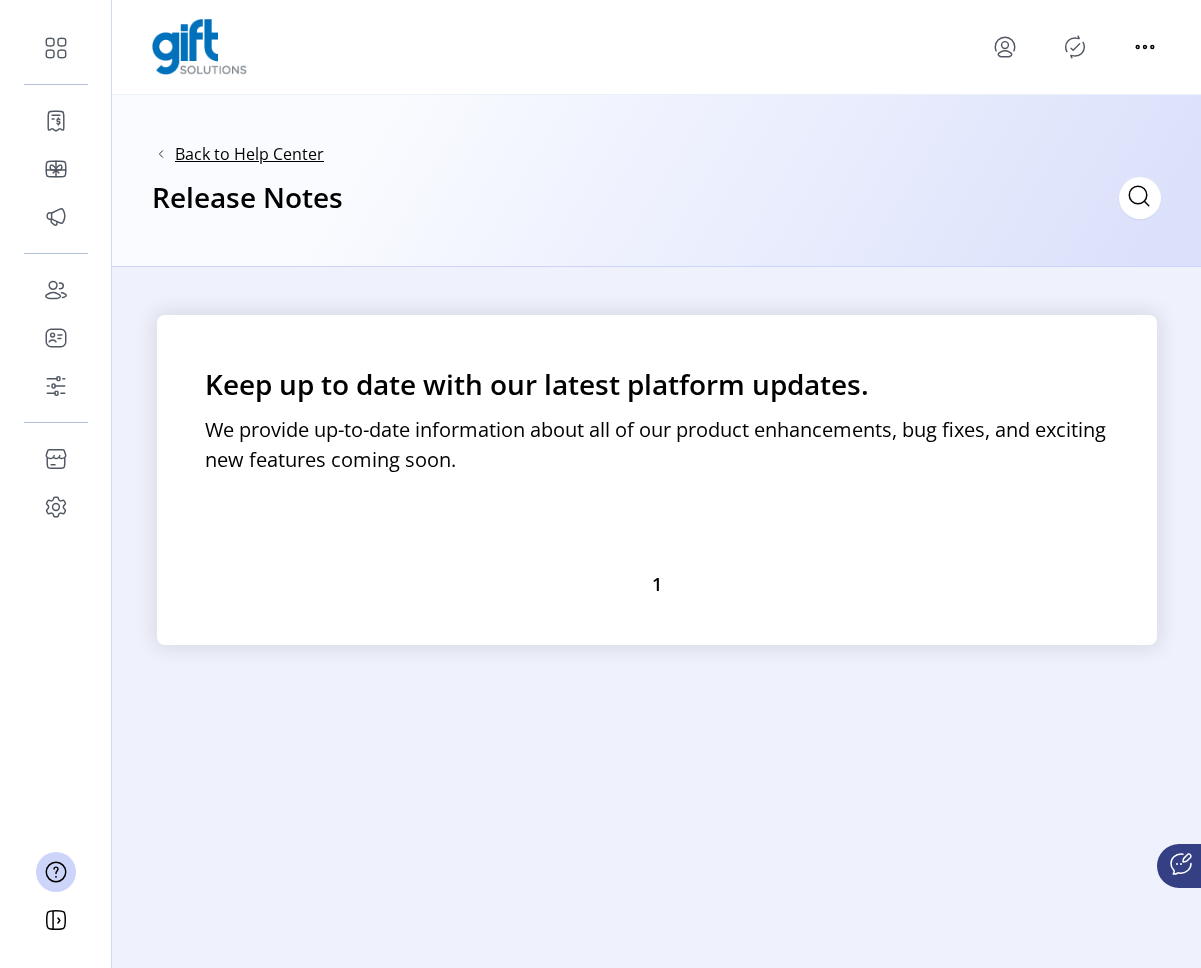 click on "Back to Help Center" at bounding box center (249, 154) 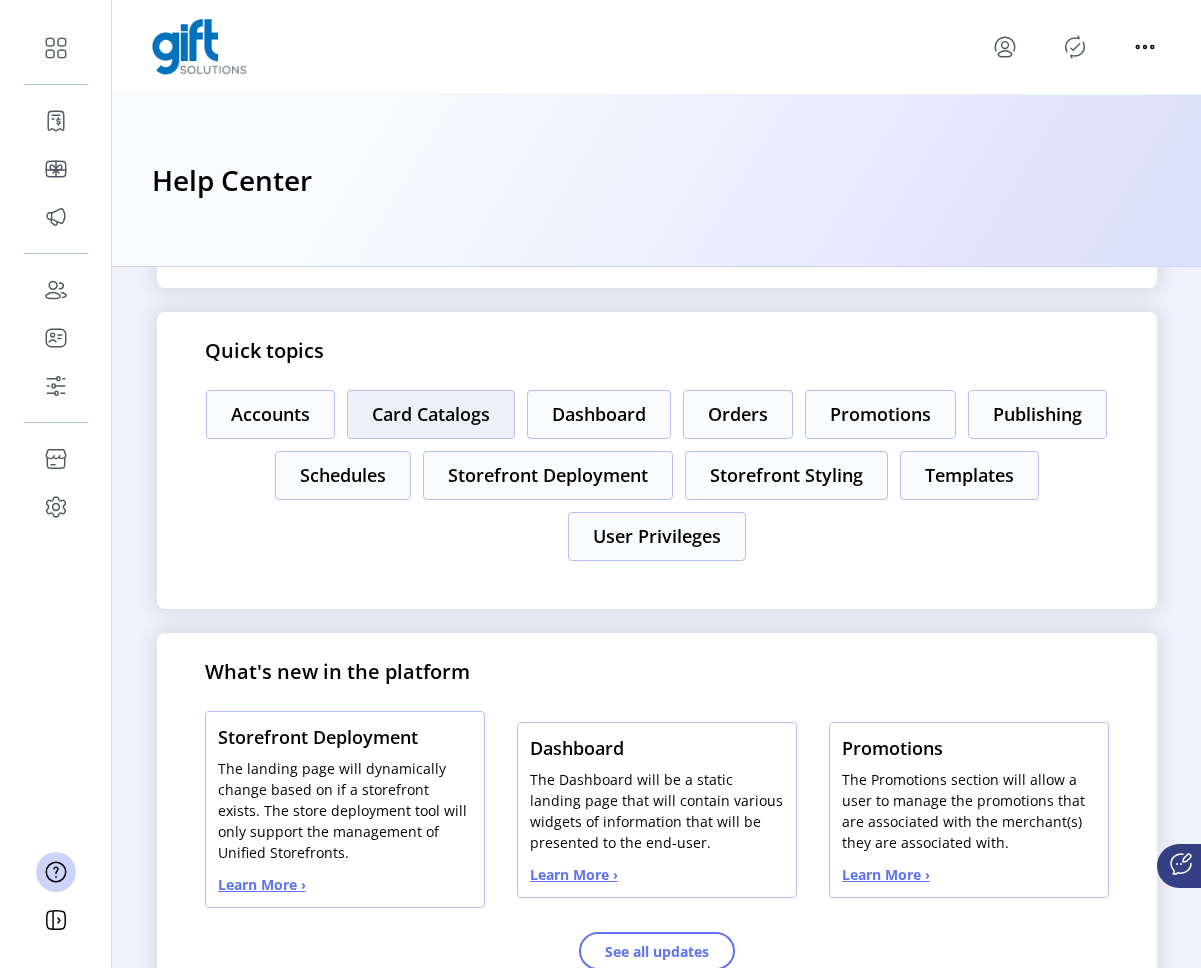 scroll, scrollTop: 259, scrollLeft: 0, axis: vertical 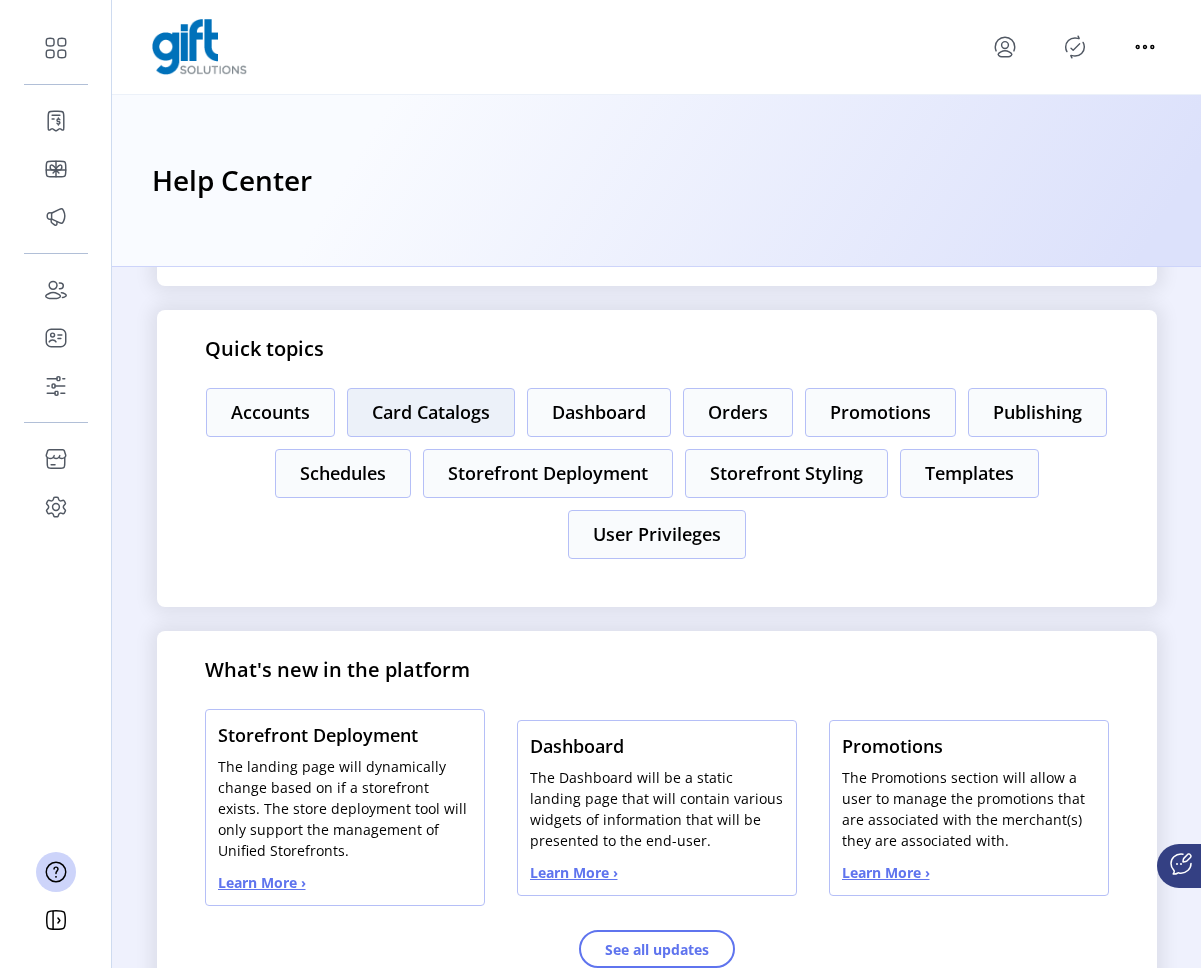 click on "Card Catalogs" at bounding box center (270, 412) 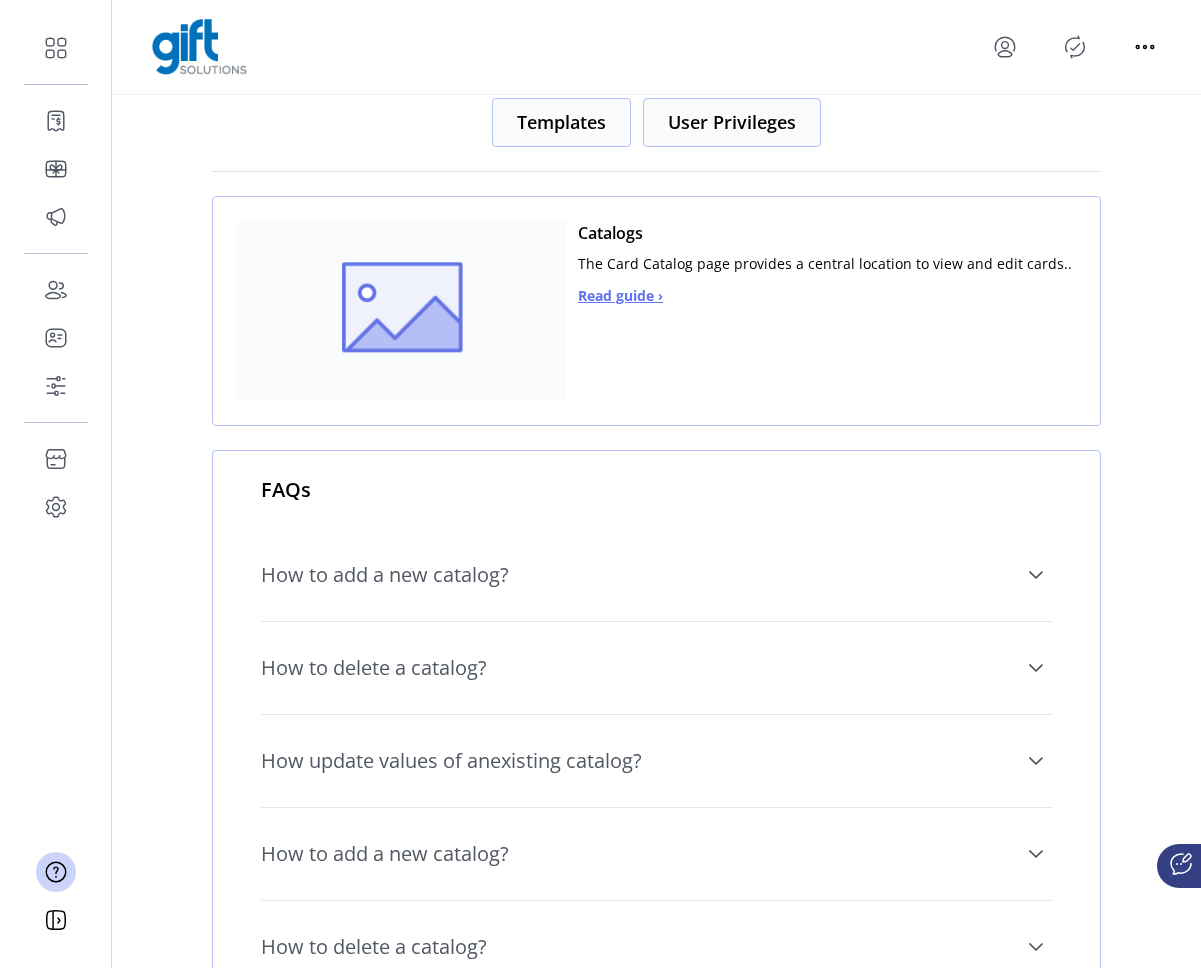 scroll, scrollTop: 307, scrollLeft: 0, axis: vertical 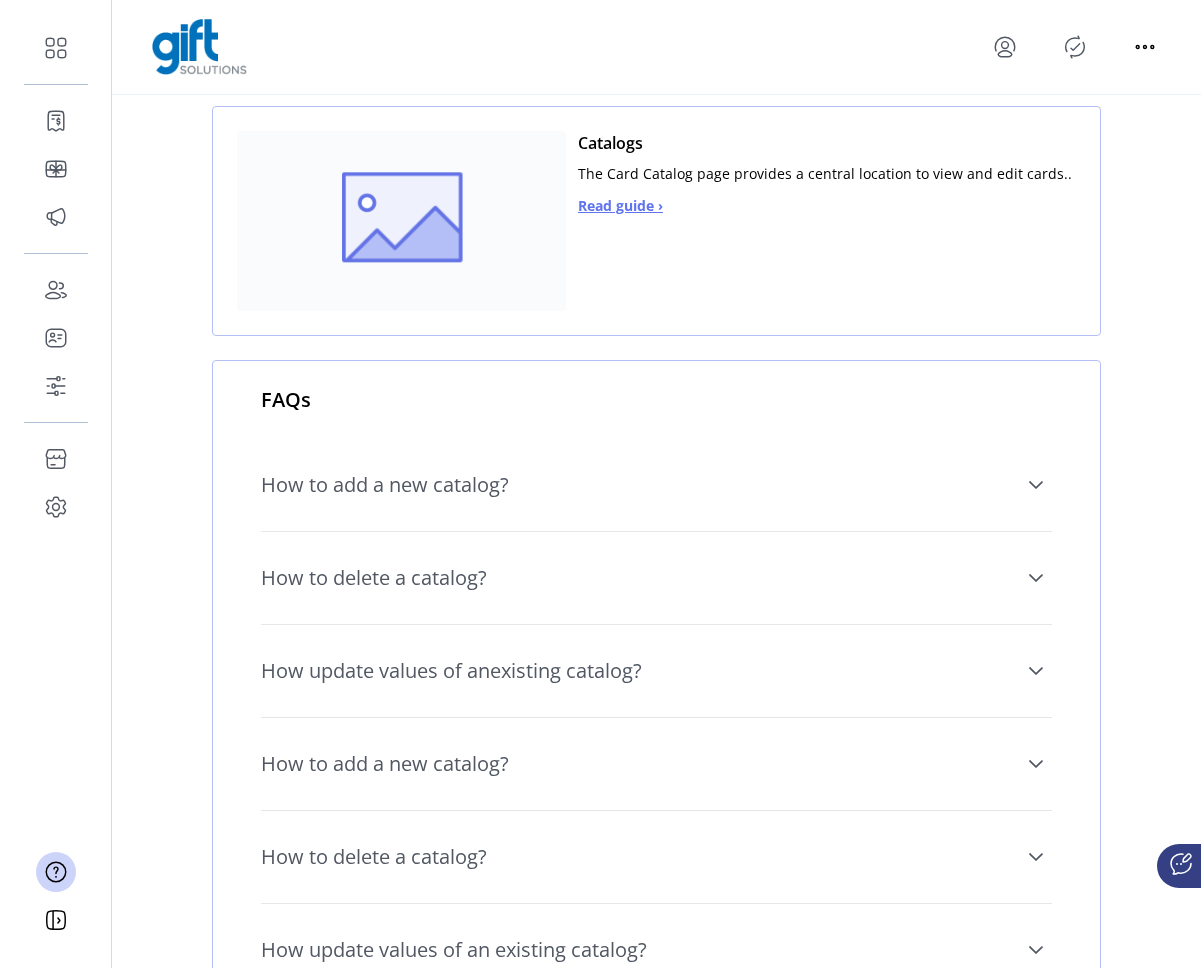 click on "How to add a new catalog?" at bounding box center (385, 485) 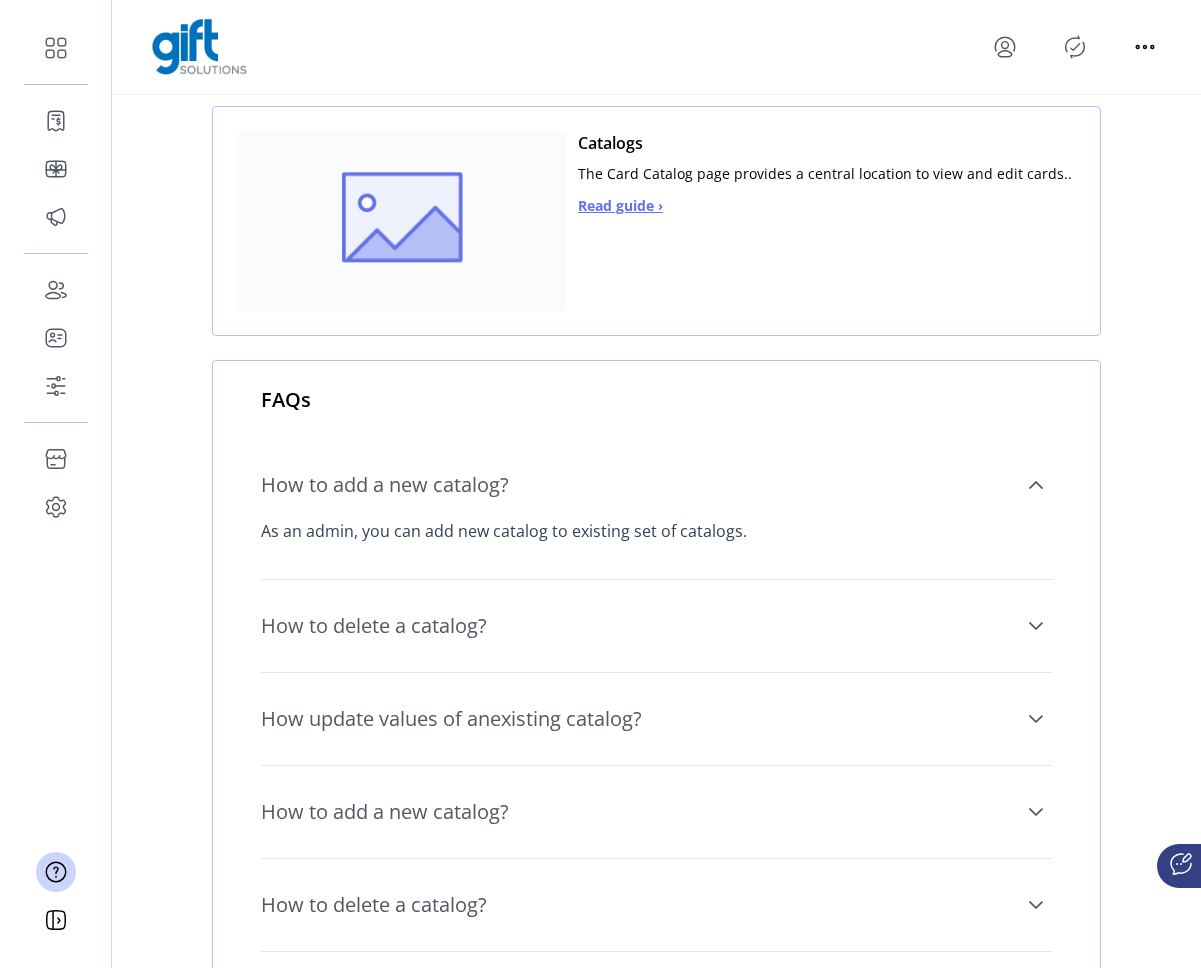 click on "How to delete a catalog?" at bounding box center (374, 626) 